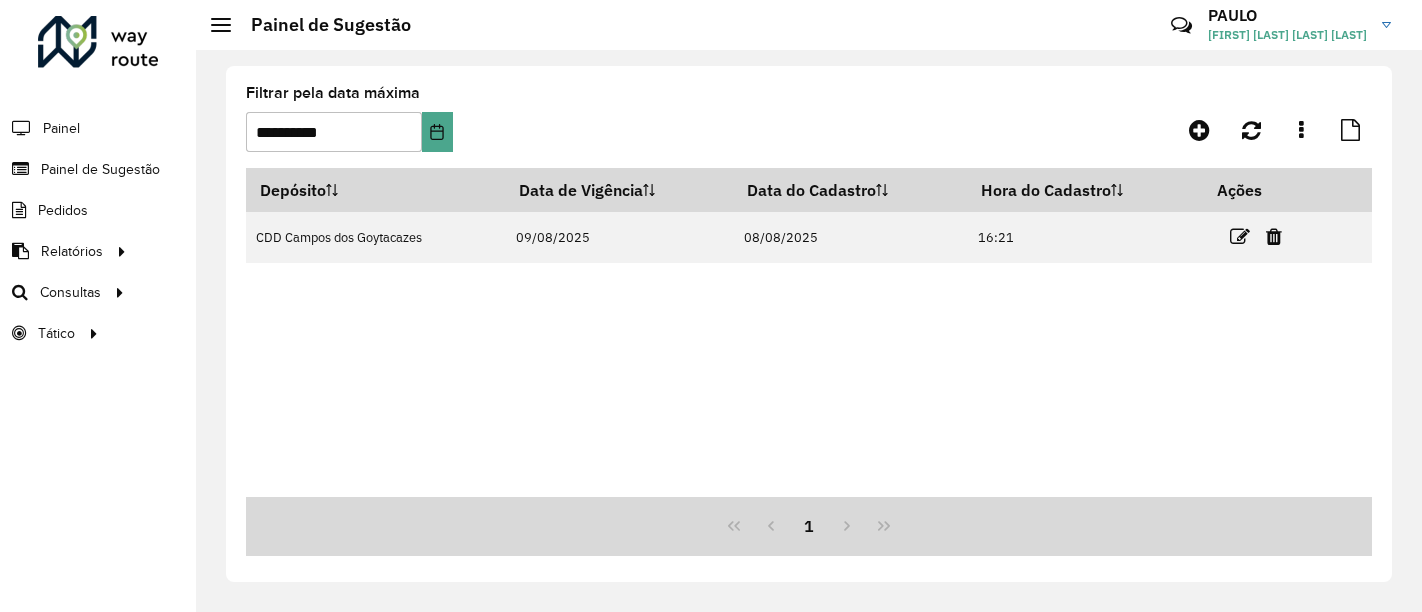 scroll, scrollTop: 0, scrollLeft: 0, axis: both 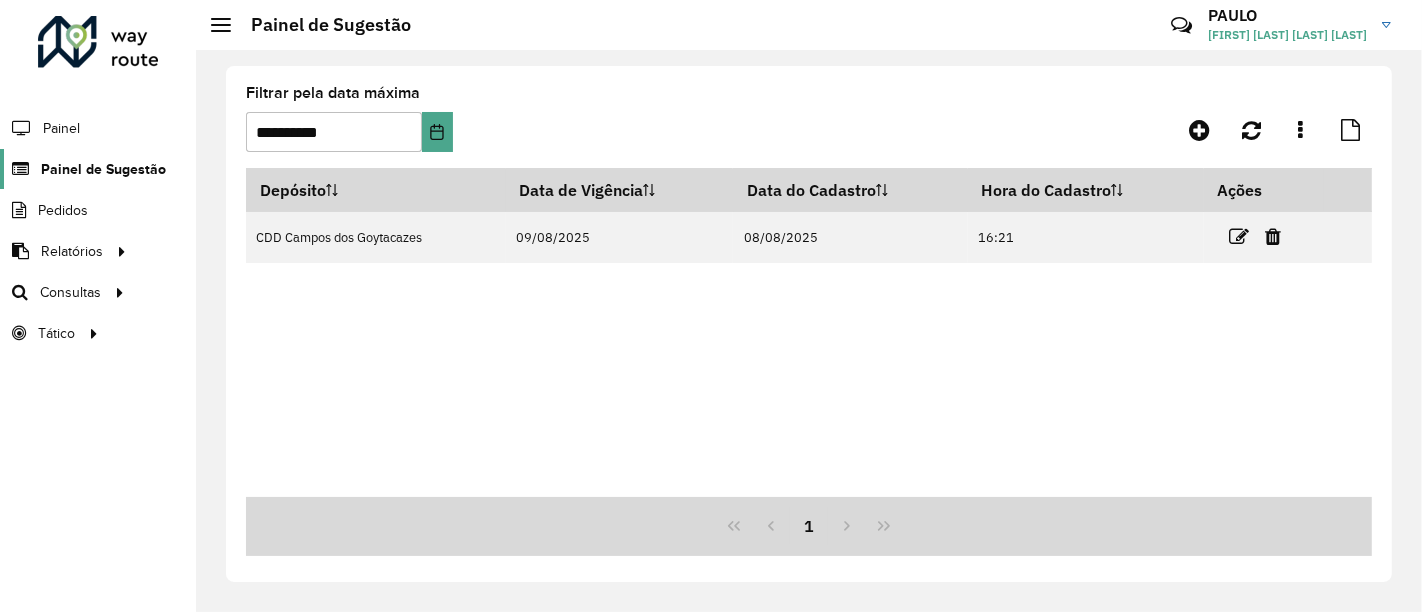 click on "Painel de Sugestão" 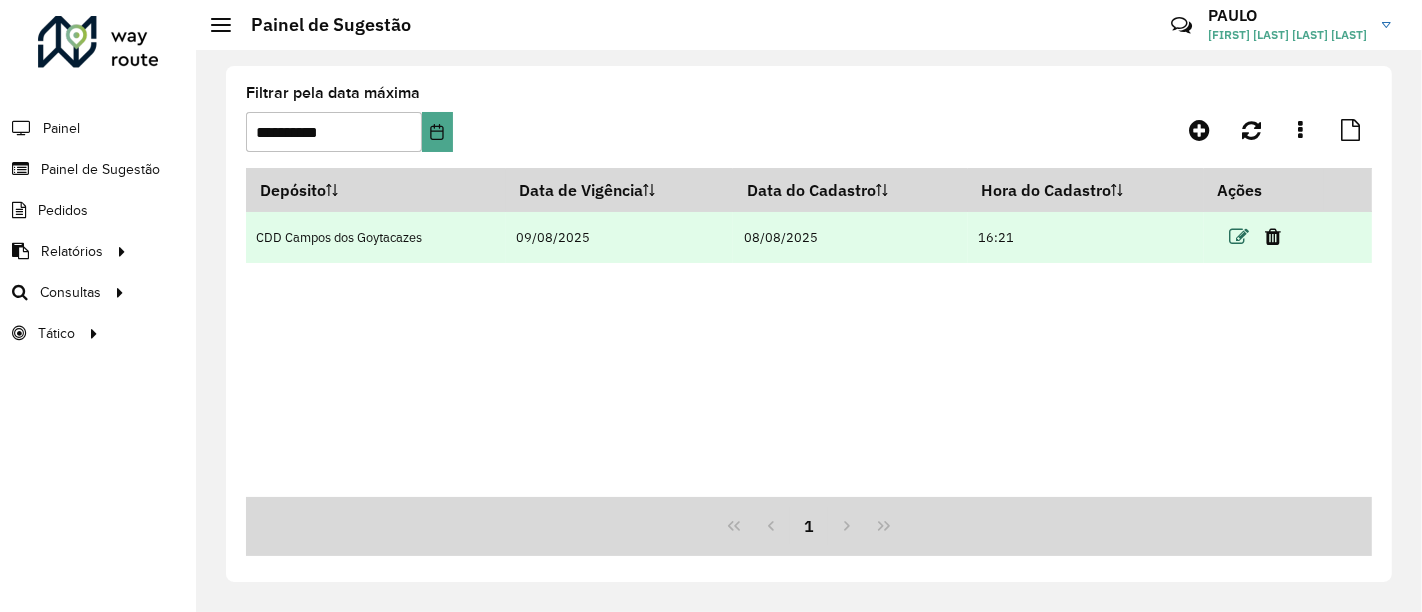 click at bounding box center (1240, 237) 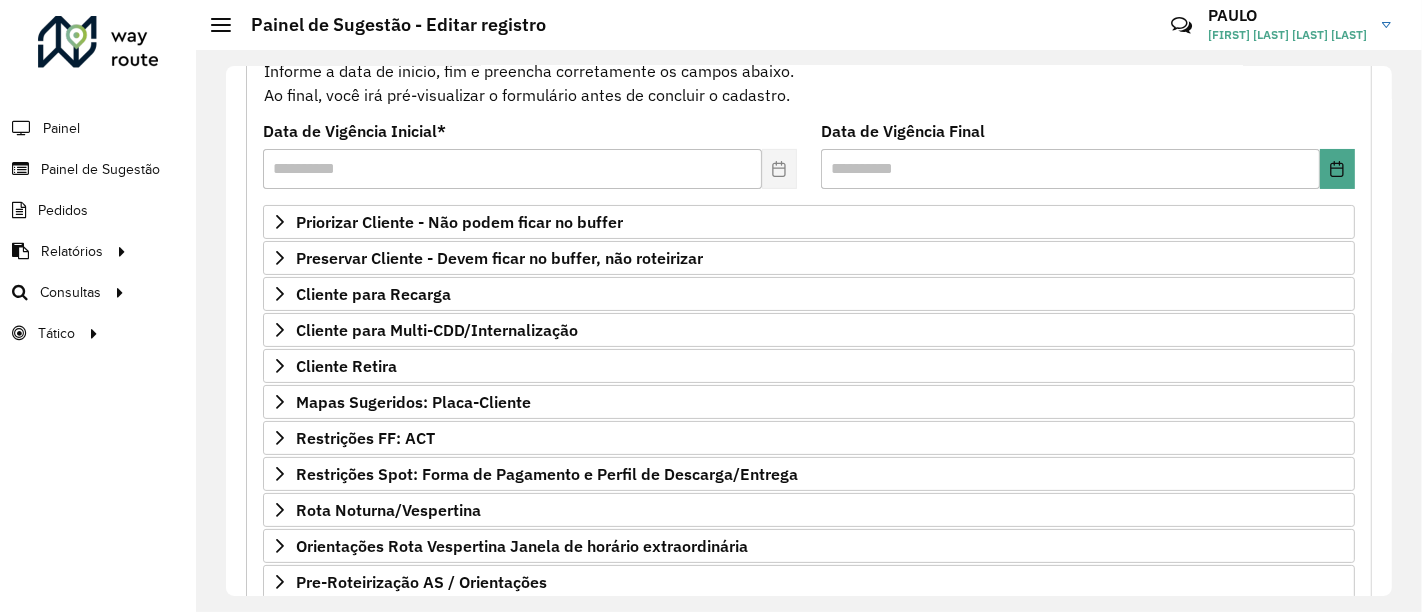scroll, scrollTop: 333, scrollLeft: 0, axis: vertical 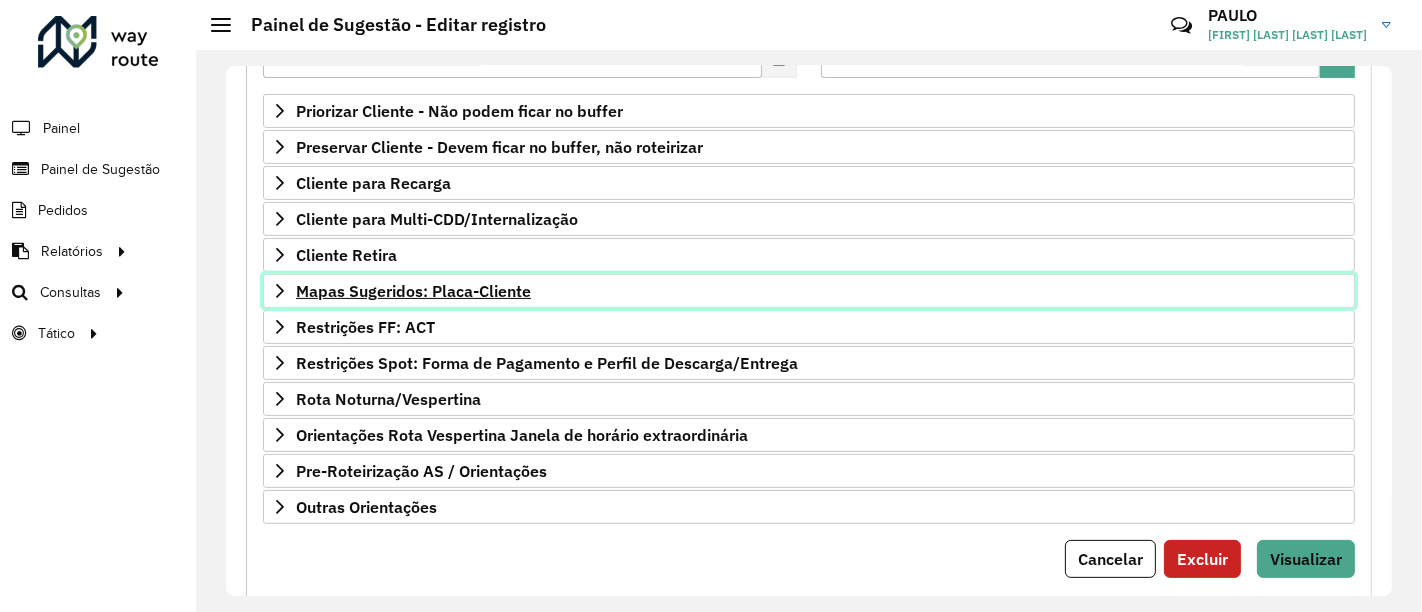 click on "Mapas Sugeridos: Placa-Cliente" at bounding box center [413, 291] 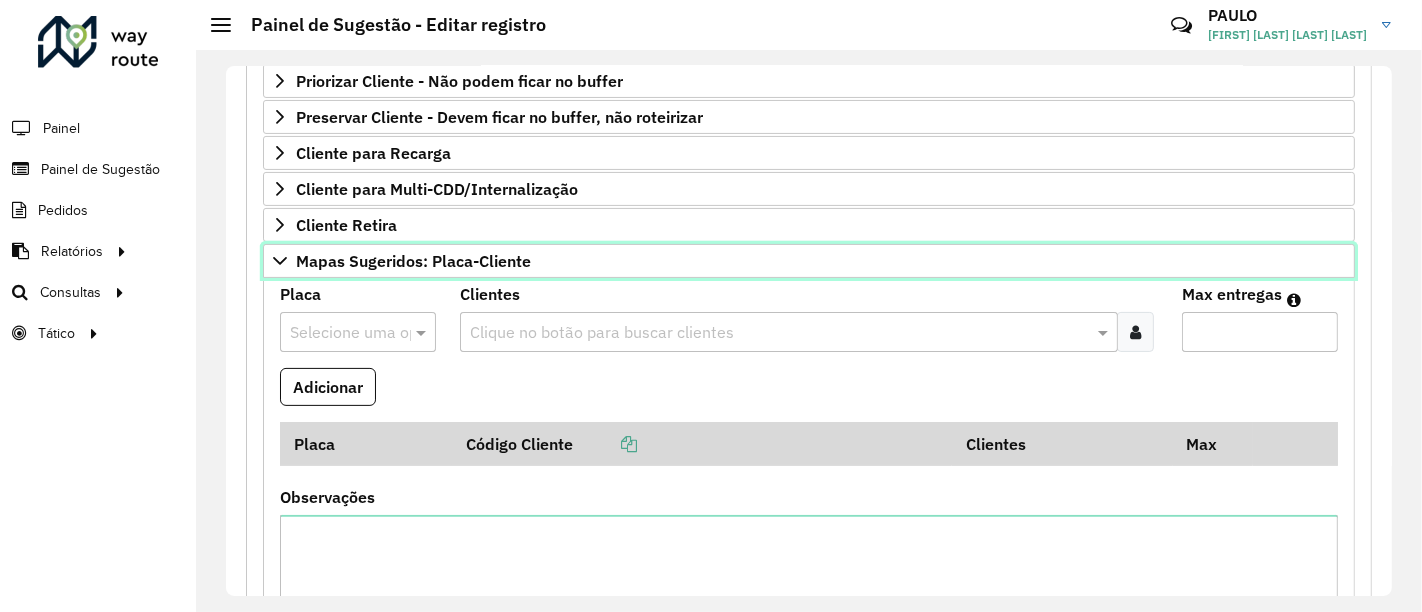 scroll, scrollTop: 444, scrollLeft: 0, axis: vertical 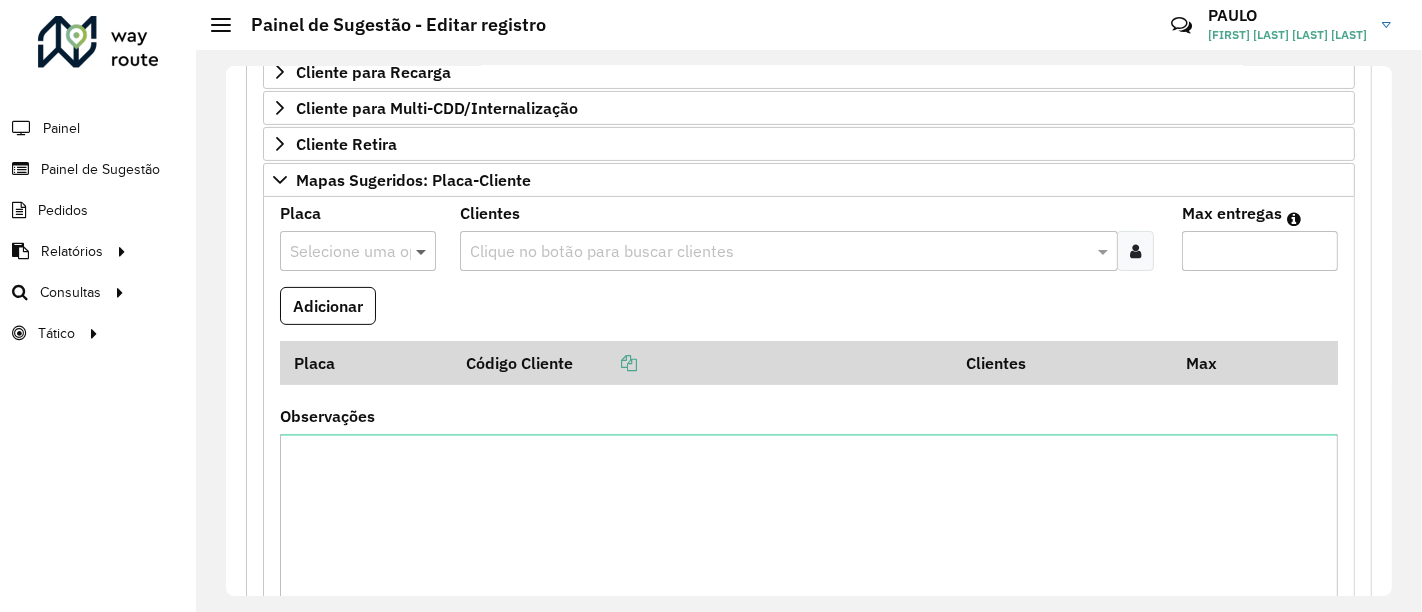 click at bounding box center [423, 251] 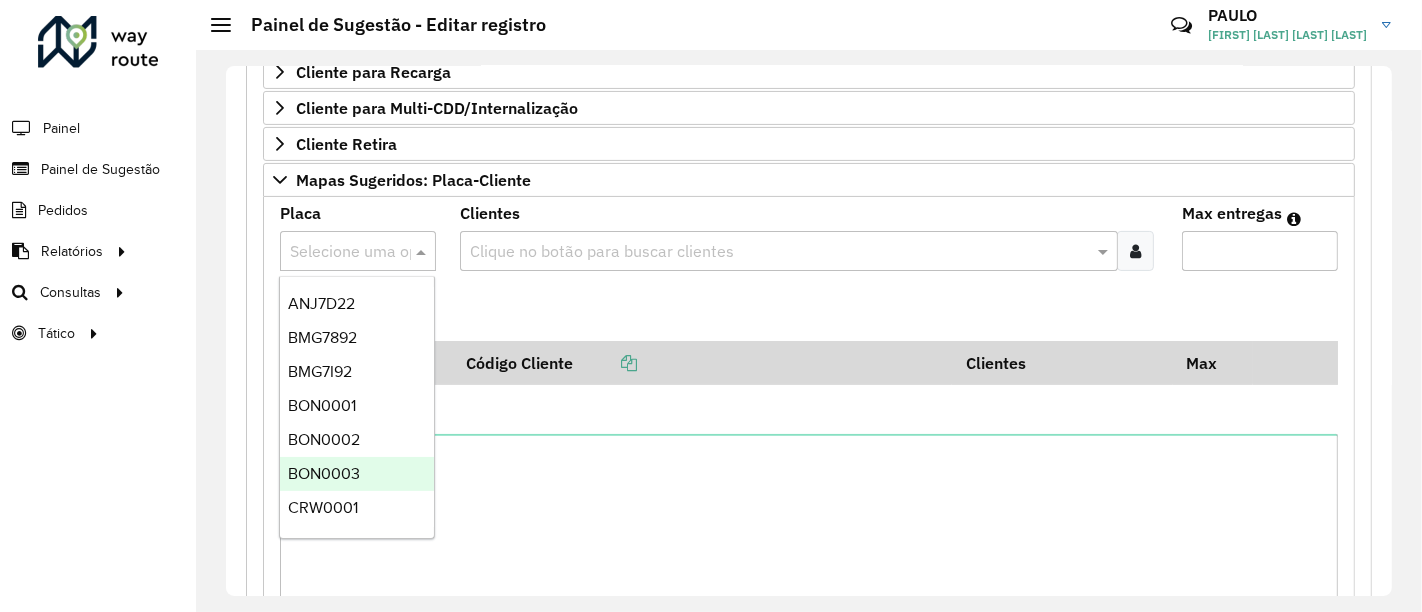 scroll, scrollTop: 111, scrollLeft: 0, axis: vertical 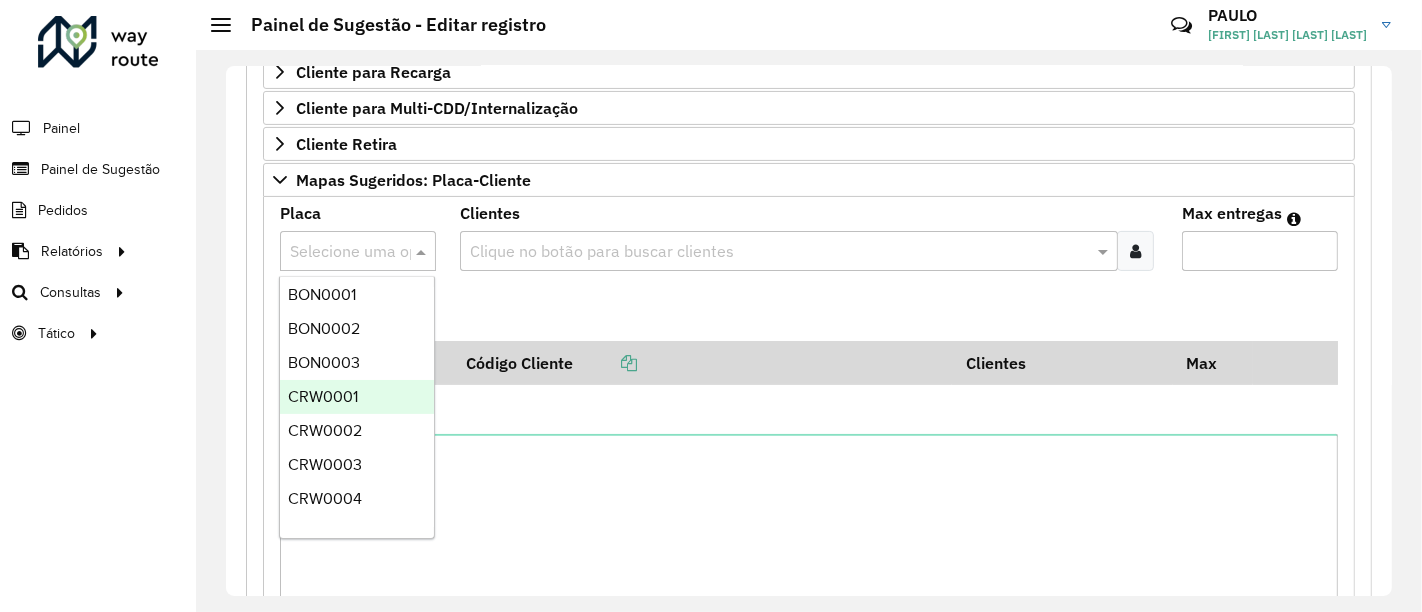 click on "CRW0001" at bounding box center (357, 397) 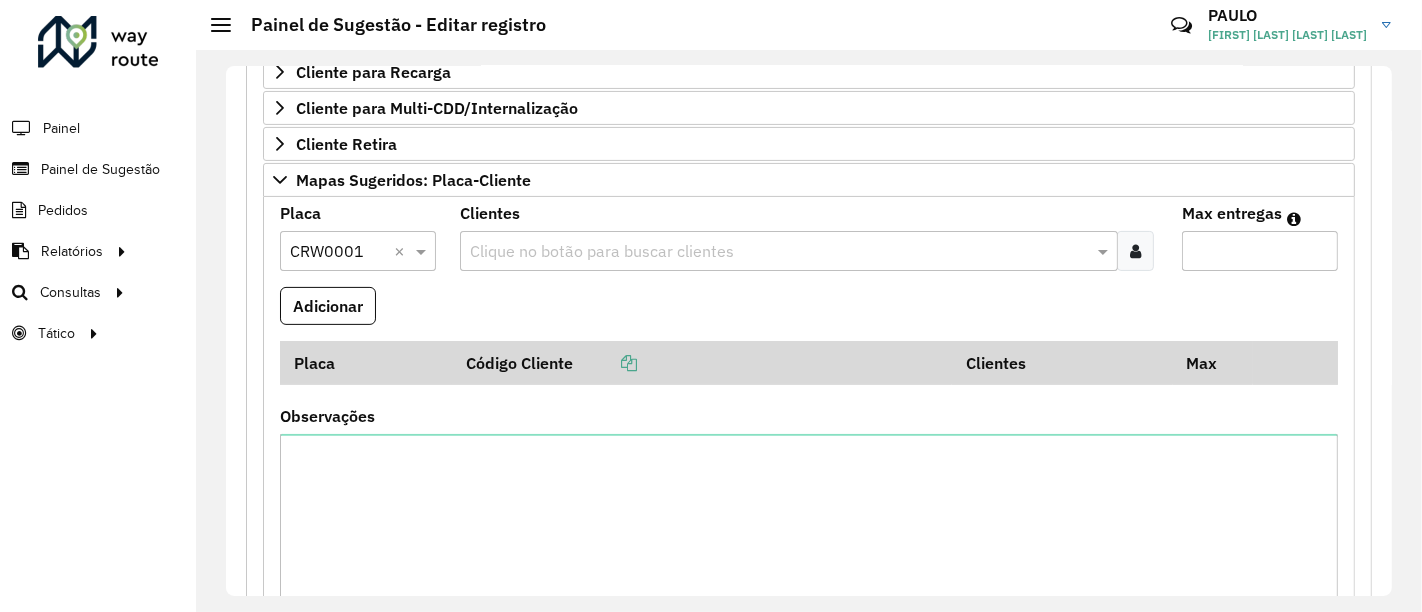 click at bounding box center [778, 252] 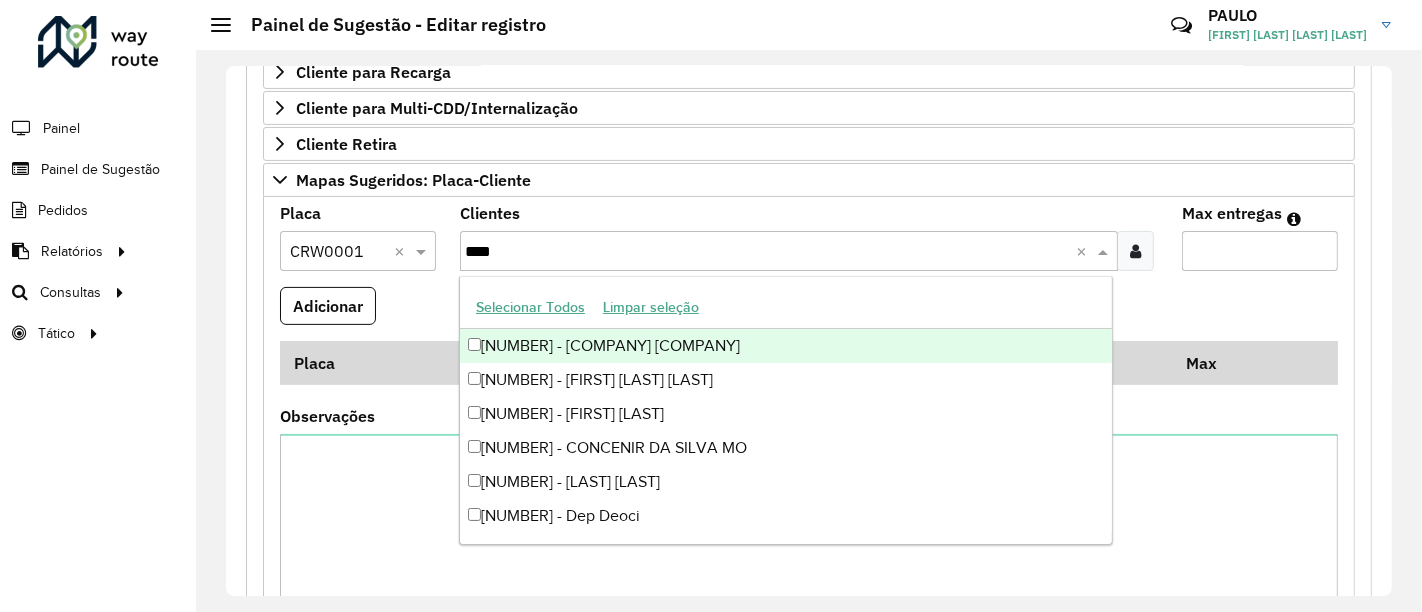 type on "*****" 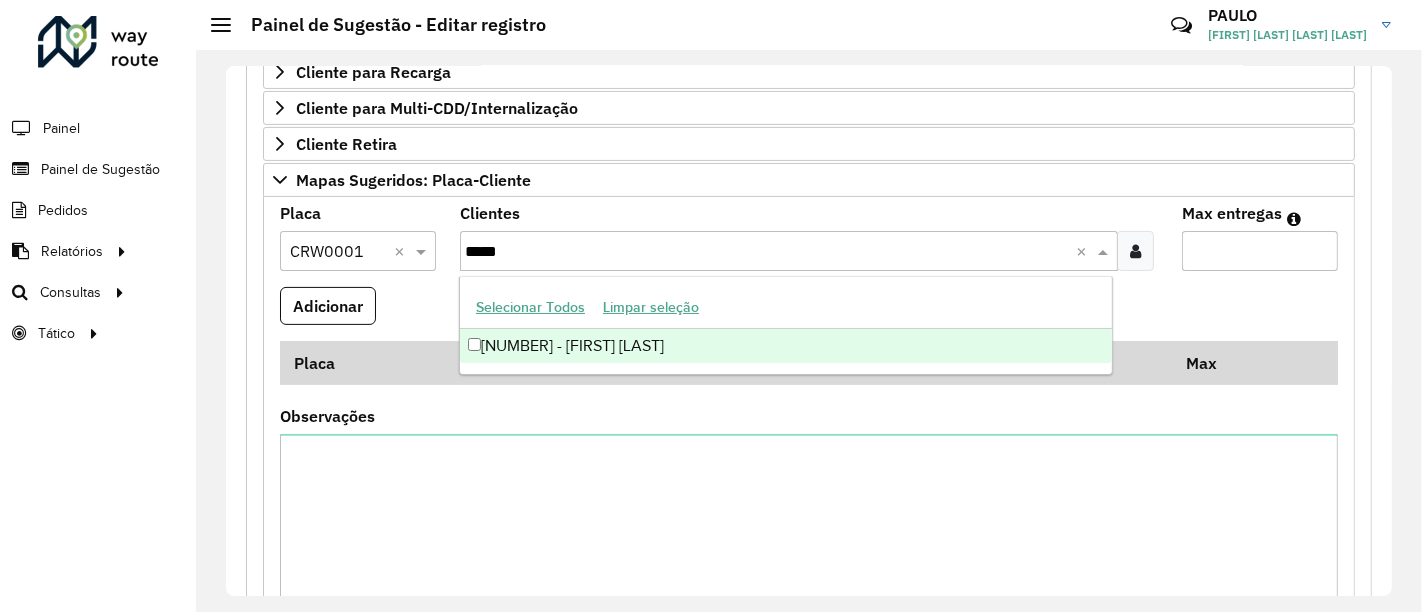 click on "[NUMBER] - [FIRST] [LAST]" at bounding box center [786, 346] 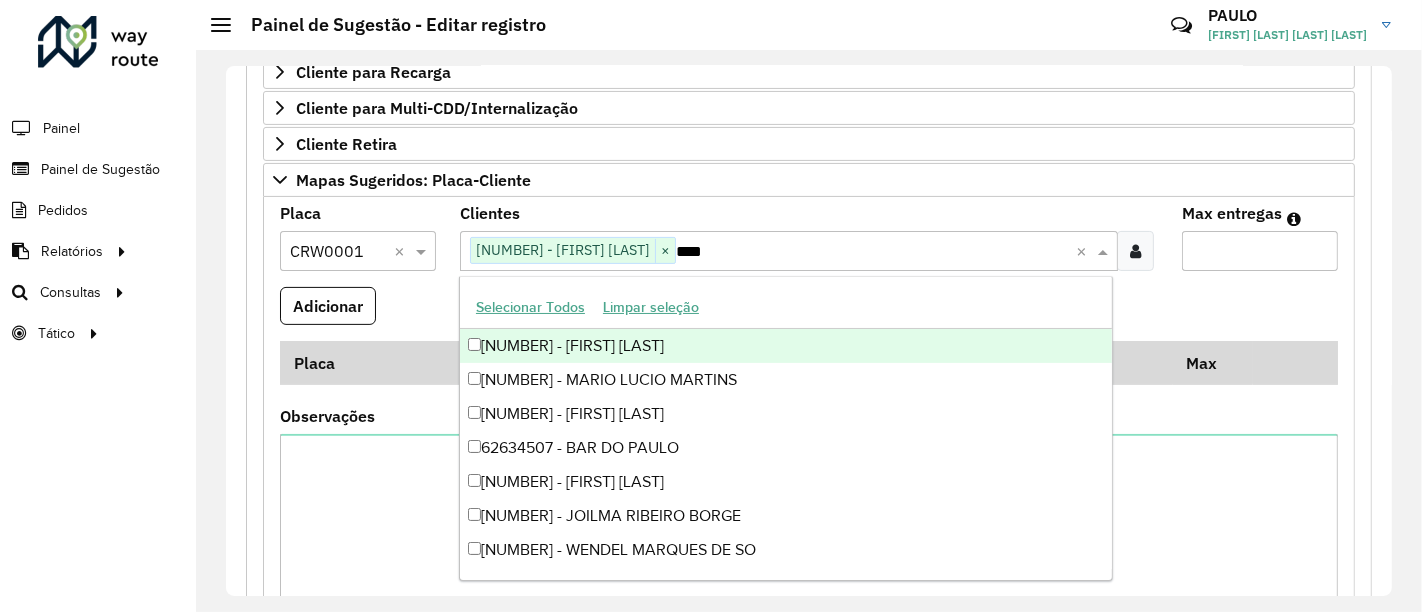 type on "*****" 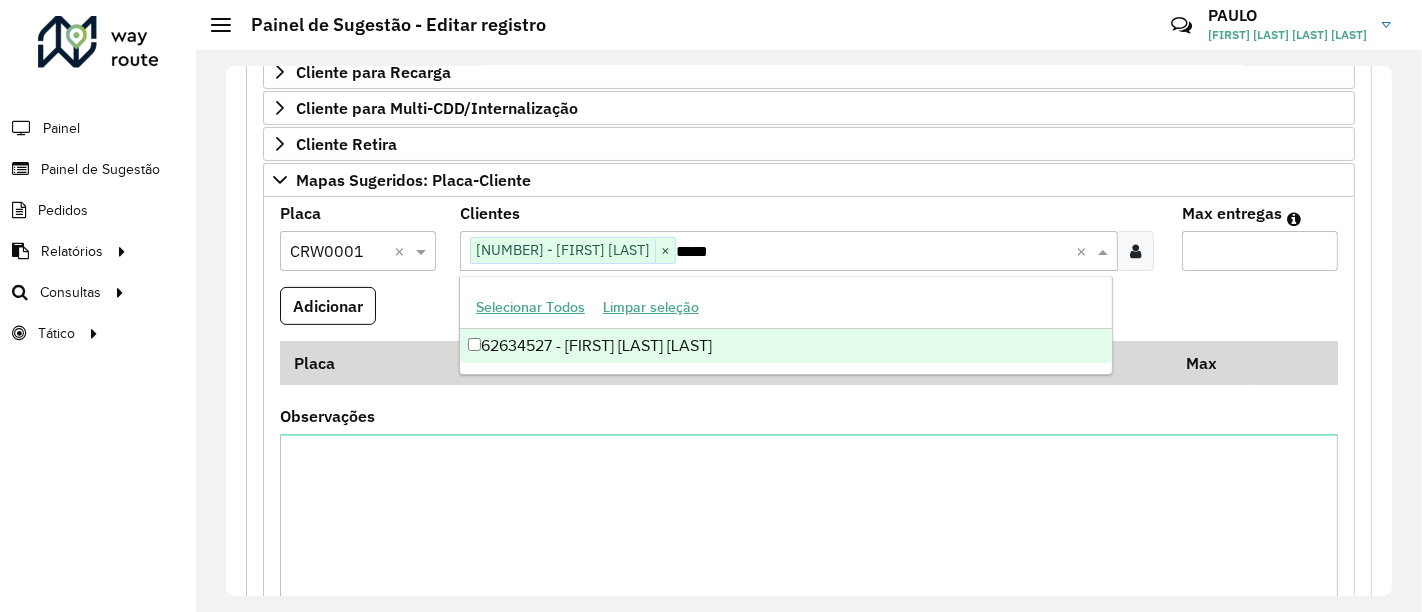 click on "62634527 - [FIRST] [LAST] [LAST]" at bounding box center [786, 346] 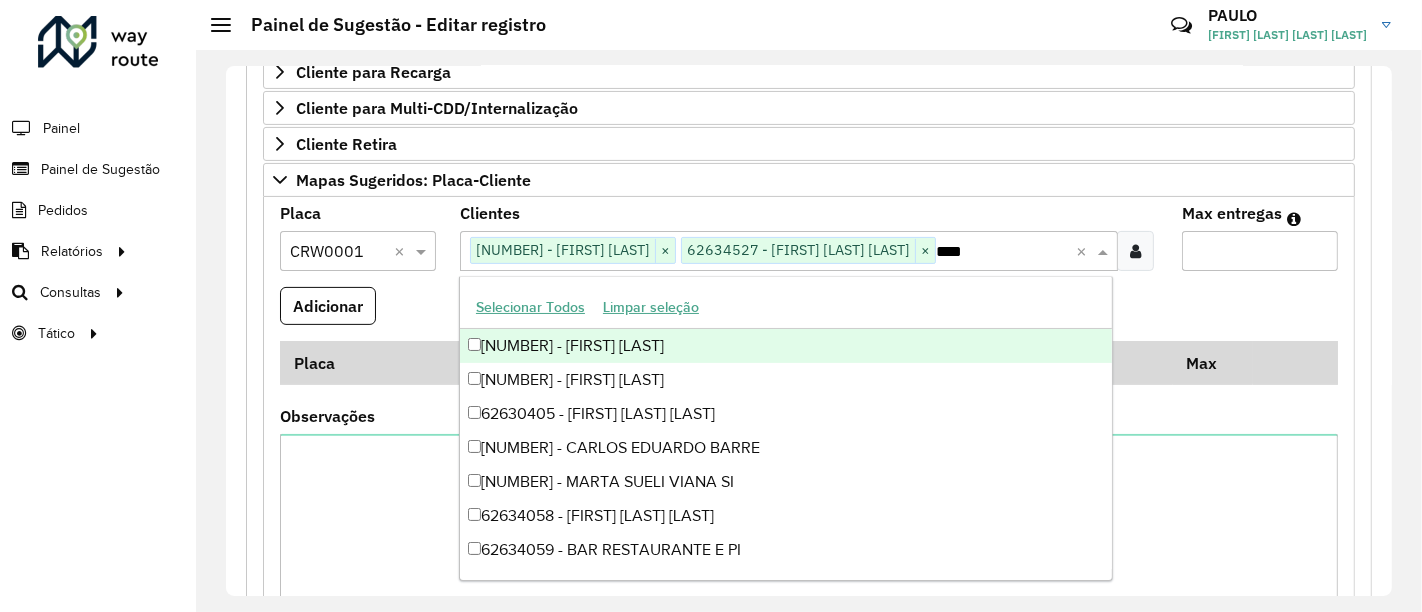 type on "*****" 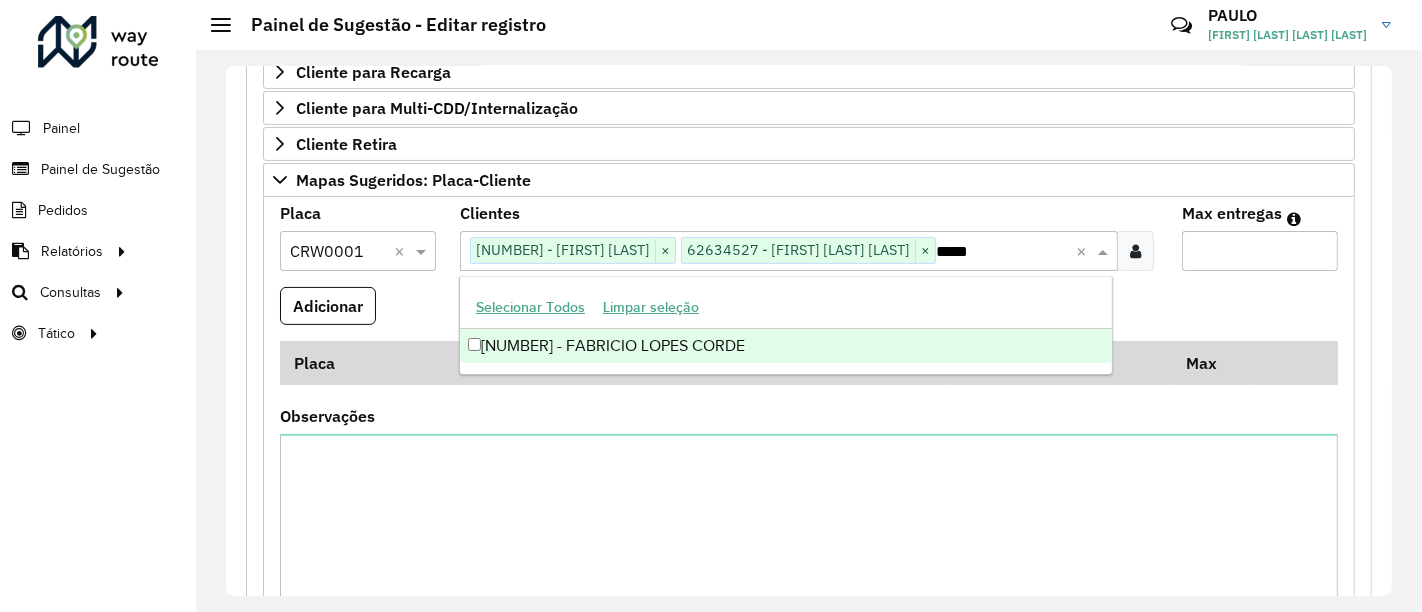 scroll, scrollTop: 0, scrollLeft: 15, axis: horizontal 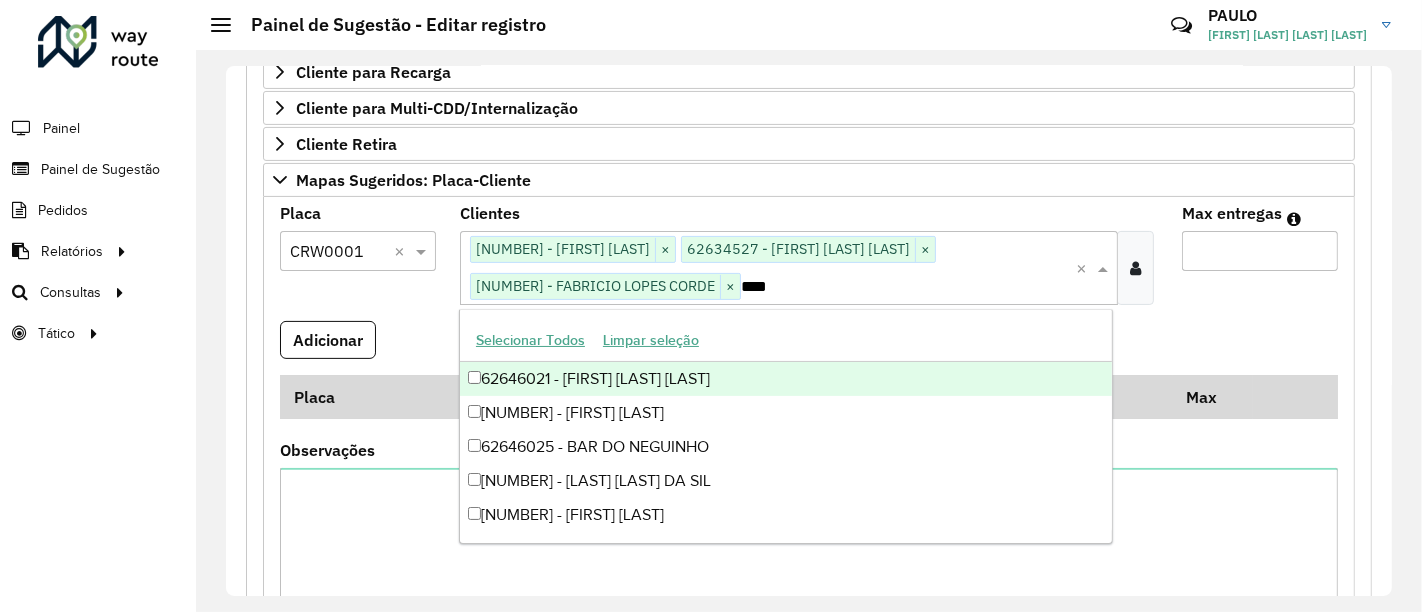 type on "*****" 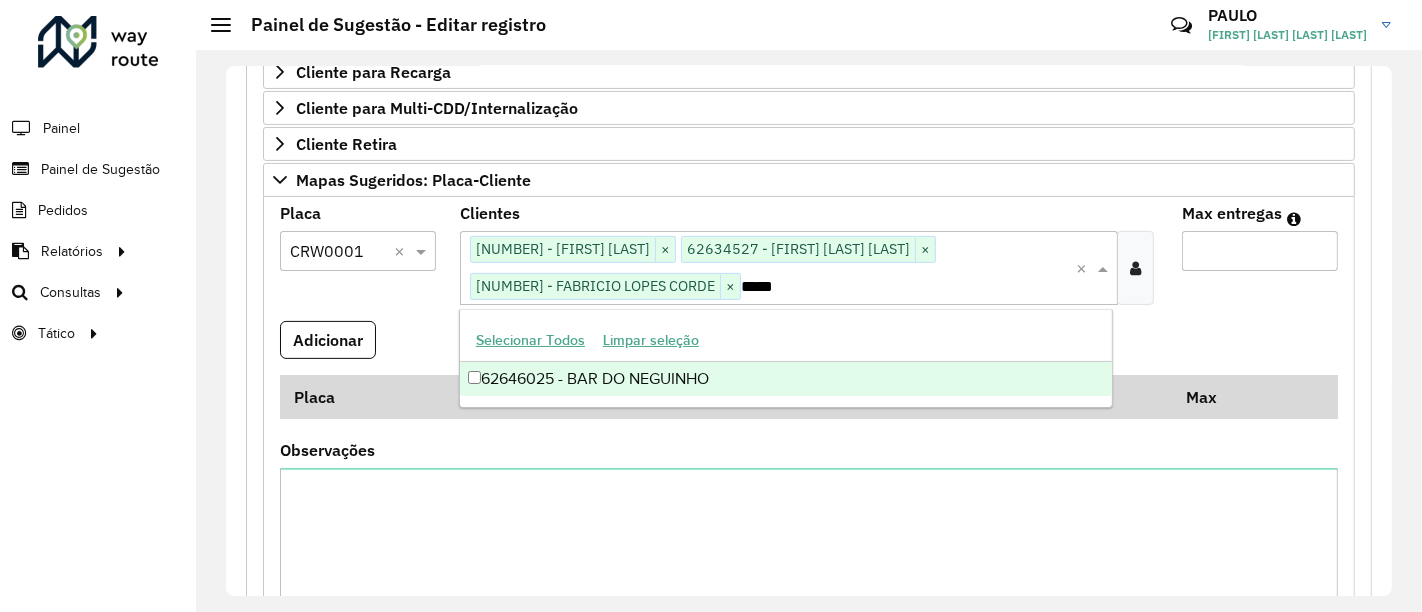 click on "62646025 - BAR DO NEGUINHO" at bounding box center (786, 379) 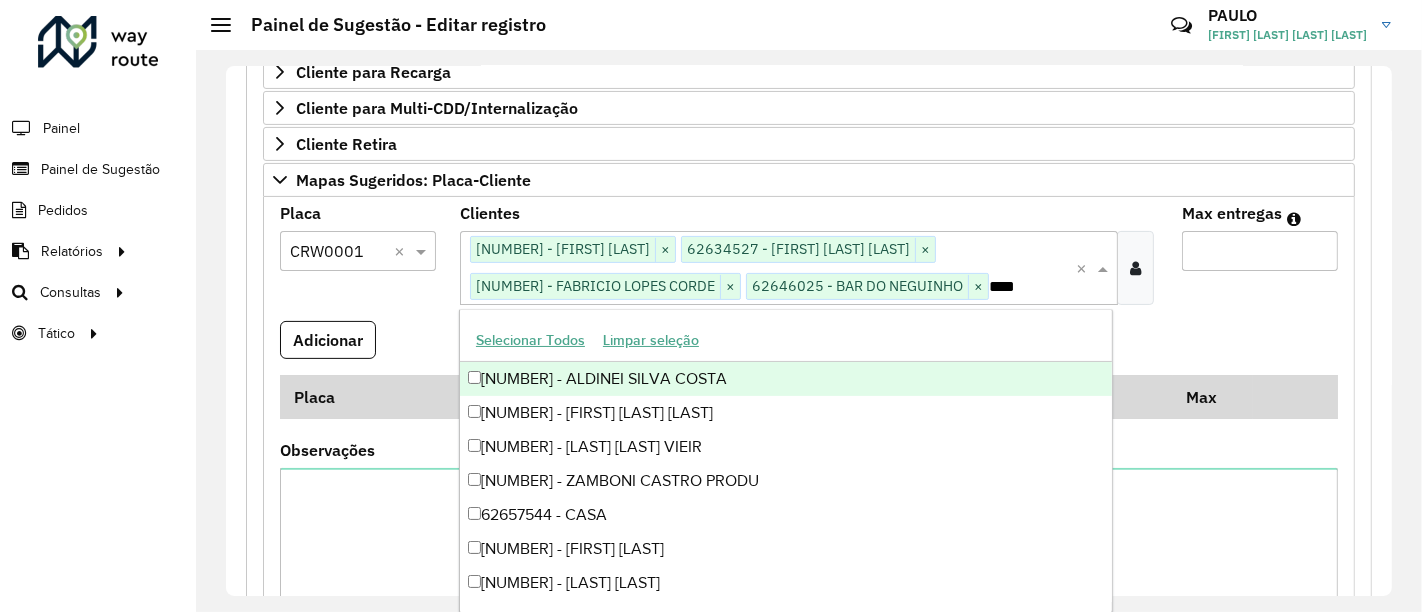 type on "*****" 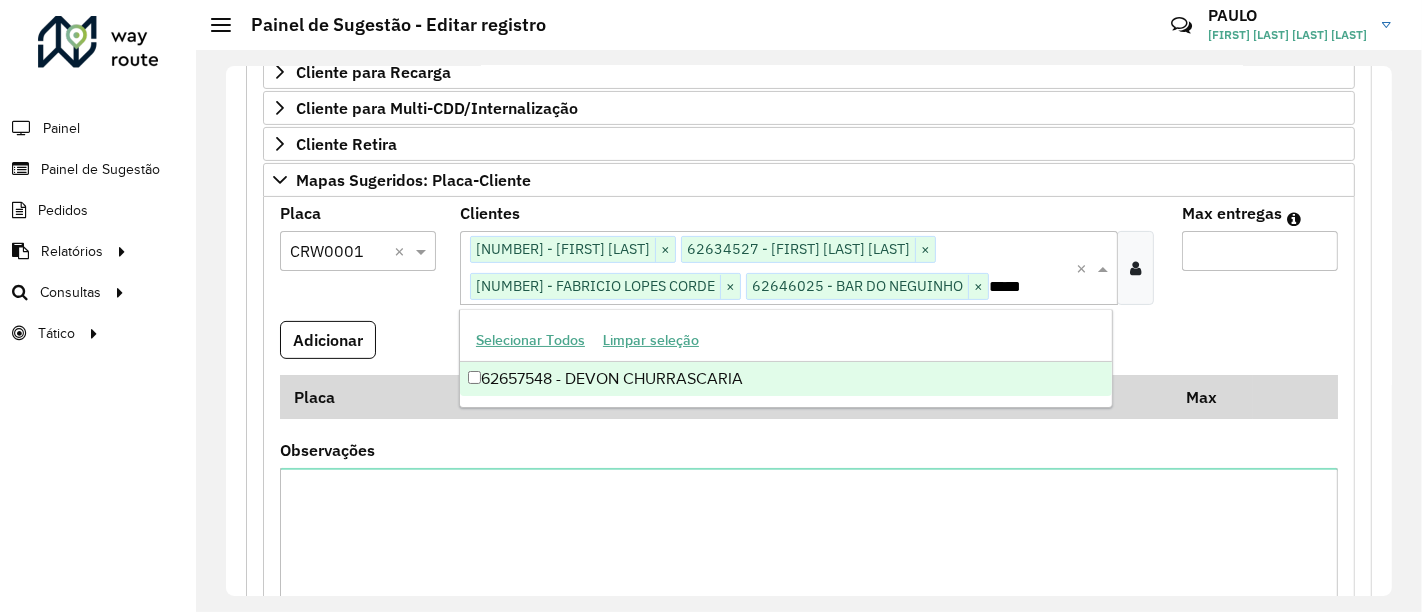 click on "62657548 - DEVON CHURRASCARIA" at bounding box center [786, 379] 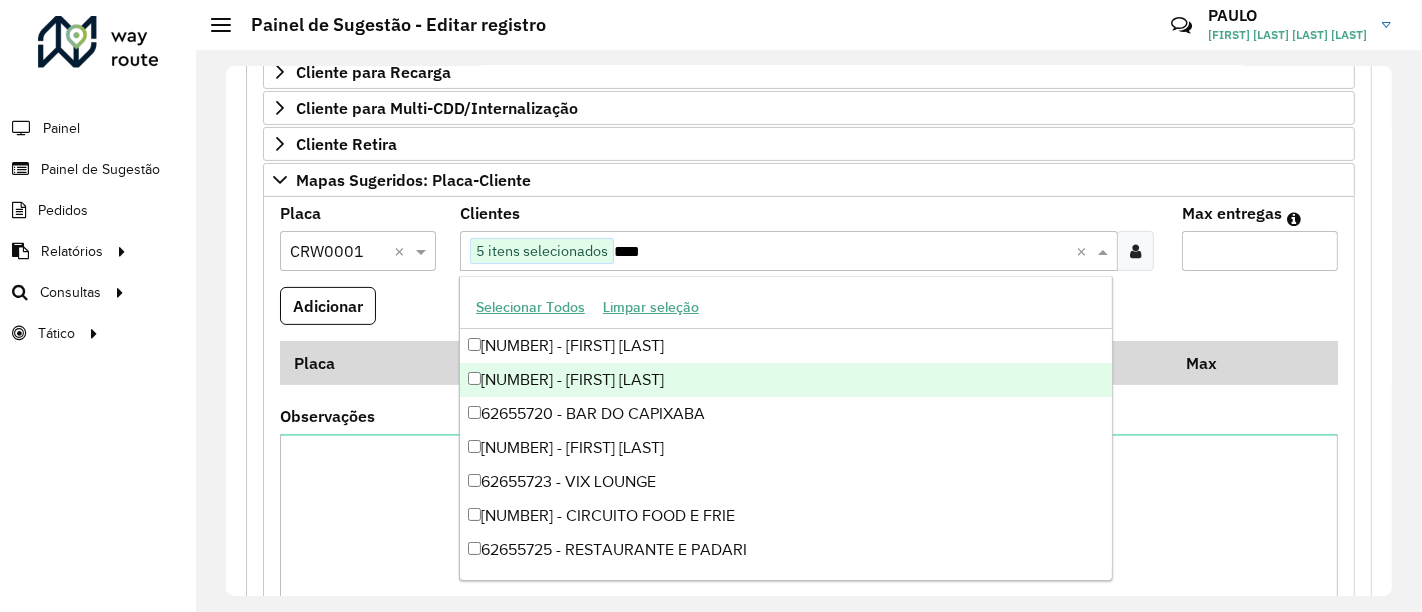 type on "*****" 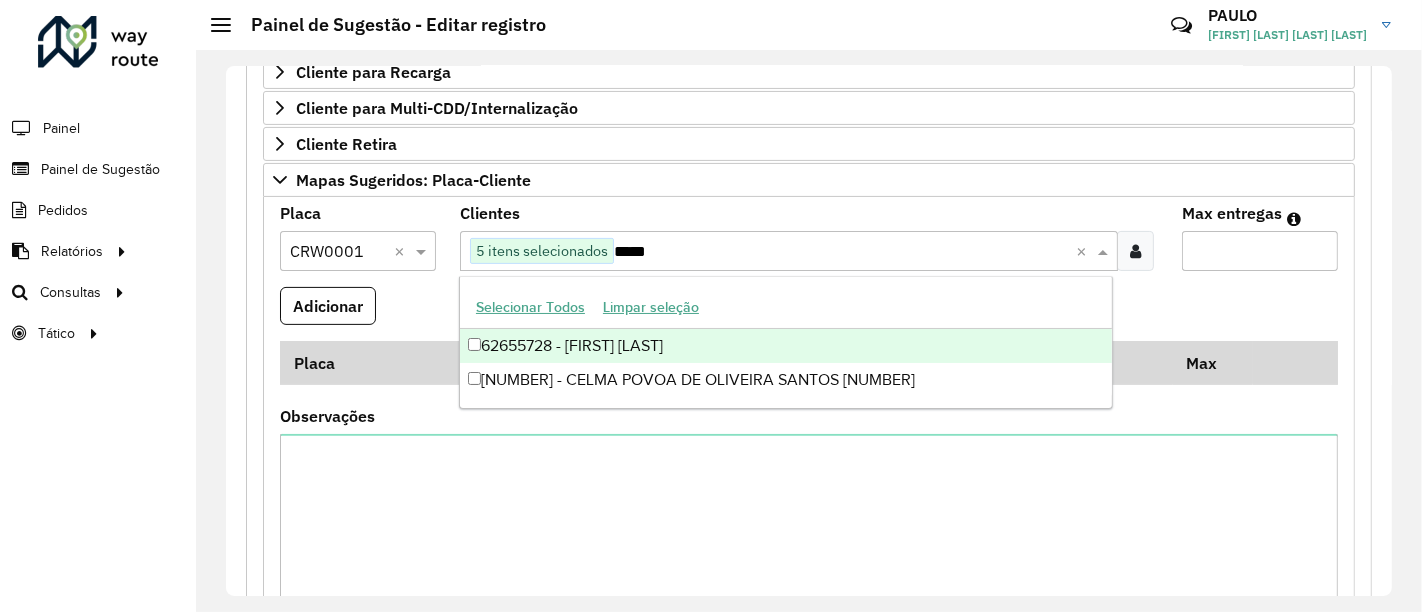 click on "62655728 - [FIRST] [LAST]" at bounding box center (786, 346) 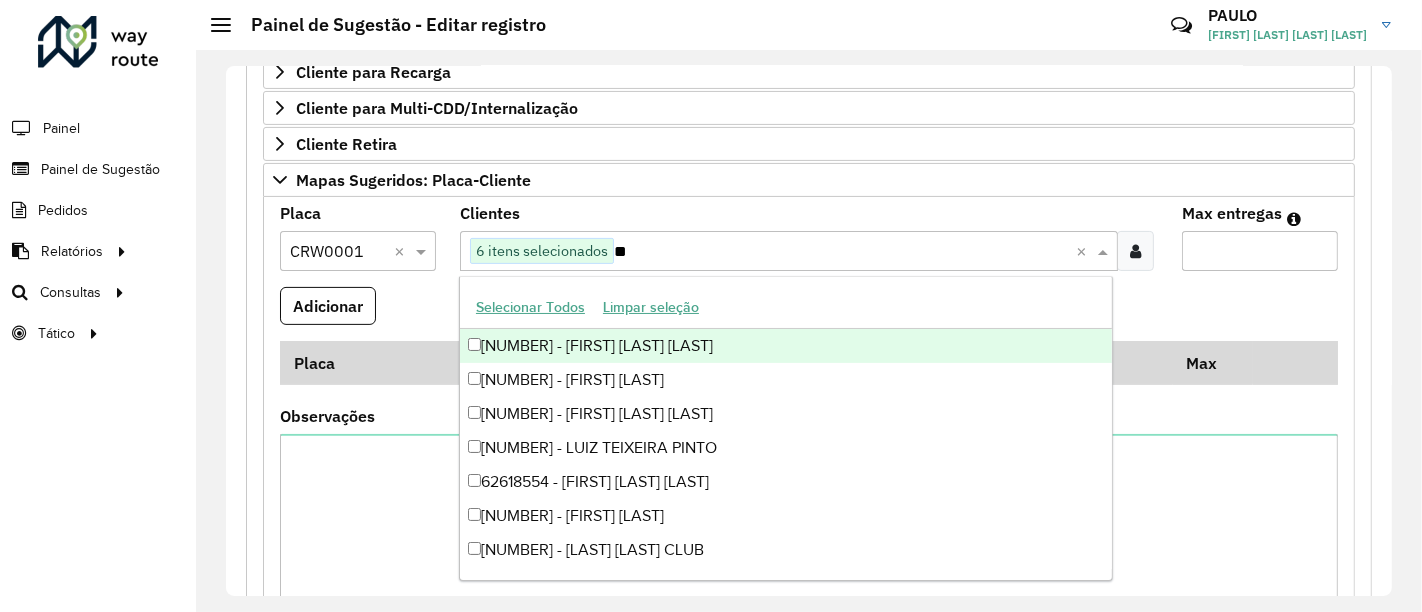 type on "*" 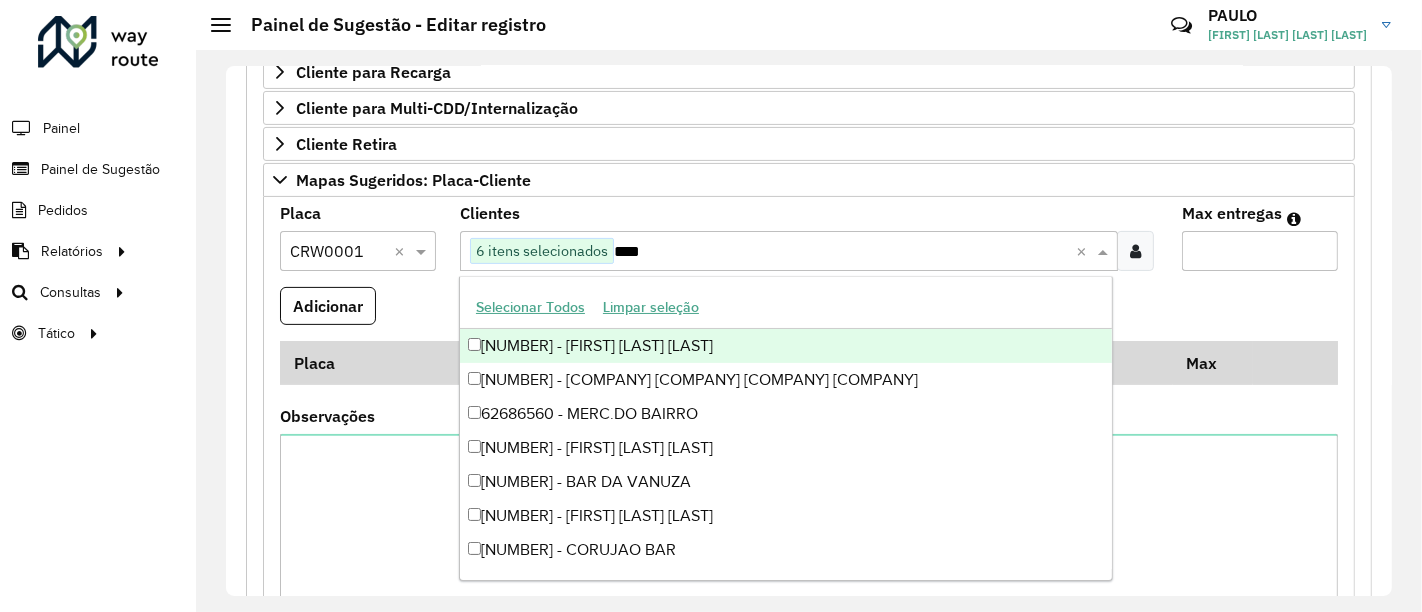 type on "*****" 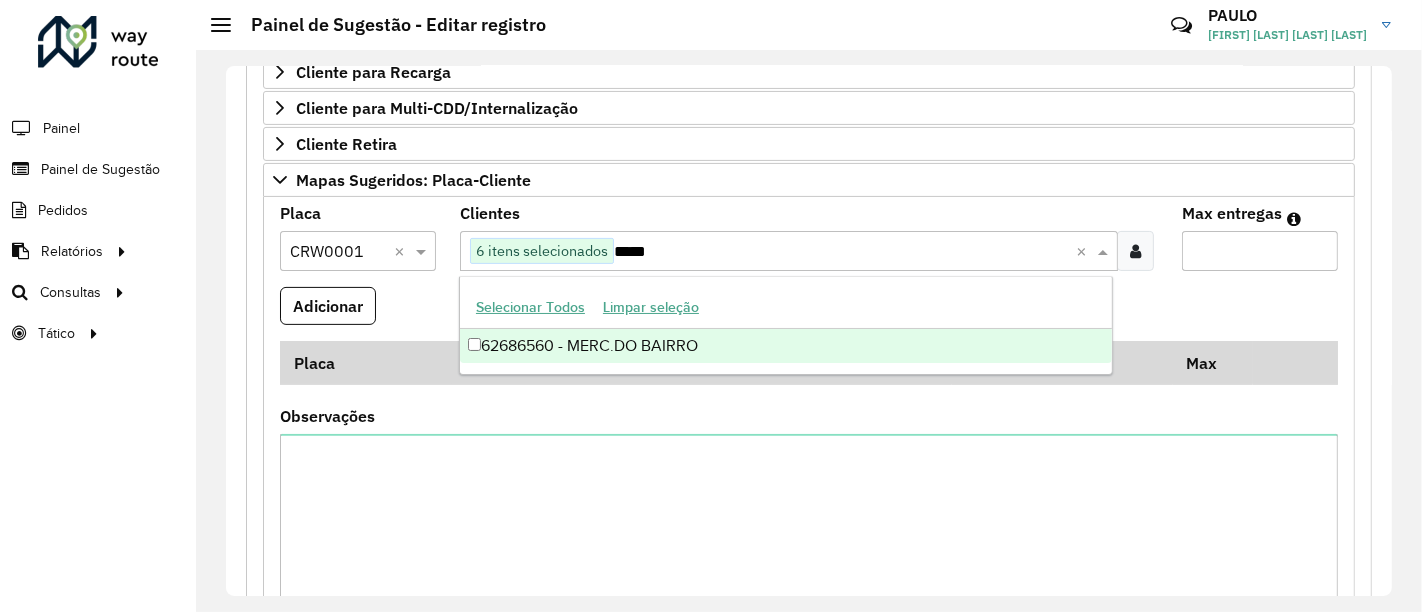 click on "62686560 - MERC.DO BAIRRO" at bounding box center (786, 346) 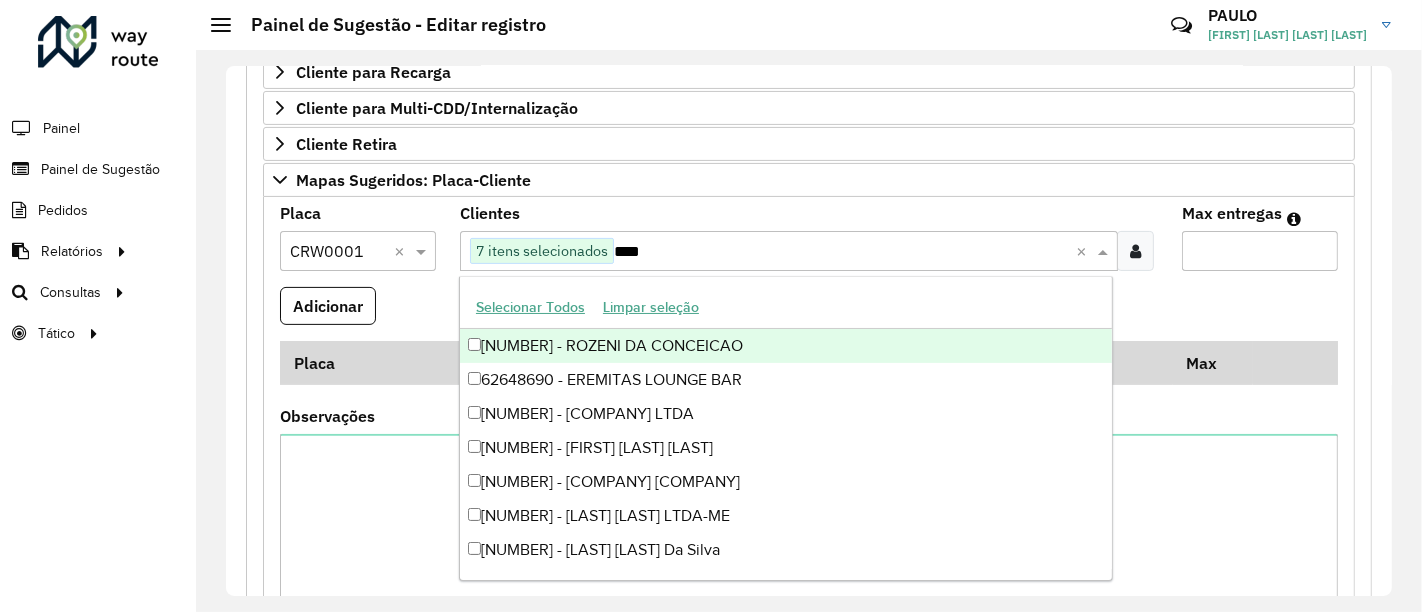 type on "*****" 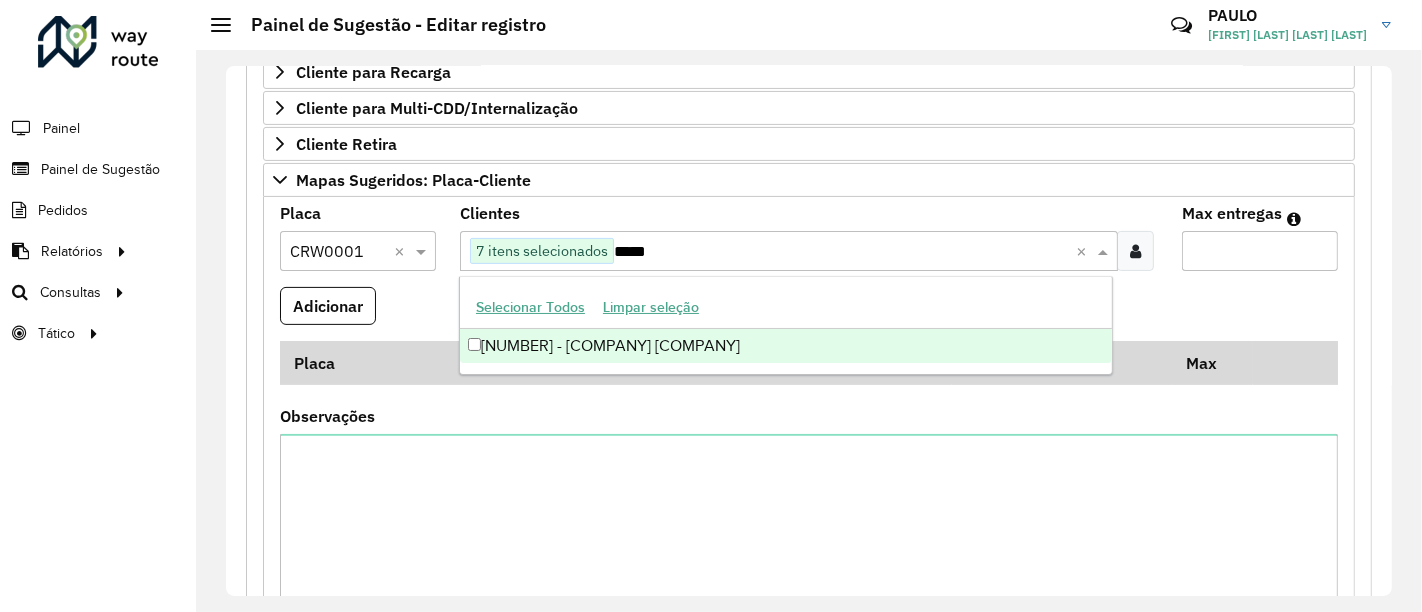 click on "[NUMBER] - [COMPANY] [COMPANY]" at bounding box center [786, 346] 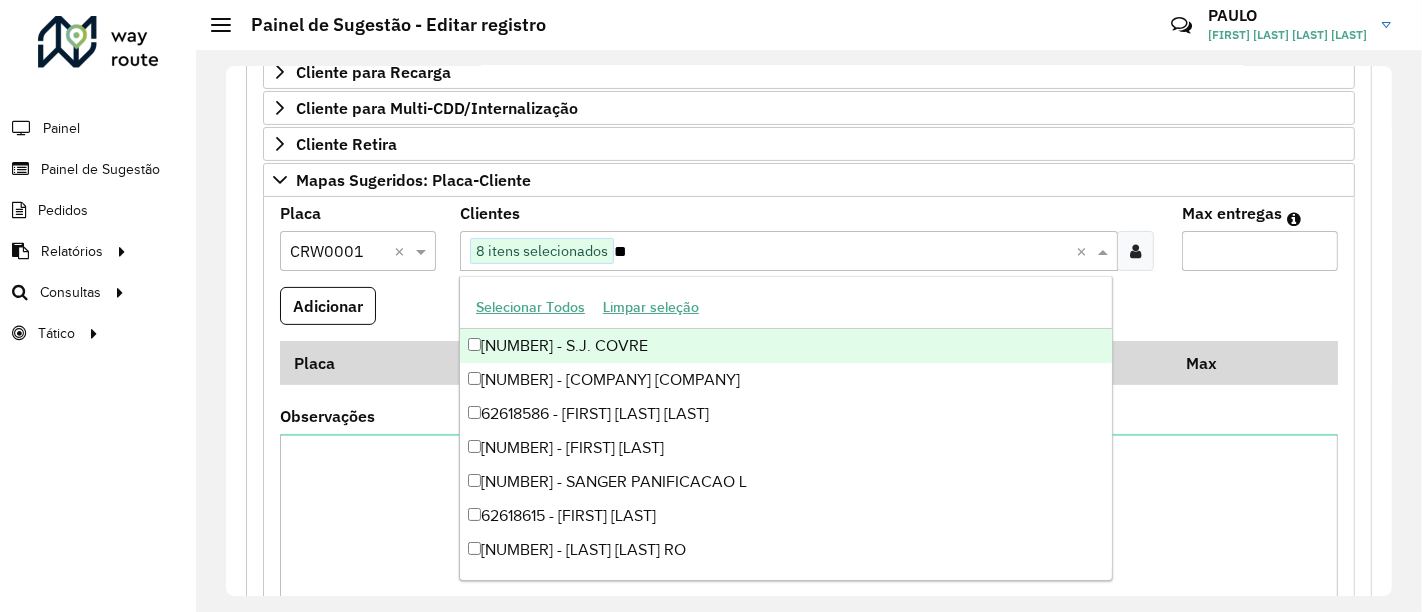 type on "*" 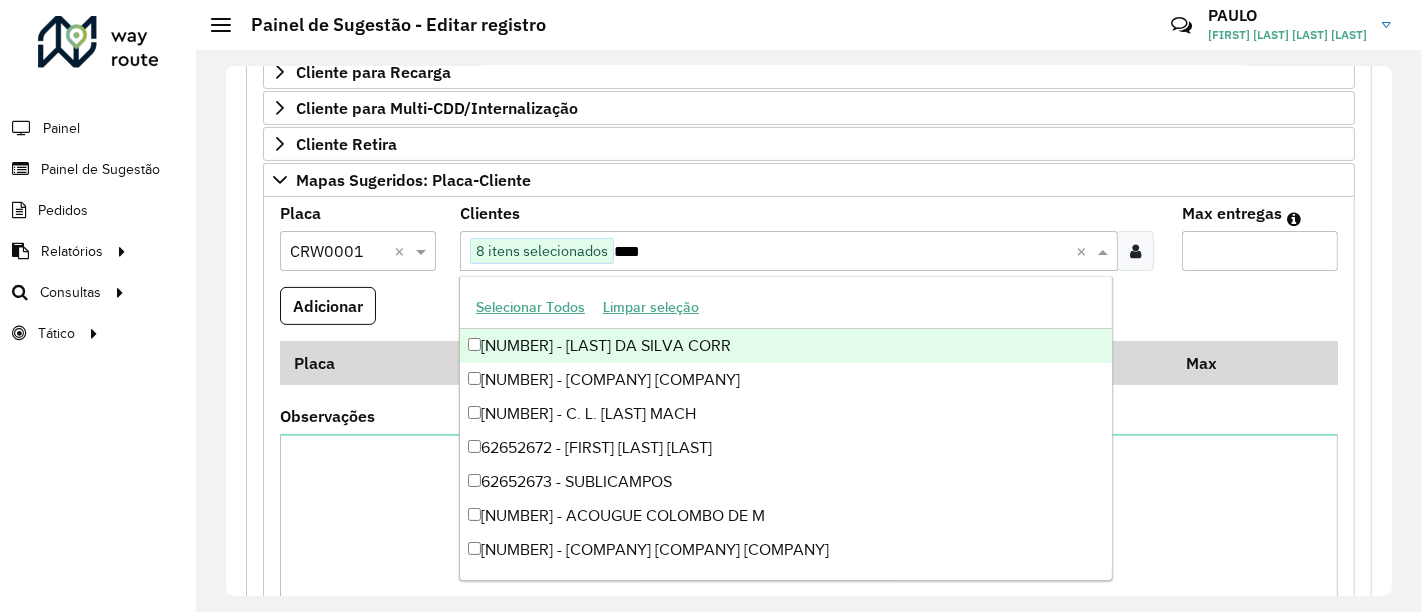 type on "*****" 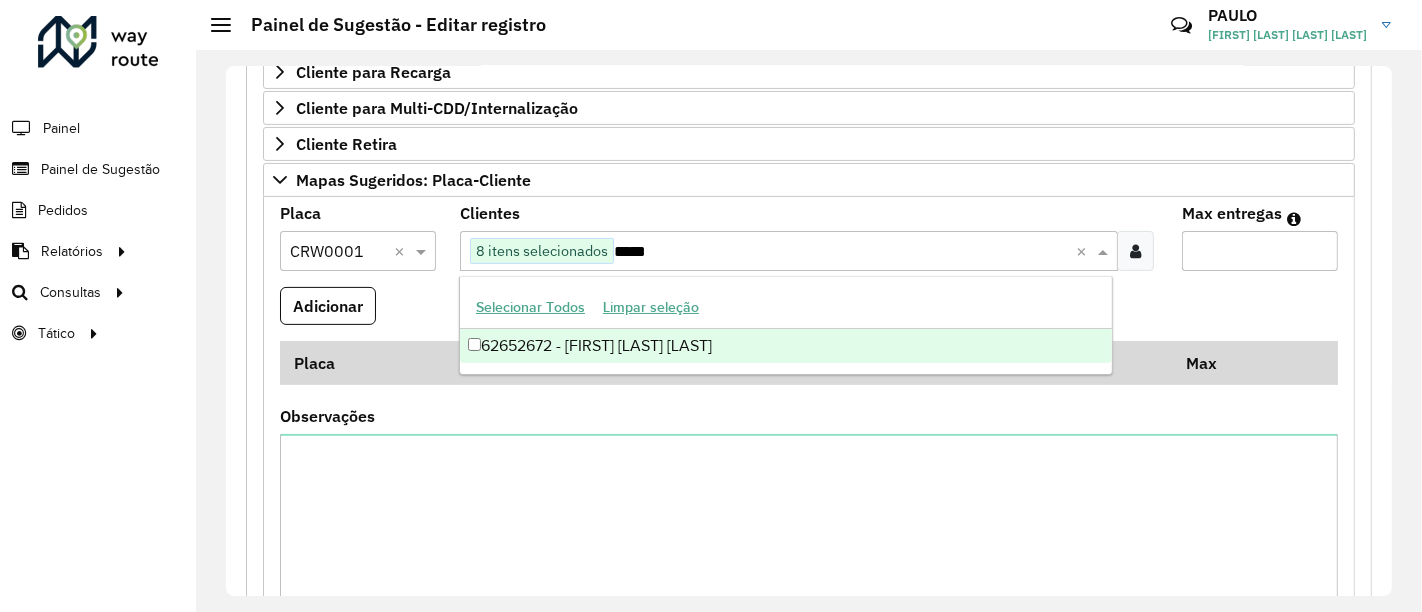 click on "62652672 - [FIRST] [LAST] [LAST]" at bounding box center (786, 346) 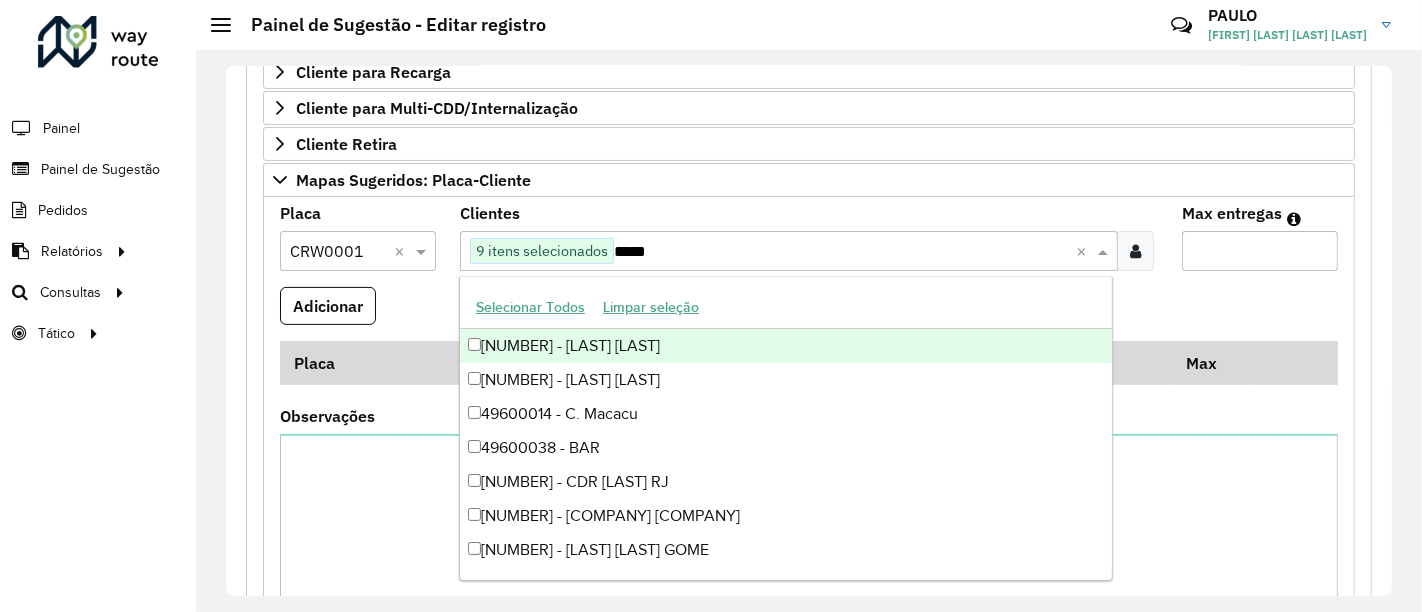 click at bounding box center [1105, 251] 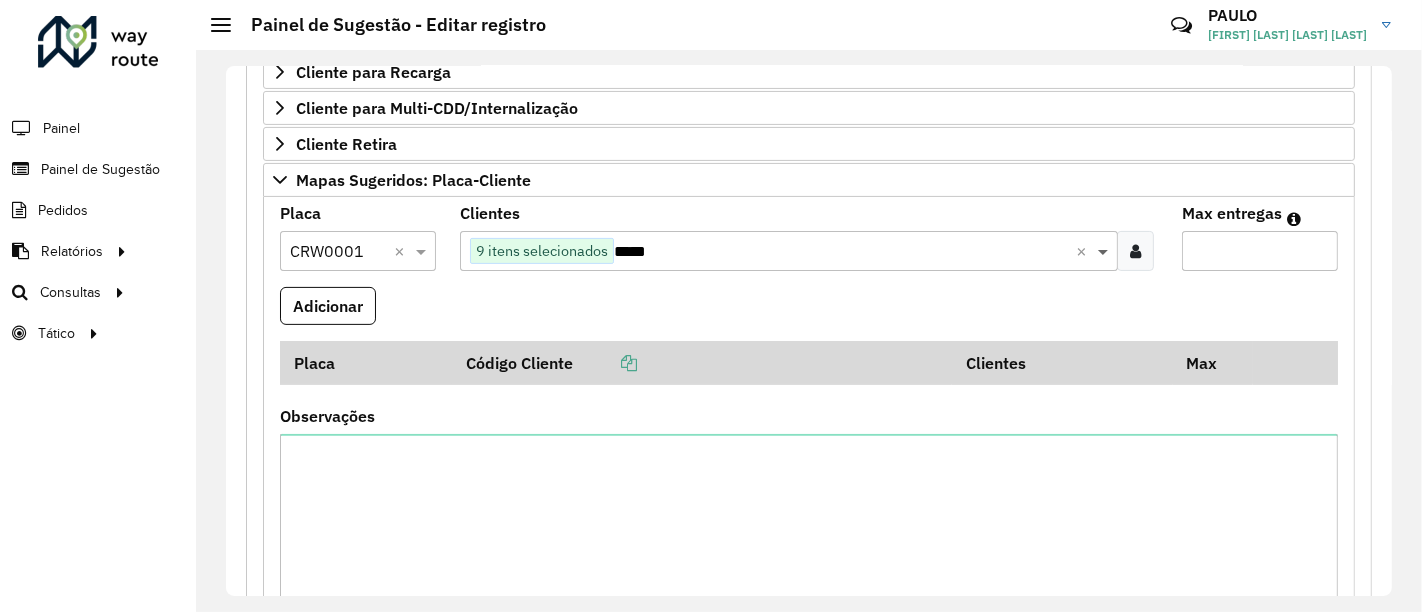 click at bounding box center [1105, 251] 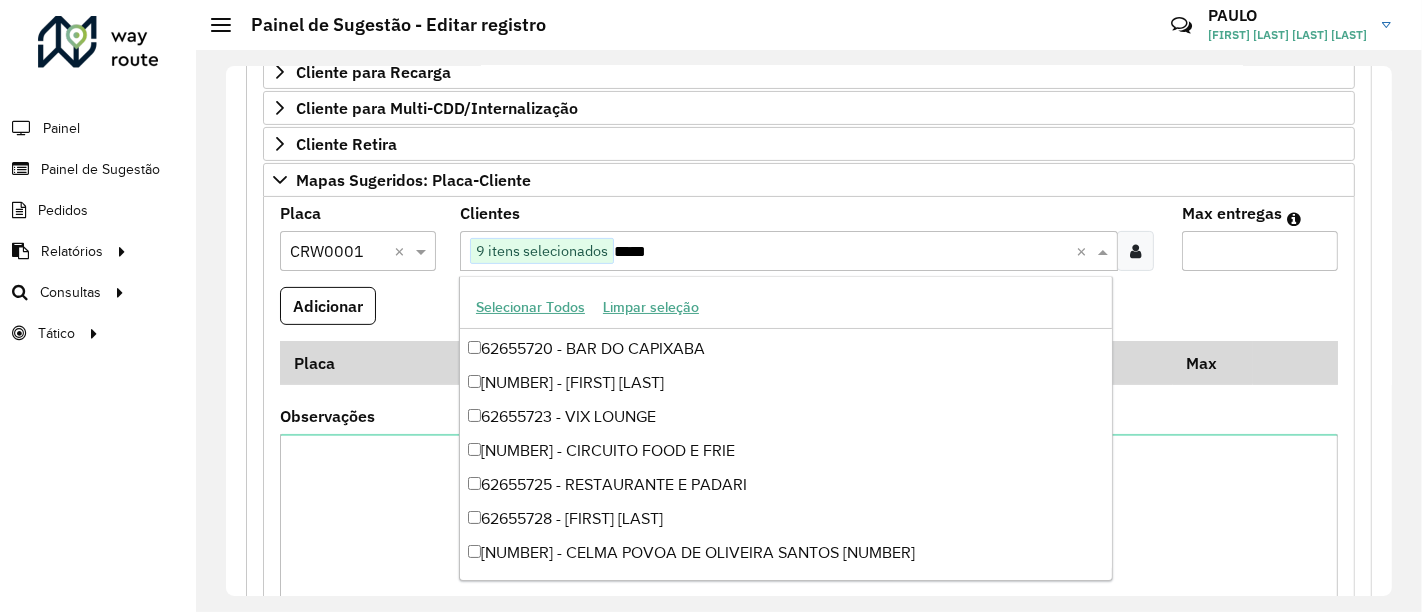 scroll, scrollTop: 0, scrollLeft: 0, axis: both 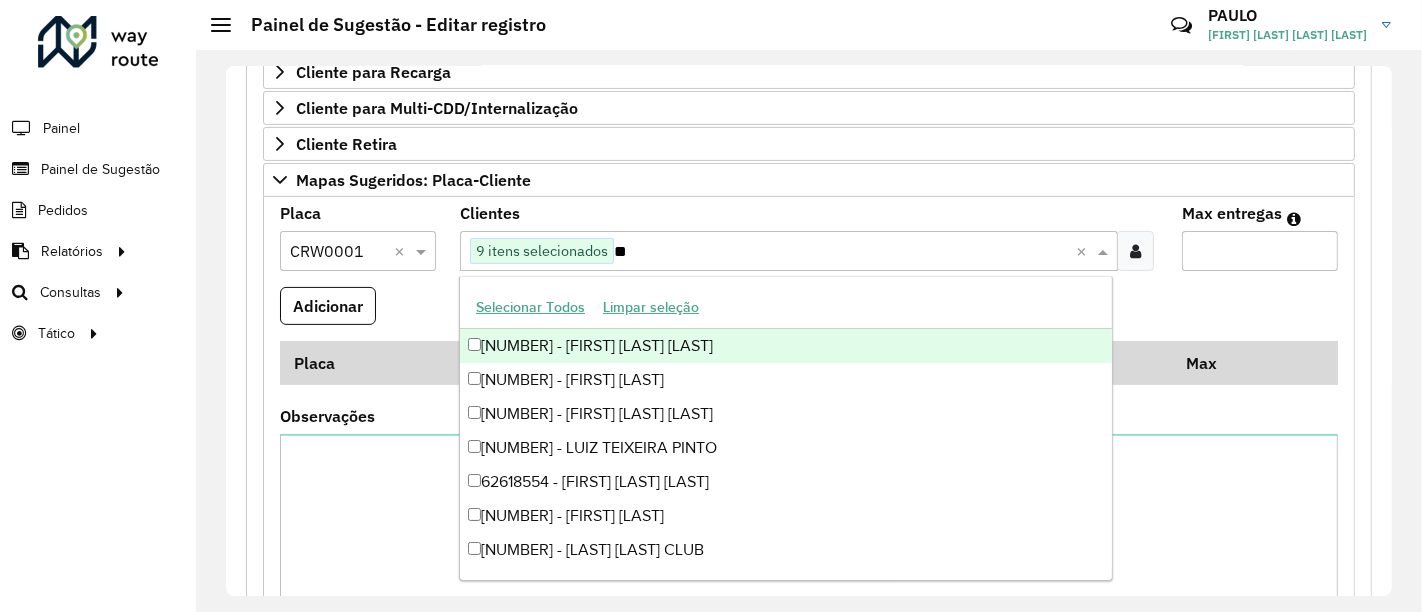 type on "*" 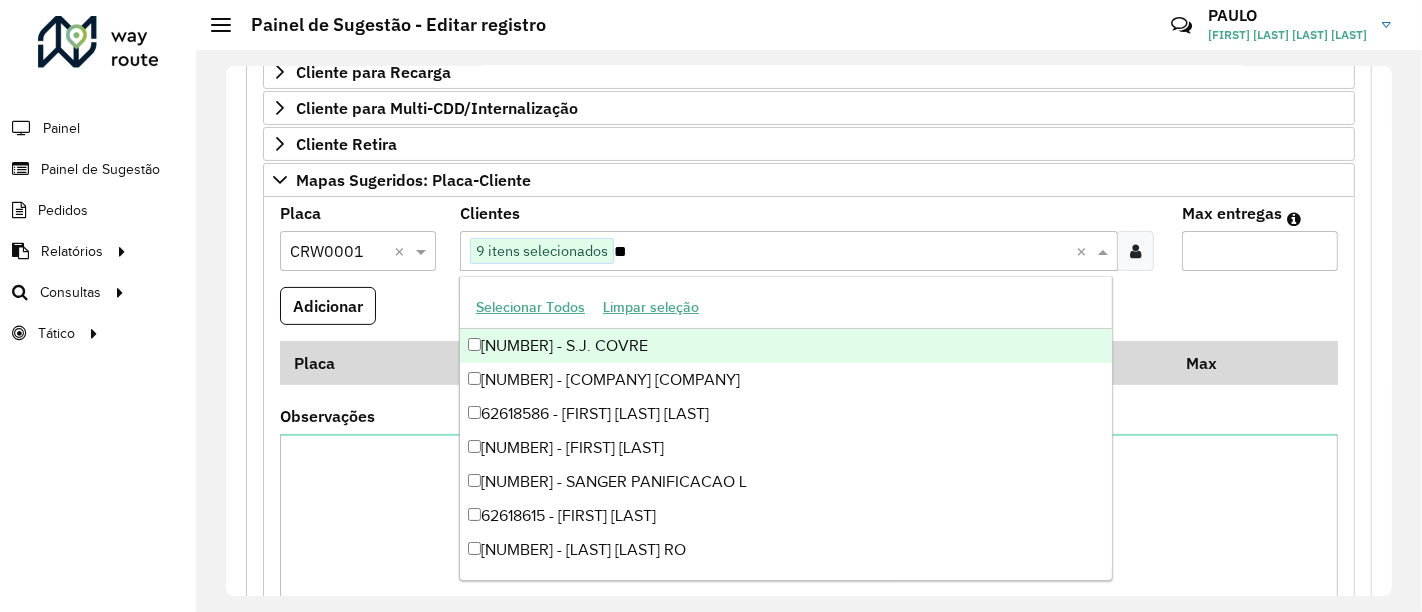 type on "*" 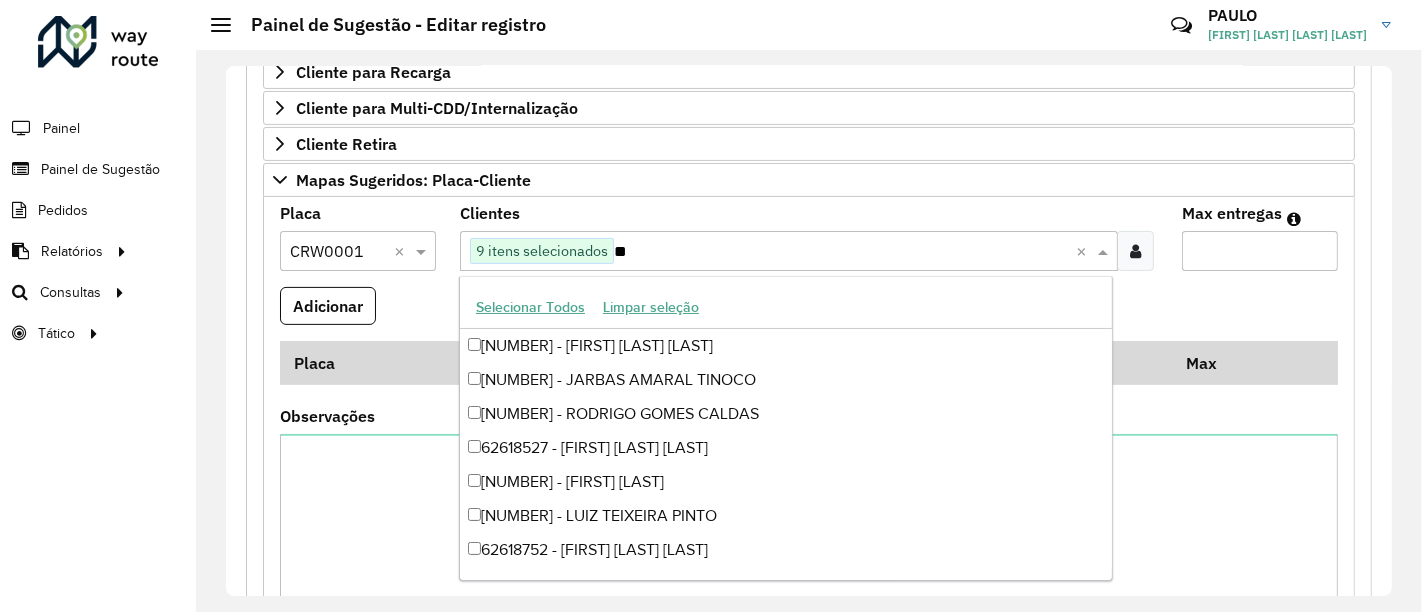 type on "*" 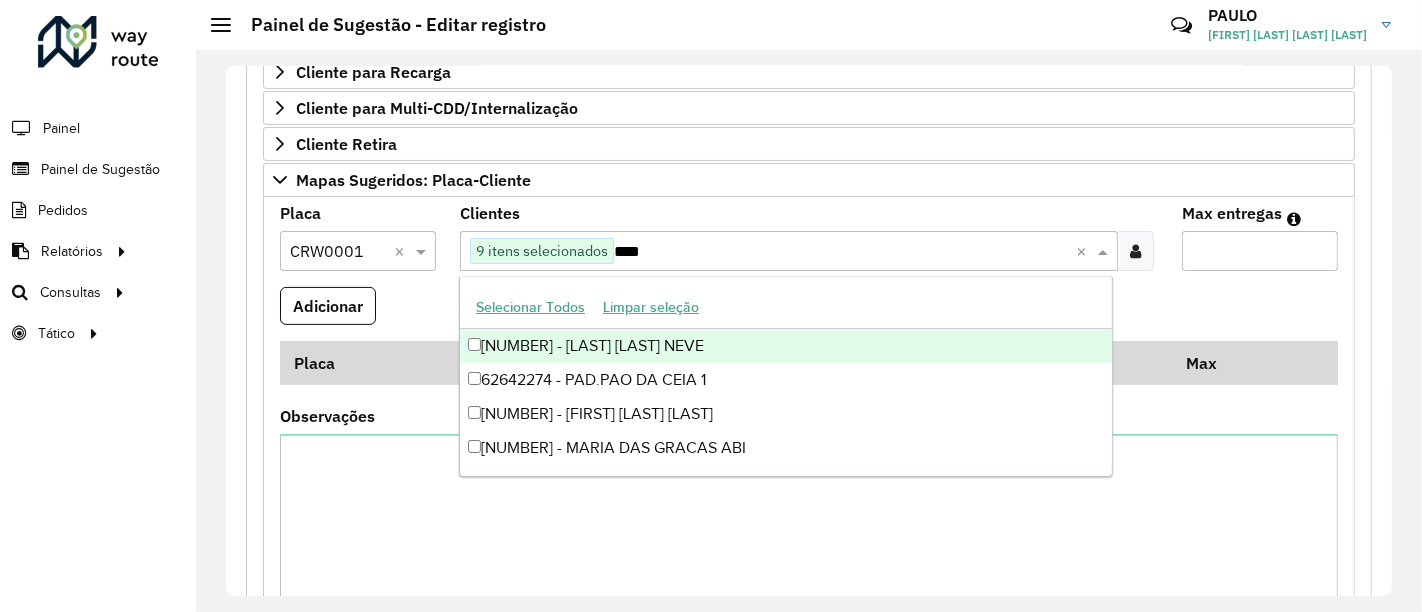 type on "*****" 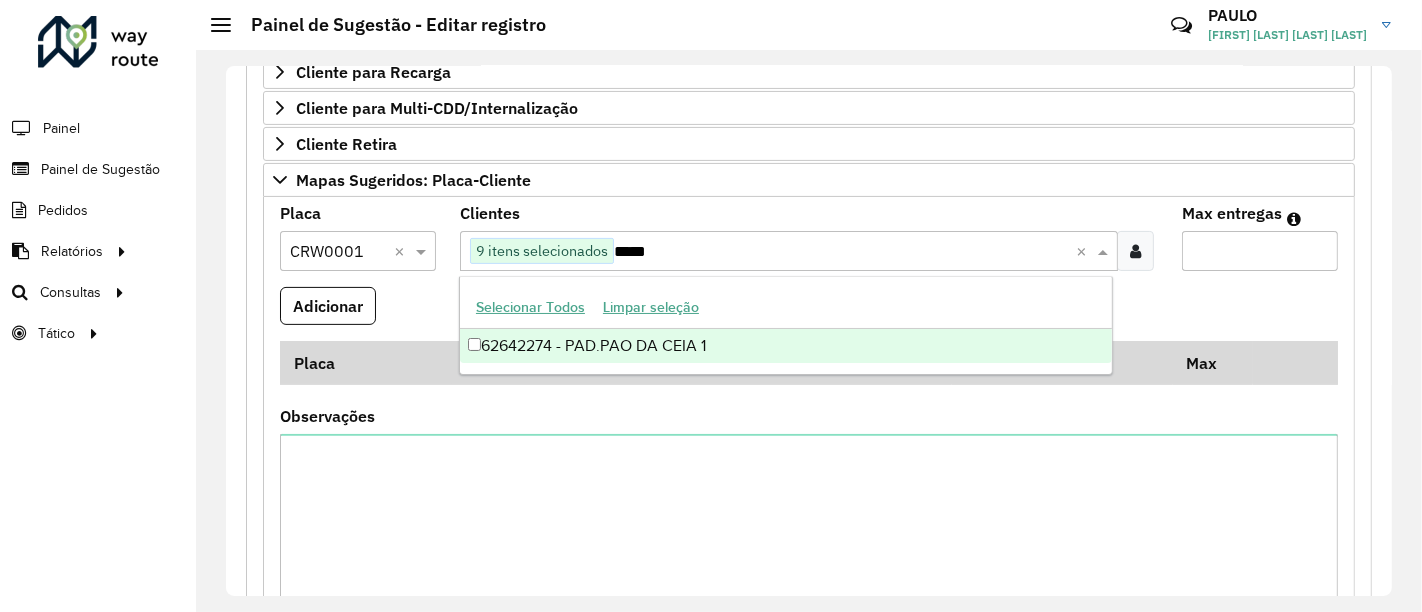 click on "62642274 - PAD.PAO DA CEIA 1" at bounding box center (786, 346) 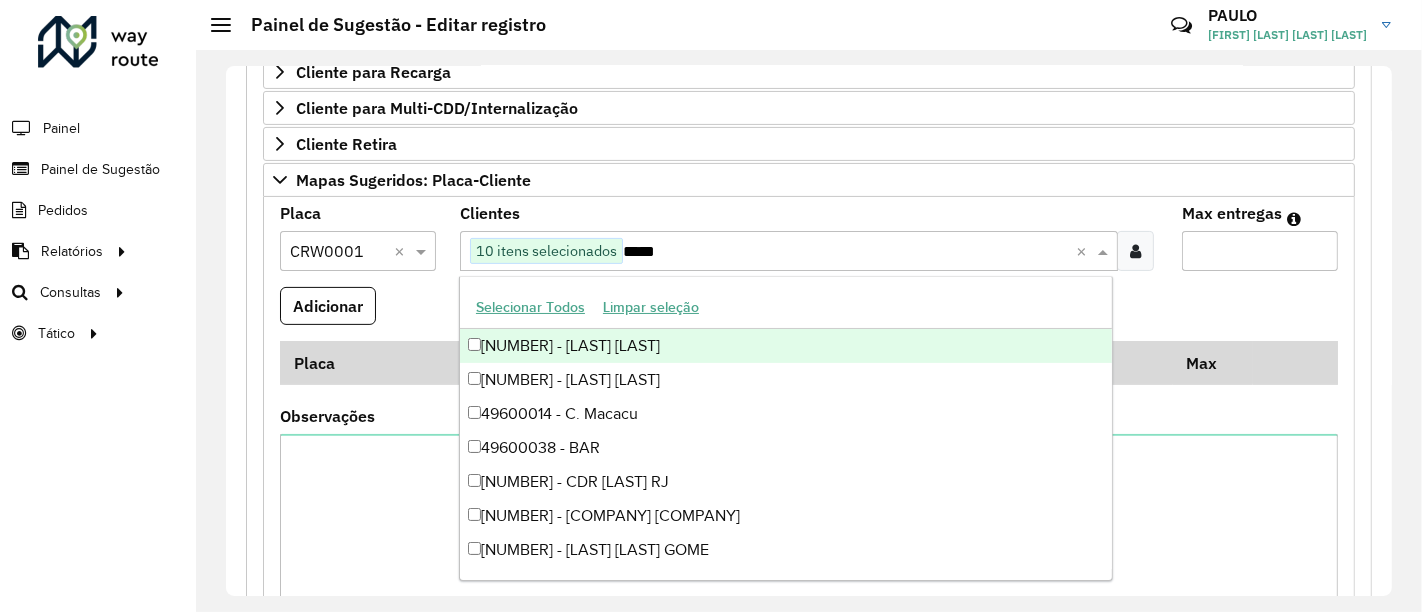 click on "Clientes  Clique no botão para buscar clientes 10 itens selecionados ***** ×" at bounding box center [808, 238] 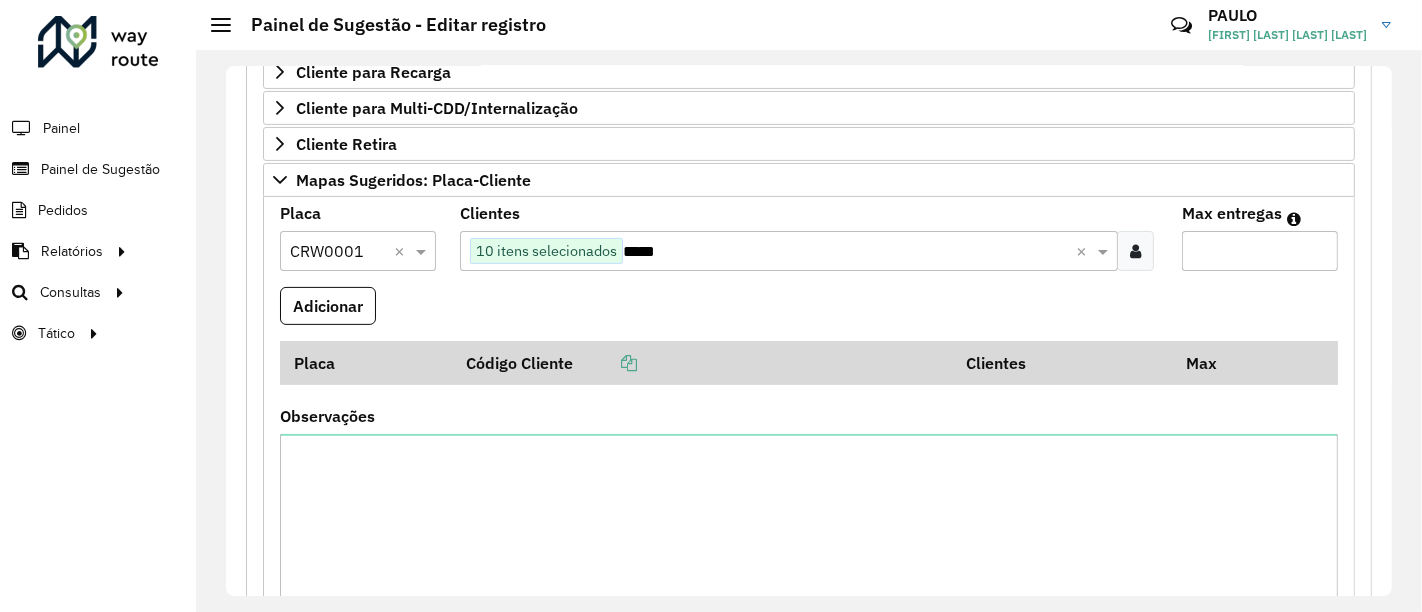 scroll, scrollTop: 555, scrollLeft: 0, axis: vertical 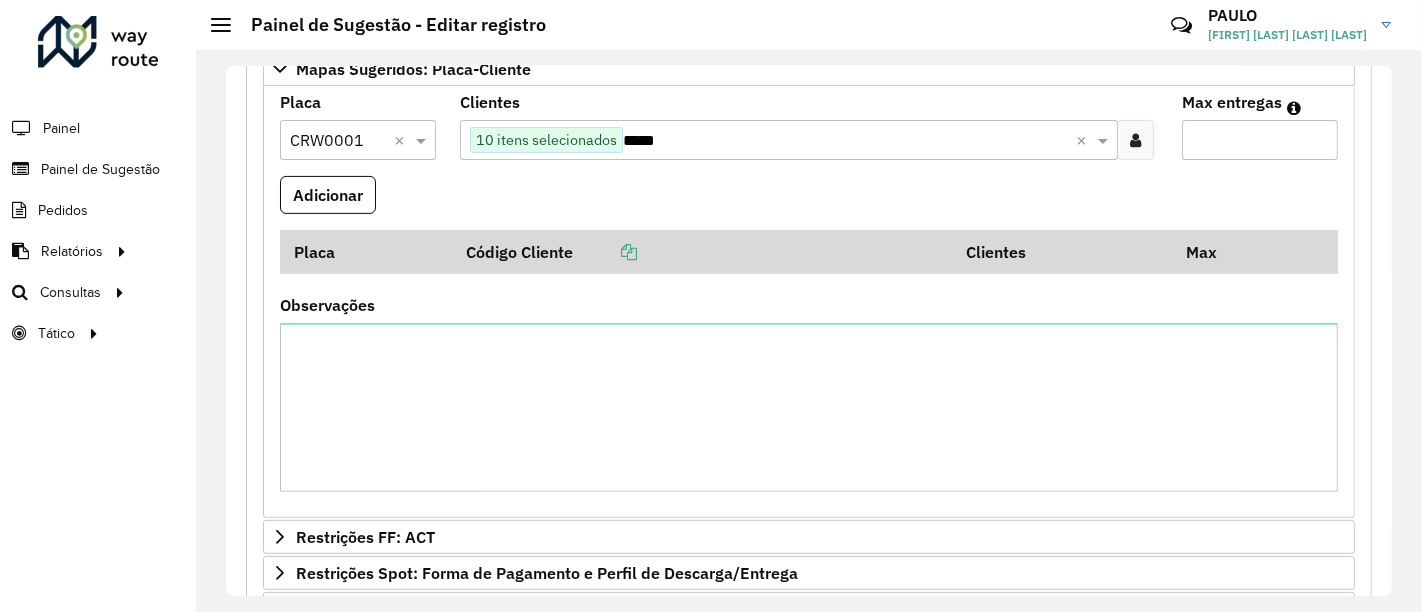 click on "Max entregas" at bounding box center (1260, 140) 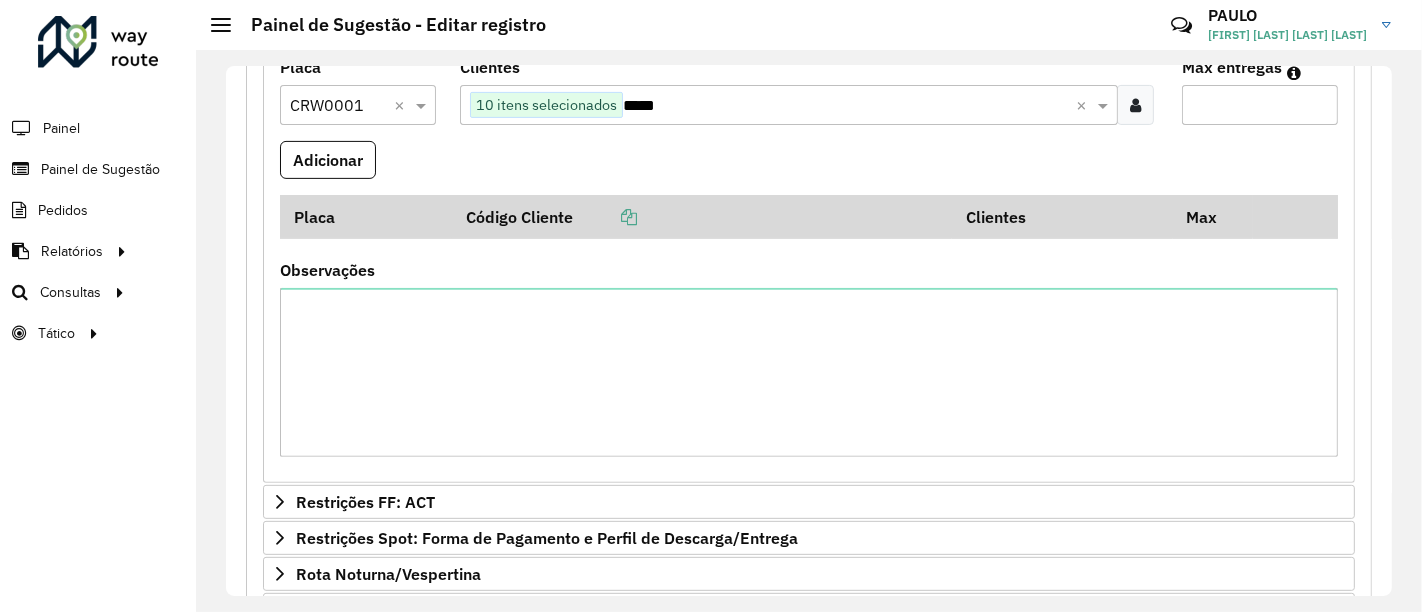 scroll, scrollTop: 555, scrollLeft: 0, axis: vertical 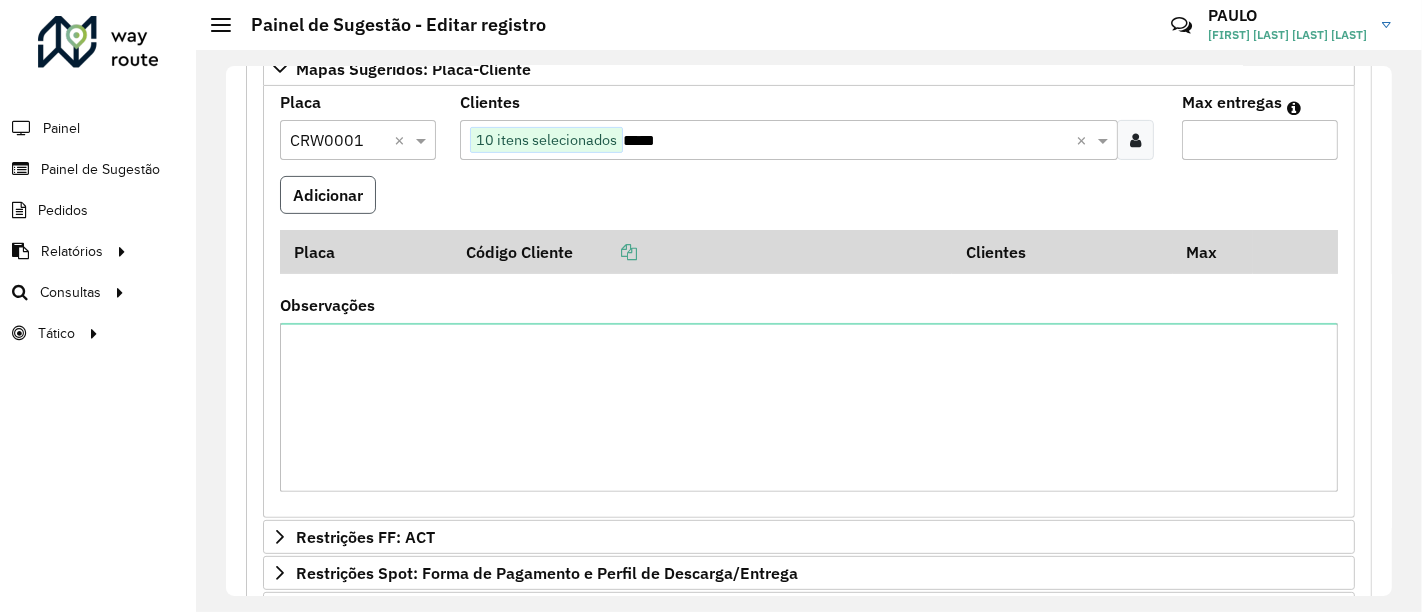 click on "Adicionar" at bounding box center [328, 195] 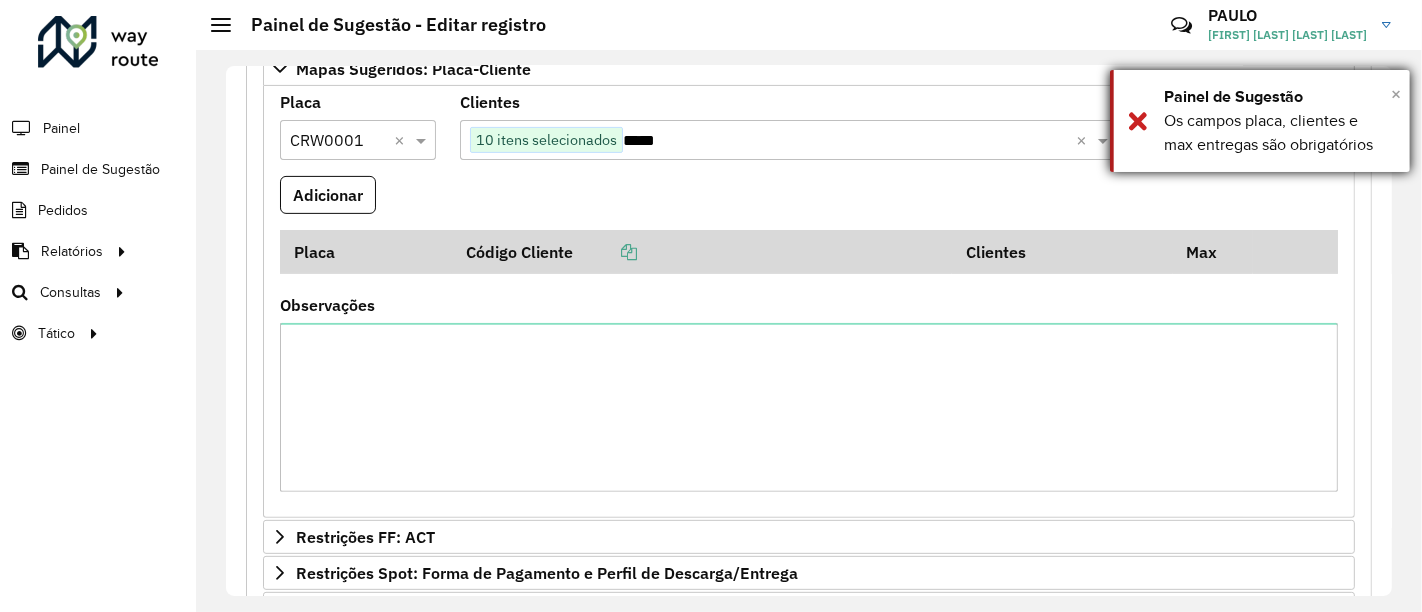 click on "×" at bounding box center [1396, 94] 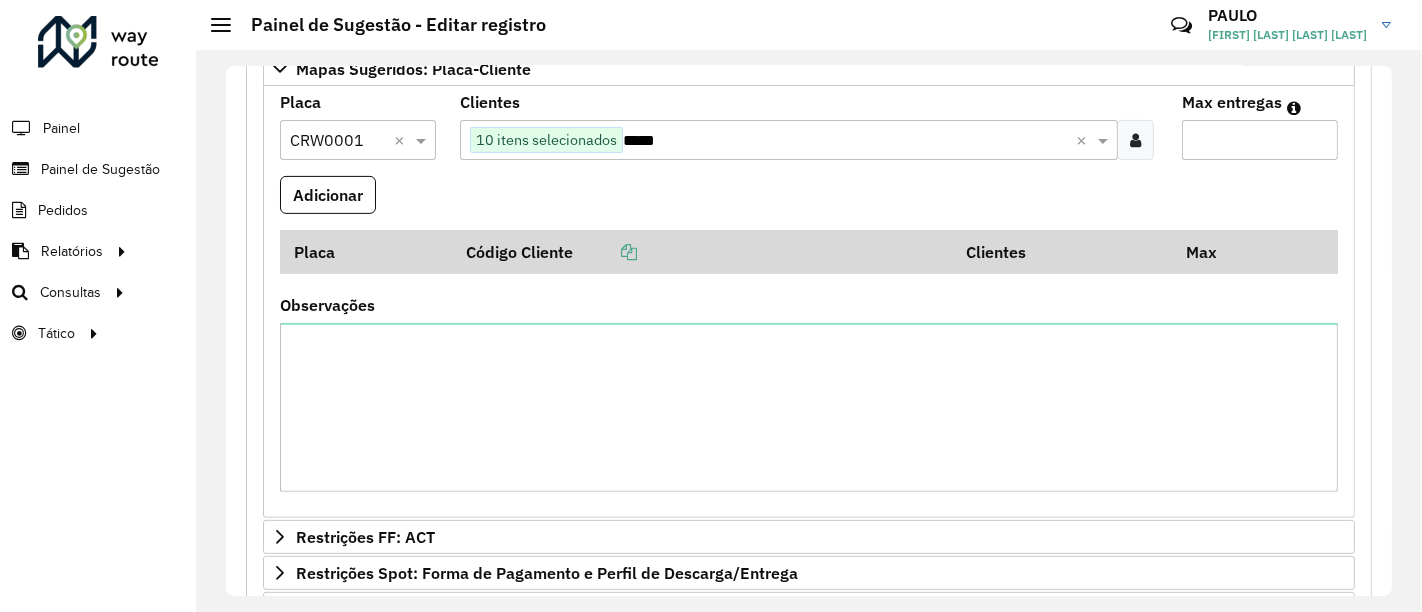 click on "Max entregas" at bounding box center (1260, 140) 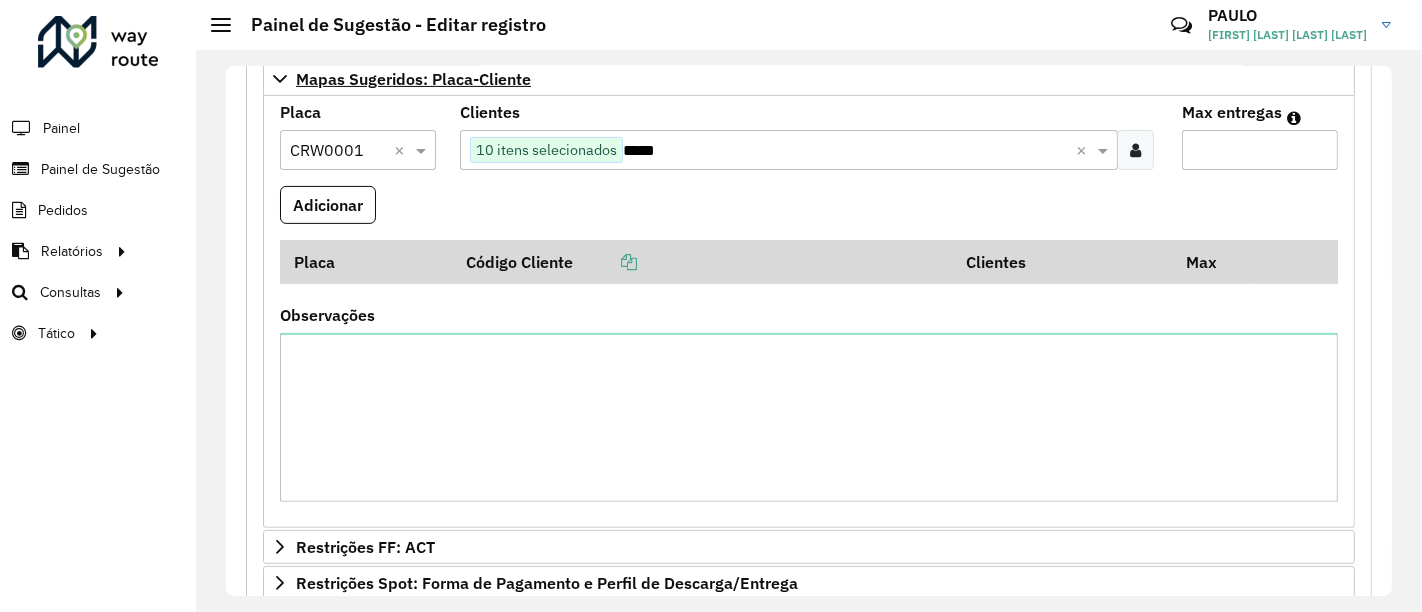 scroll, scrollTop: 444, scrollLeft: 0, axis: vertical 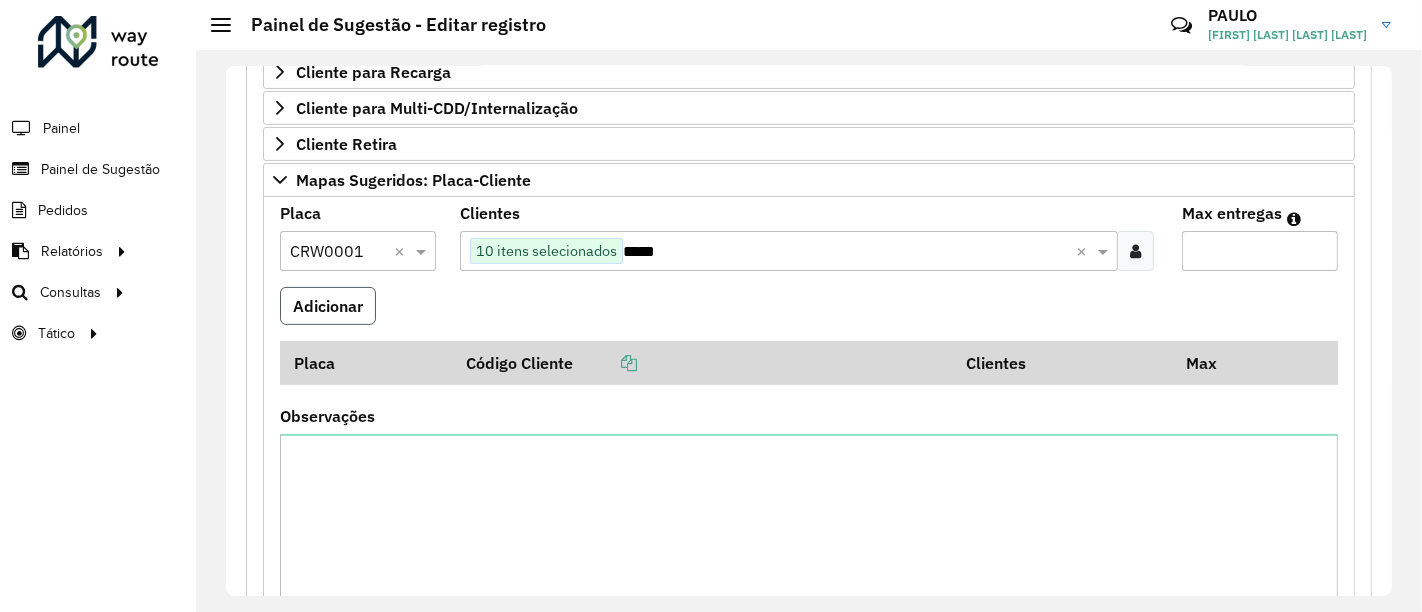 click on "Adicionar" at bounding box center (328, 306) 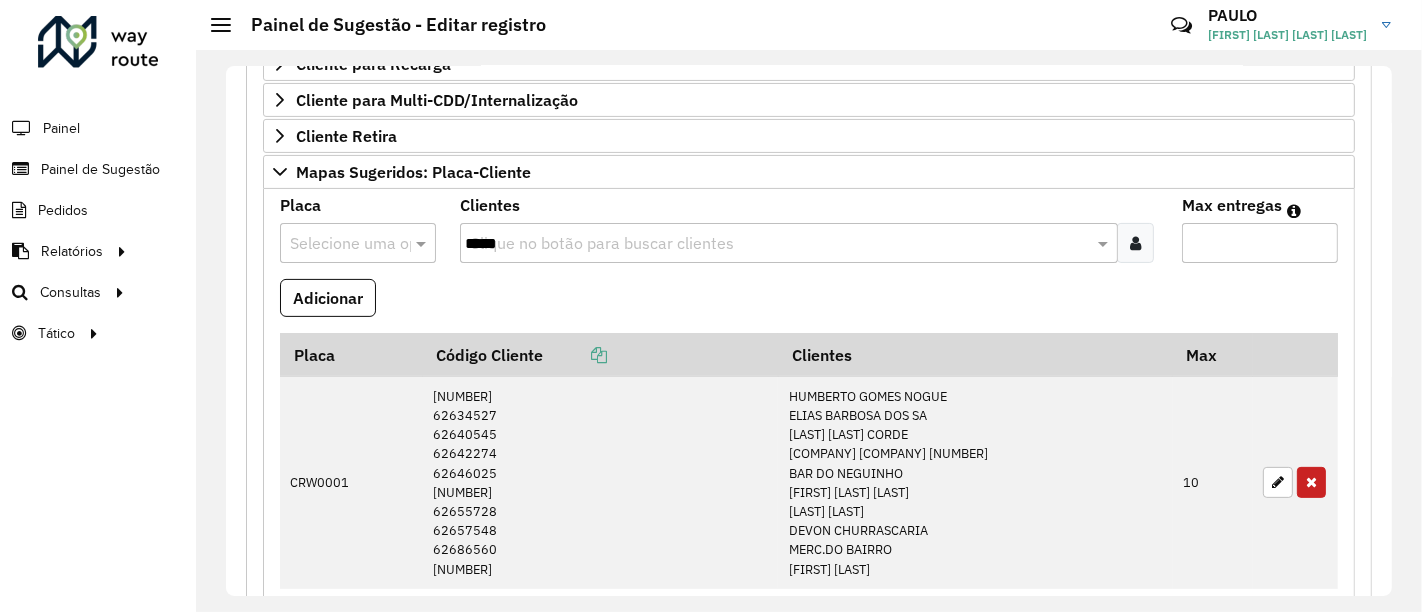 scroll, scrollTop: 444, scrollLeft: 0, axis: vertical 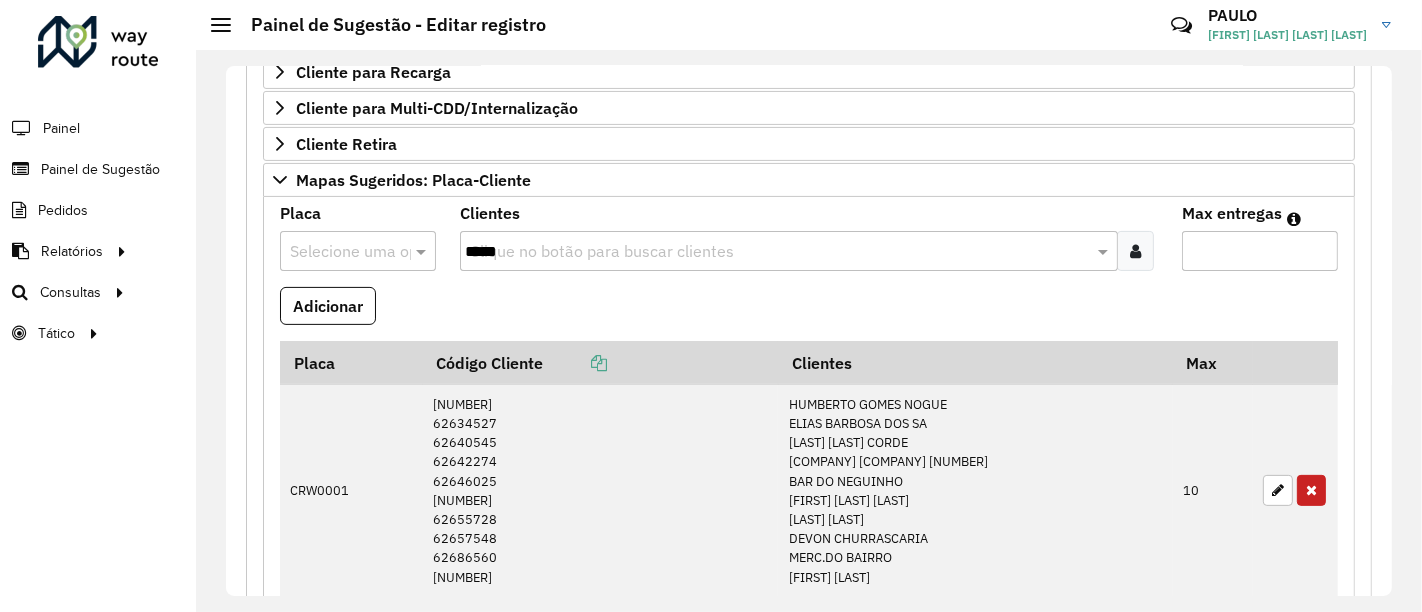 click at bounding box center [338, 252] 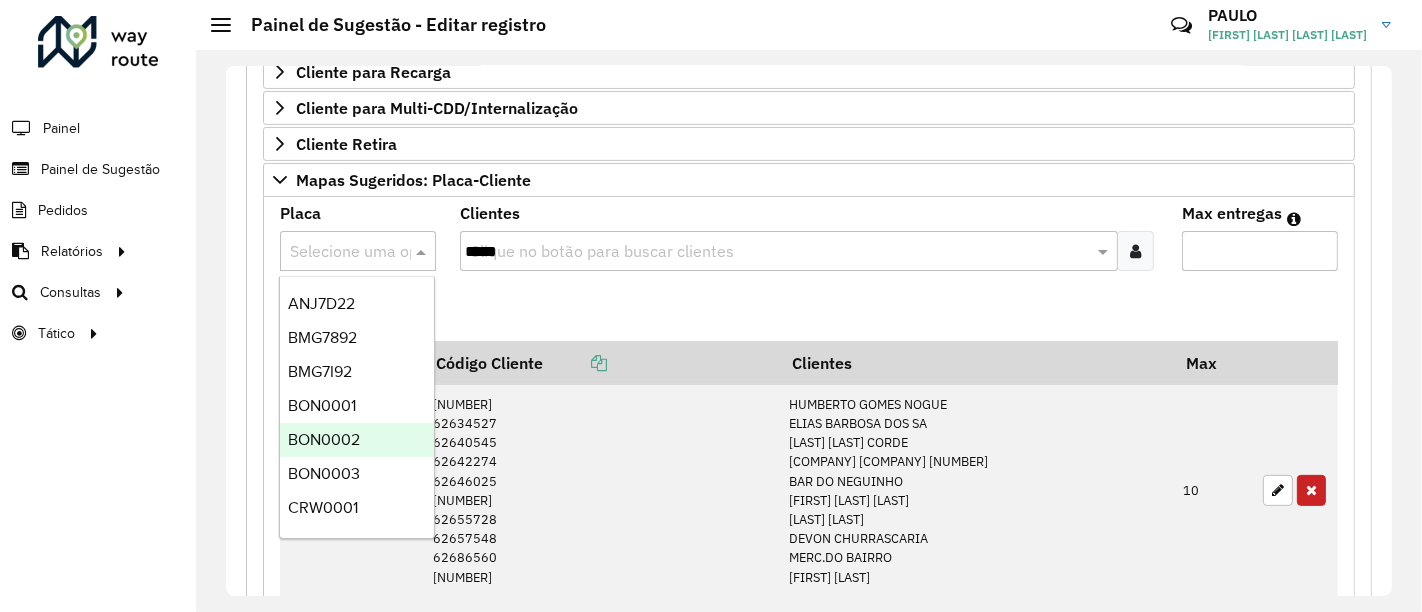 scroll, scrollTop: 111, scrollLeft: 0, axis: vertical 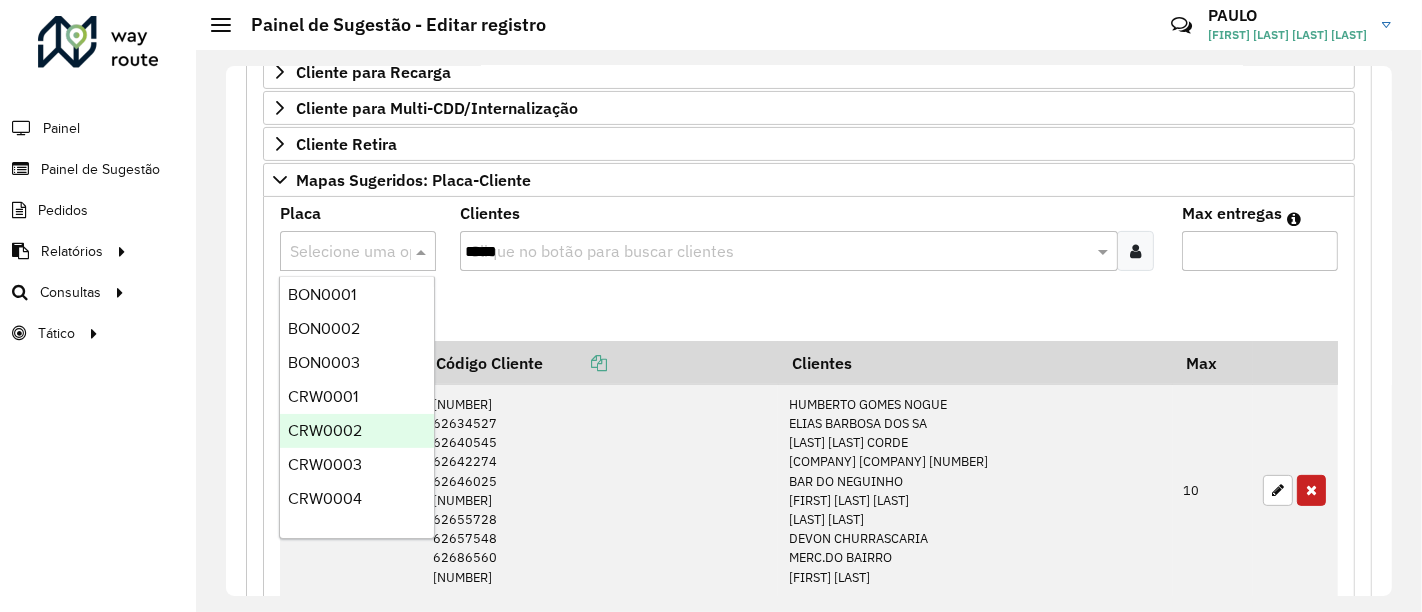 click on "CRW0002" at bounding box center (357, 431) 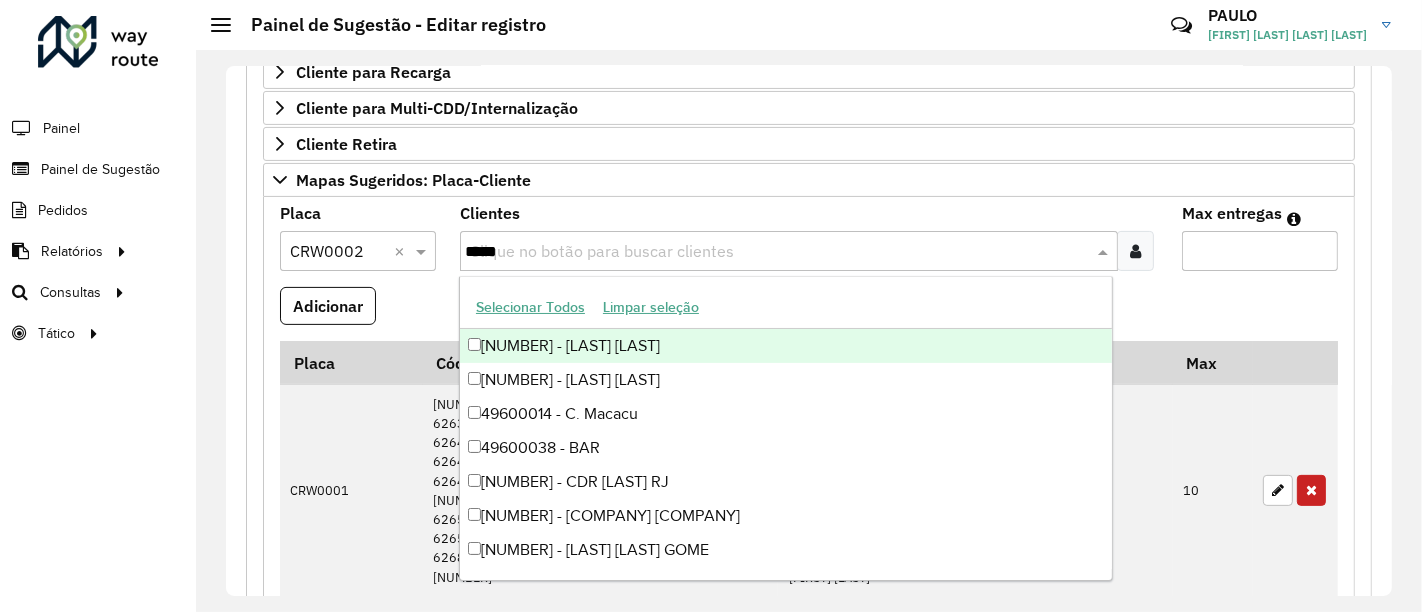 click on "*****" at bounding box center [777, 252] 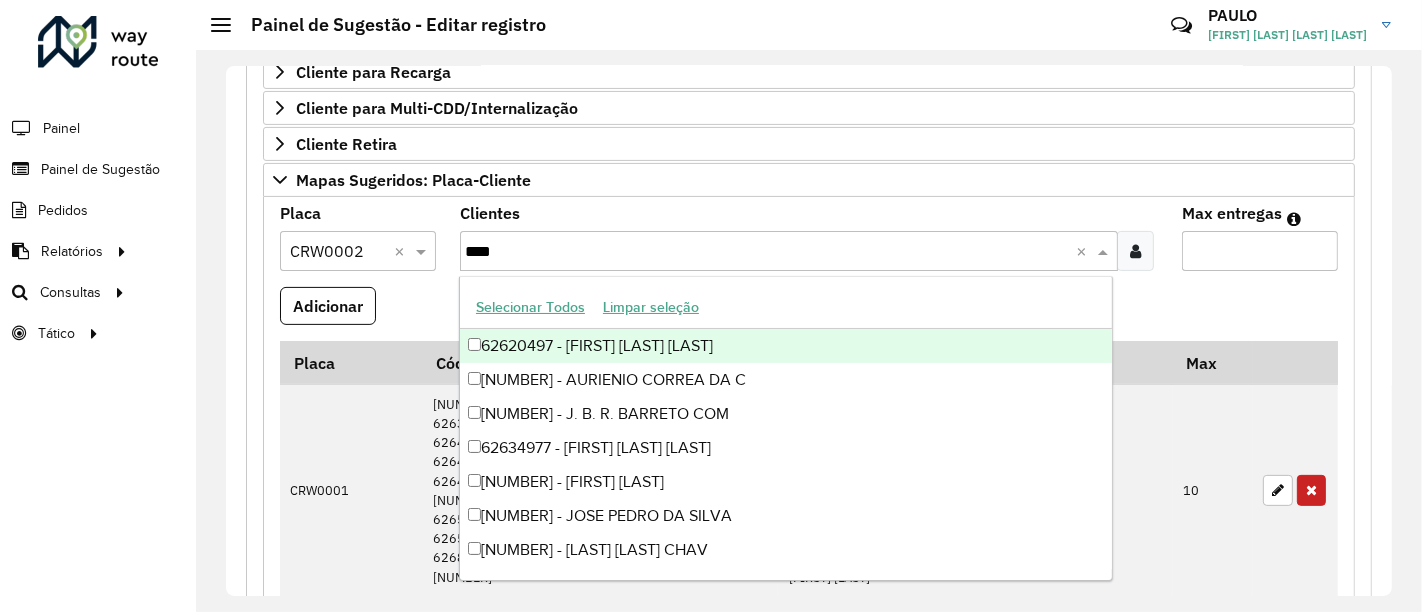 type on "*****" 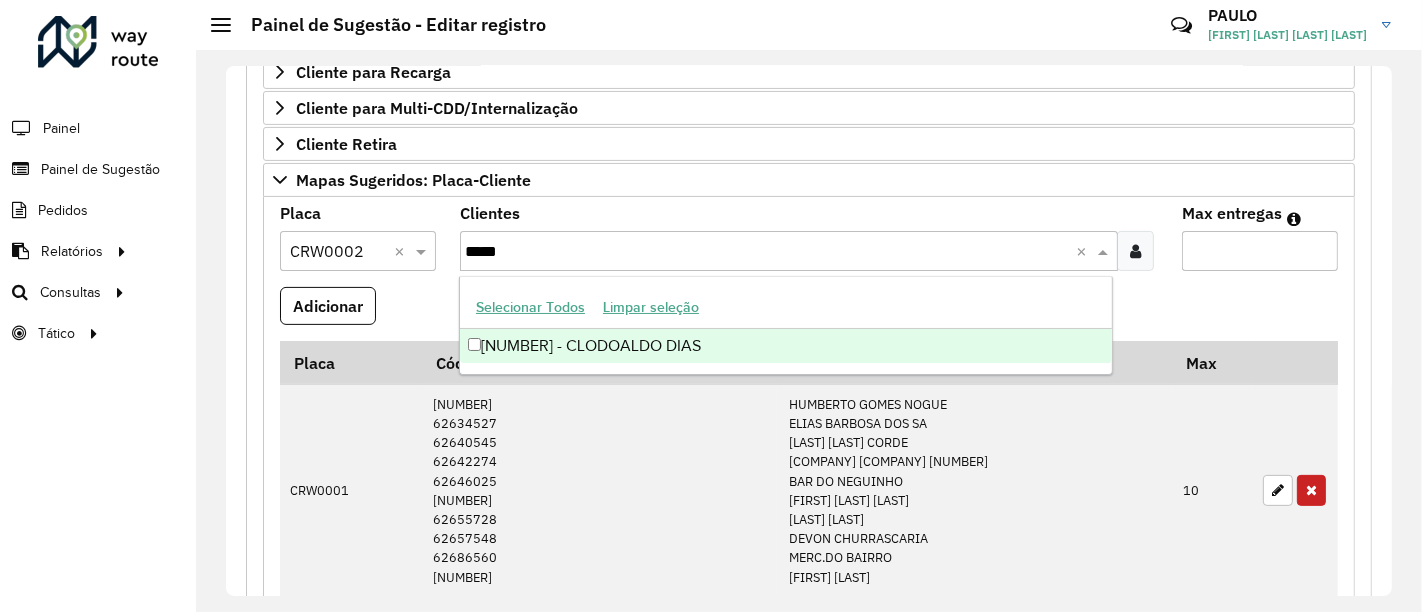 click on "[NUMBER] - CLODOALDO DIAS" at bounding box center (786, 346) 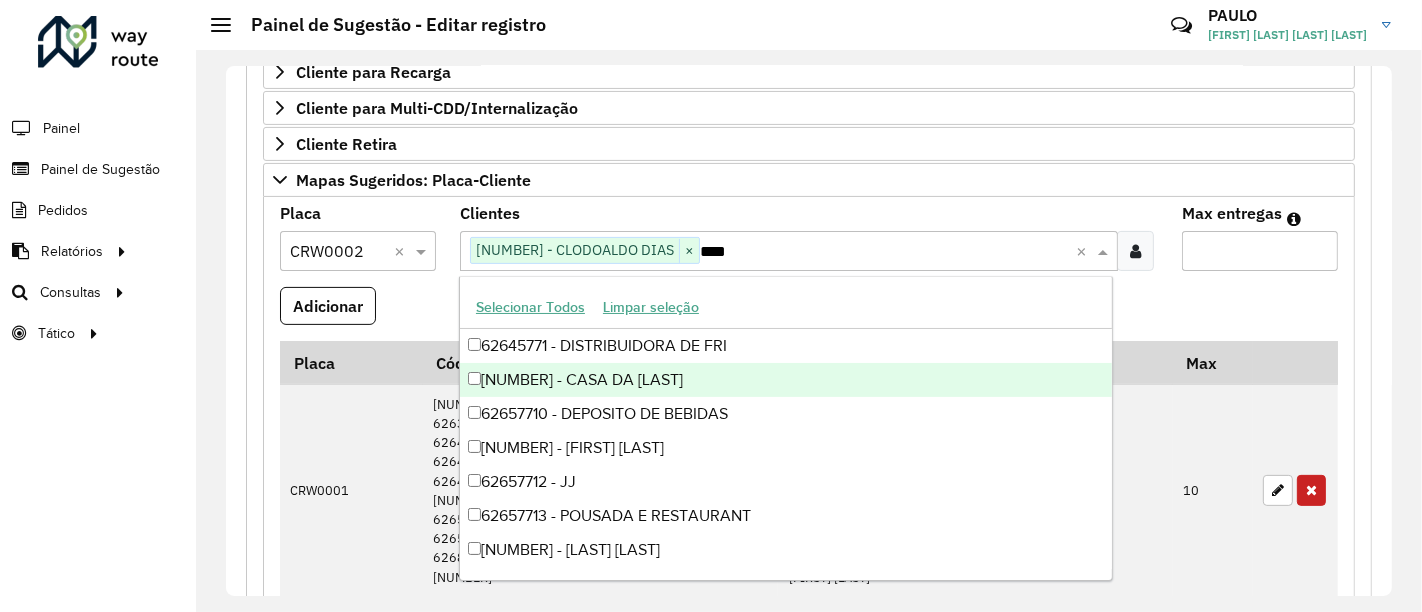 type on "*****" 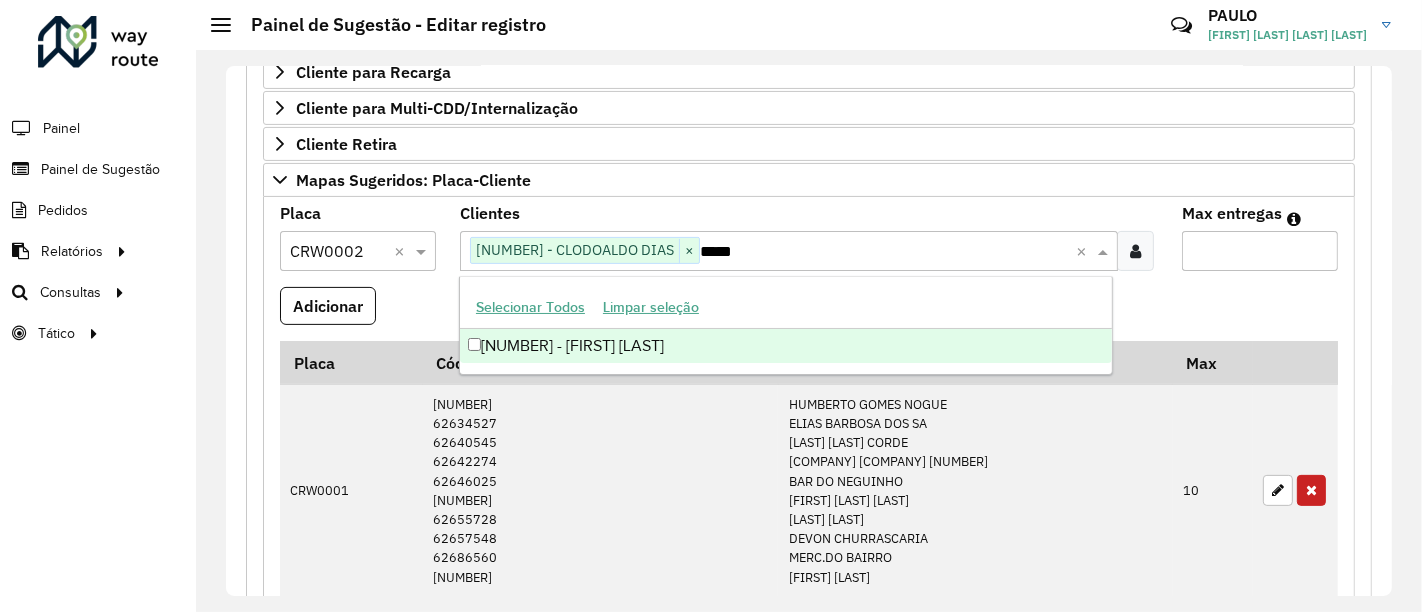 click on "[NUMBER] - [FIRST] [LAST]" at bounding box center (786, 346) 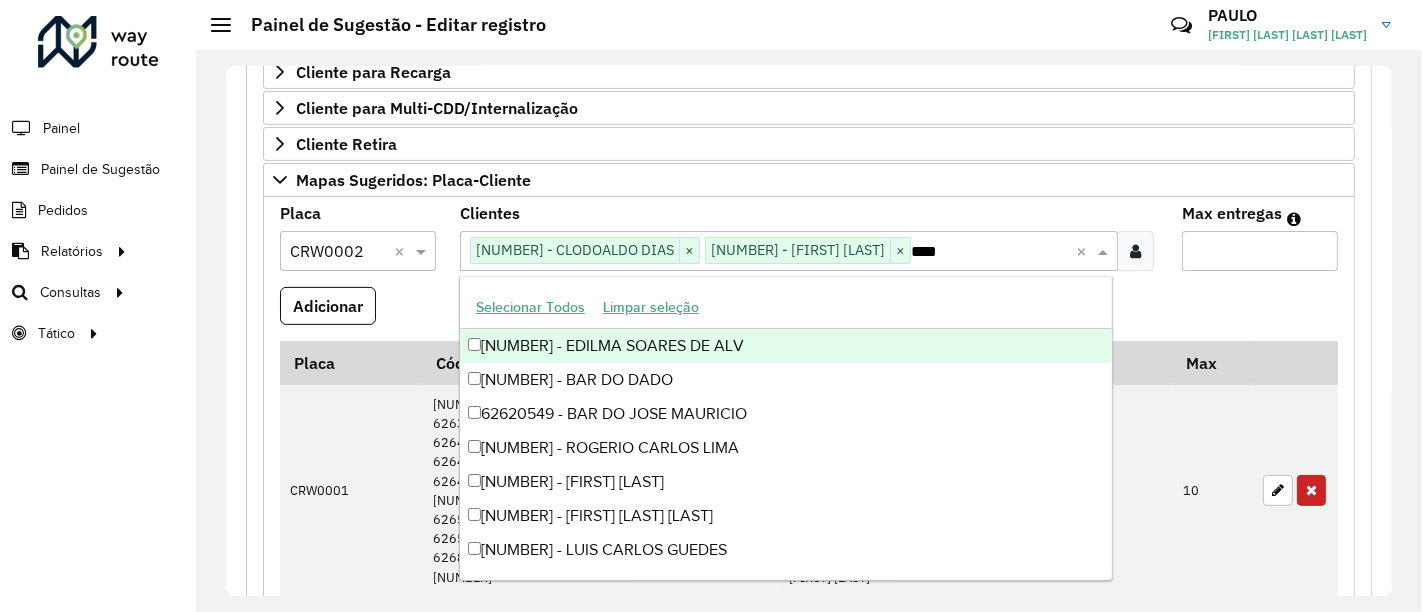 type on "*****" 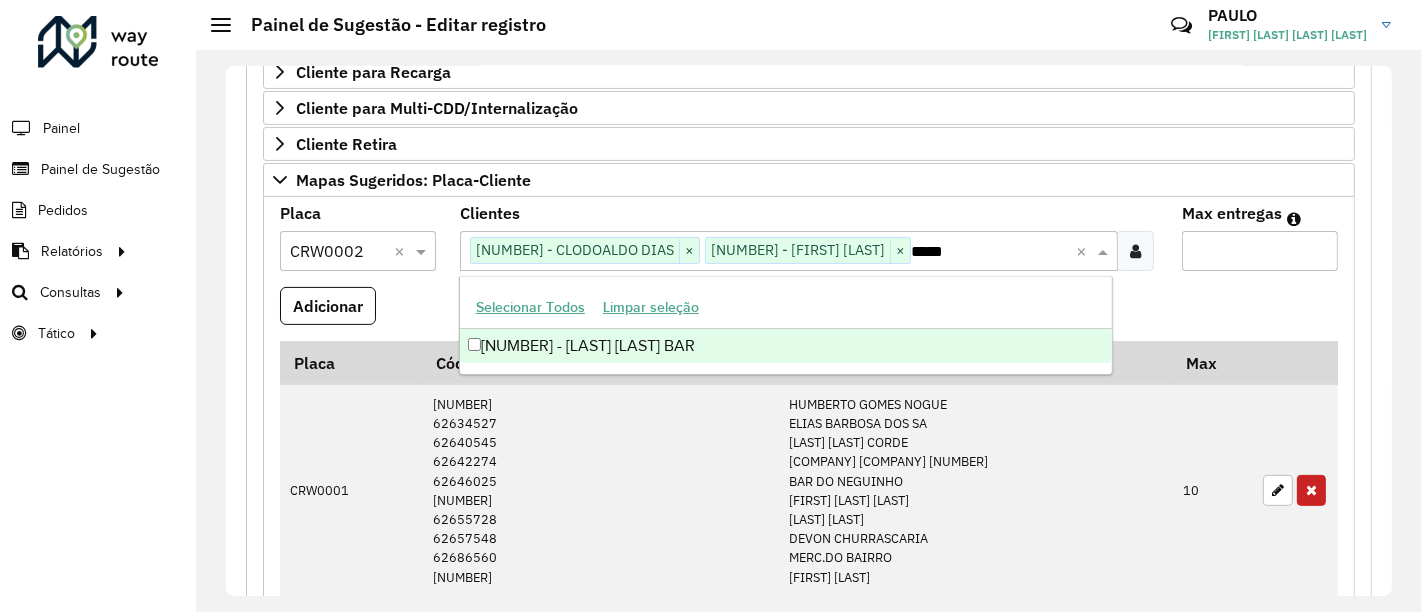 click on "[NUMBER] - [LAST] [LAST] BAR" at bounding box center (786, 346) 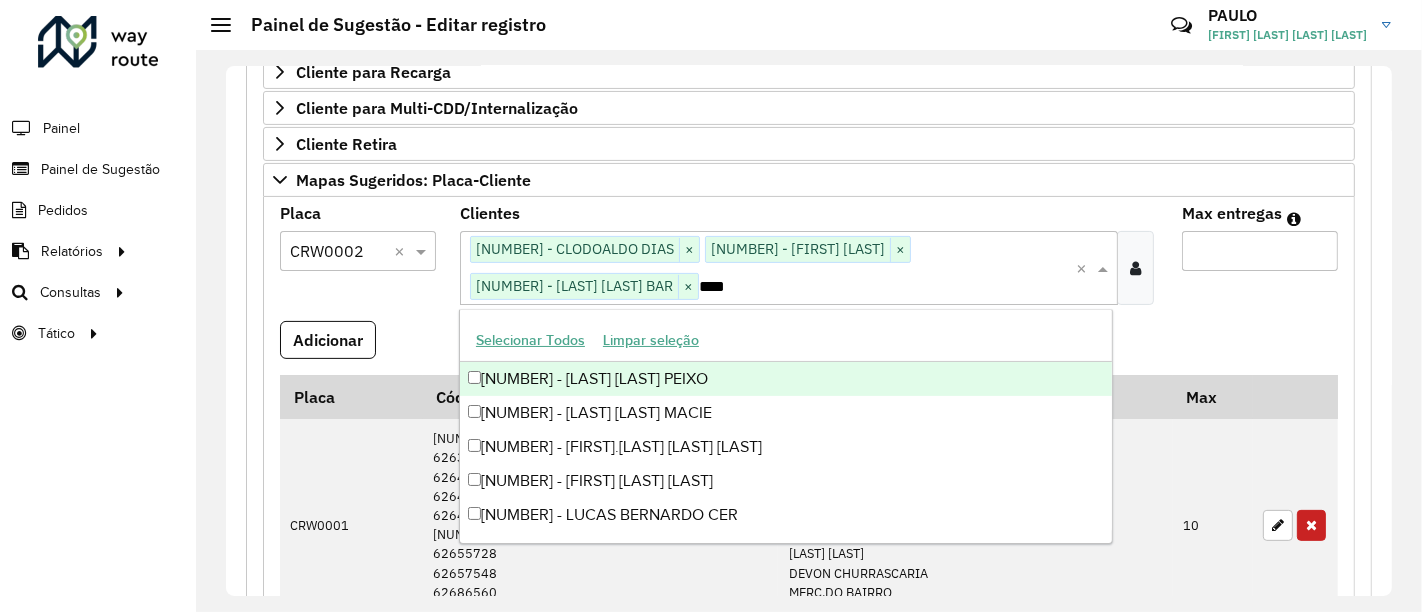 type on "*****" 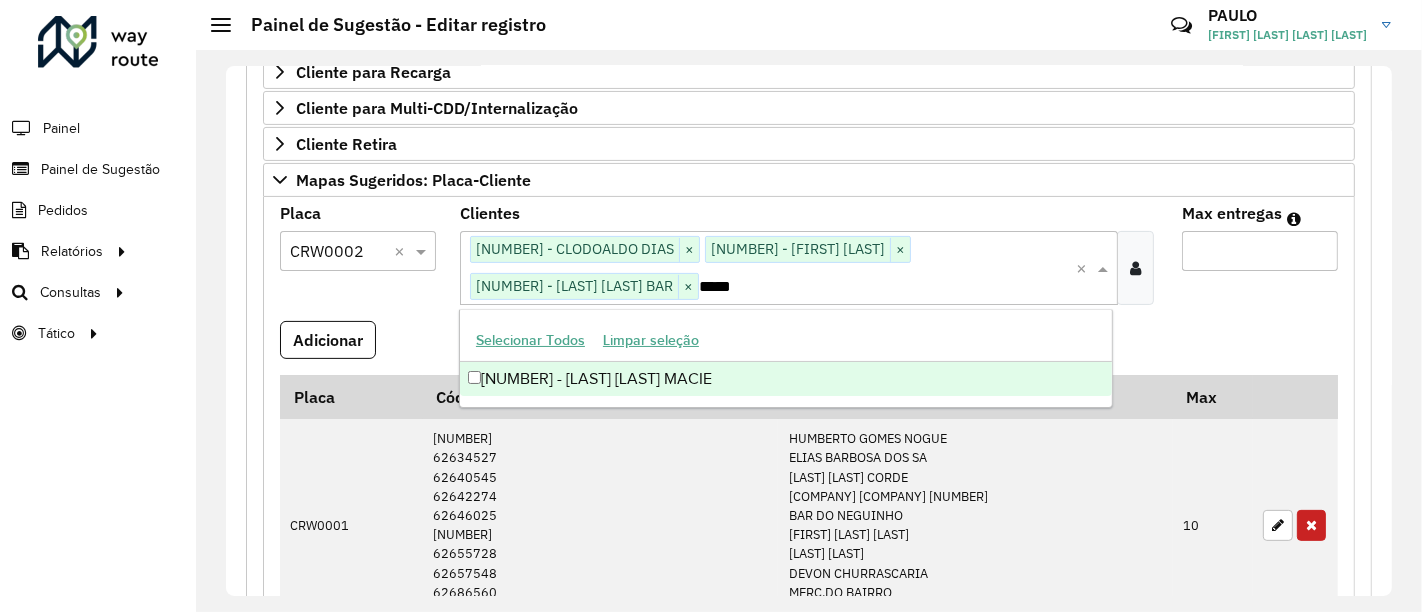 click on "[NUMBER] - [LAST] [LAST] MACIE" at bounding box center [786, 379] 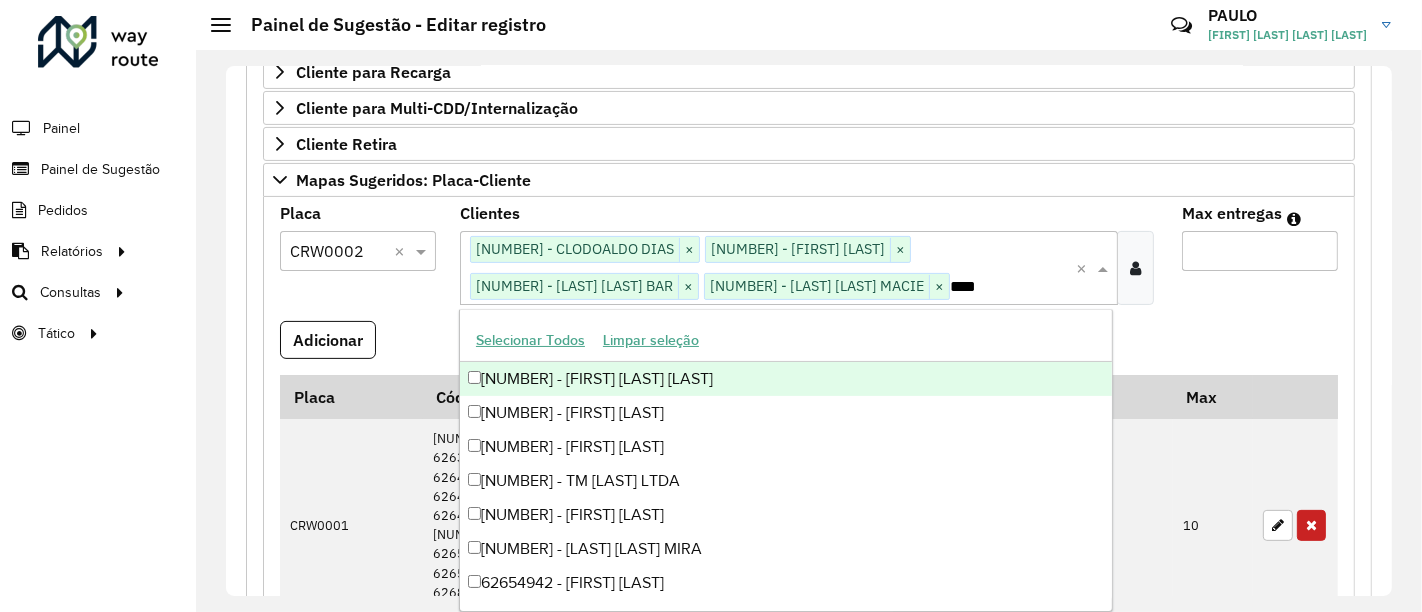 type on "*****" 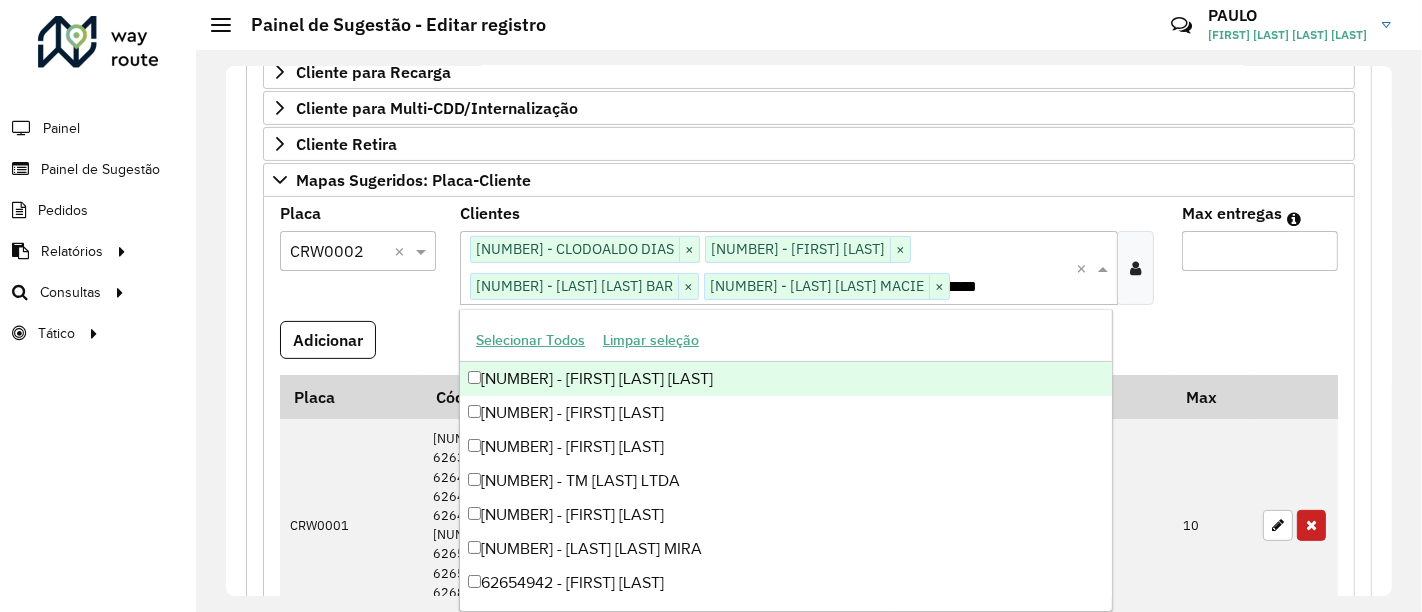 scroll, scrollTop: 0, scrollLeft: 20, axis: horizontal 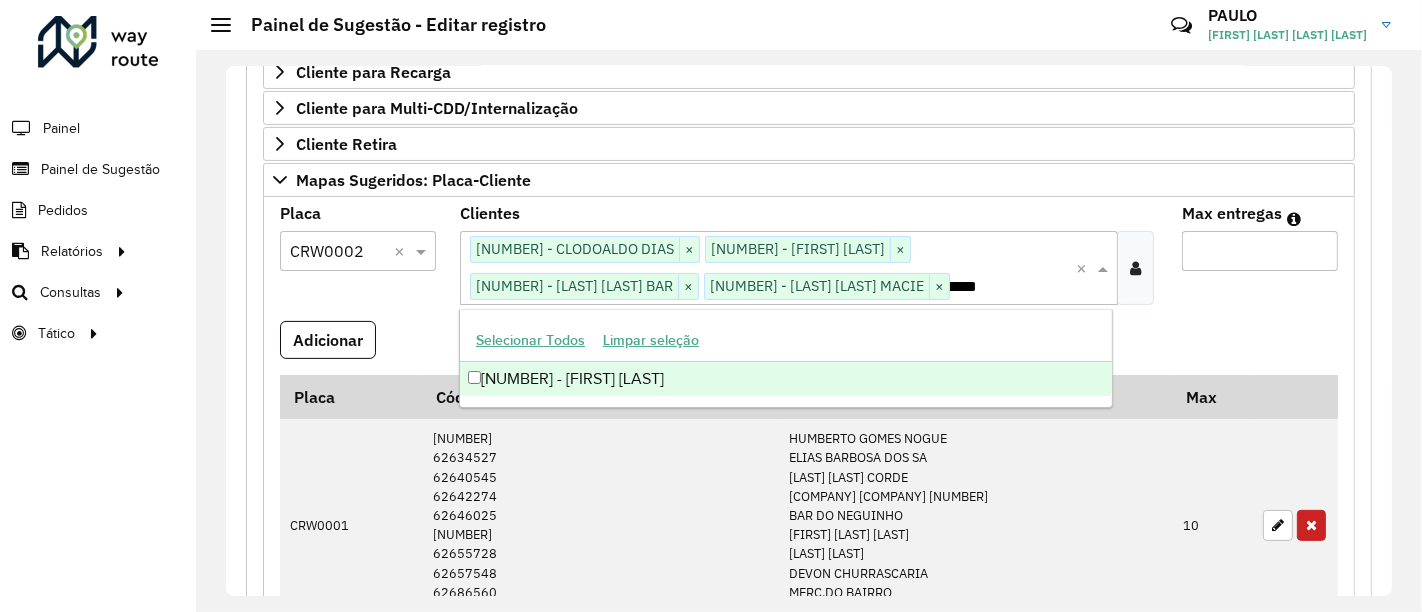 click on "[NUMBER] - [FIRST] [LAST]" at bounding box center [786, 379] 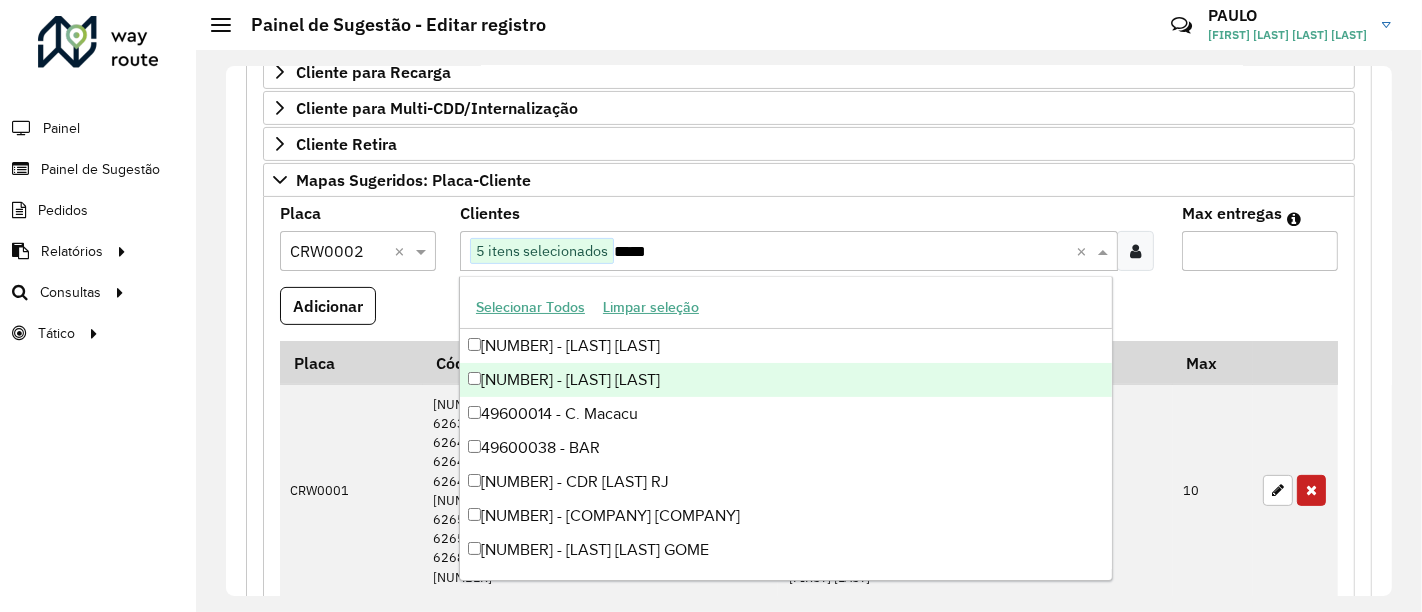 scroll, scrollTop: 0, scrollLeft: 0, axis: both 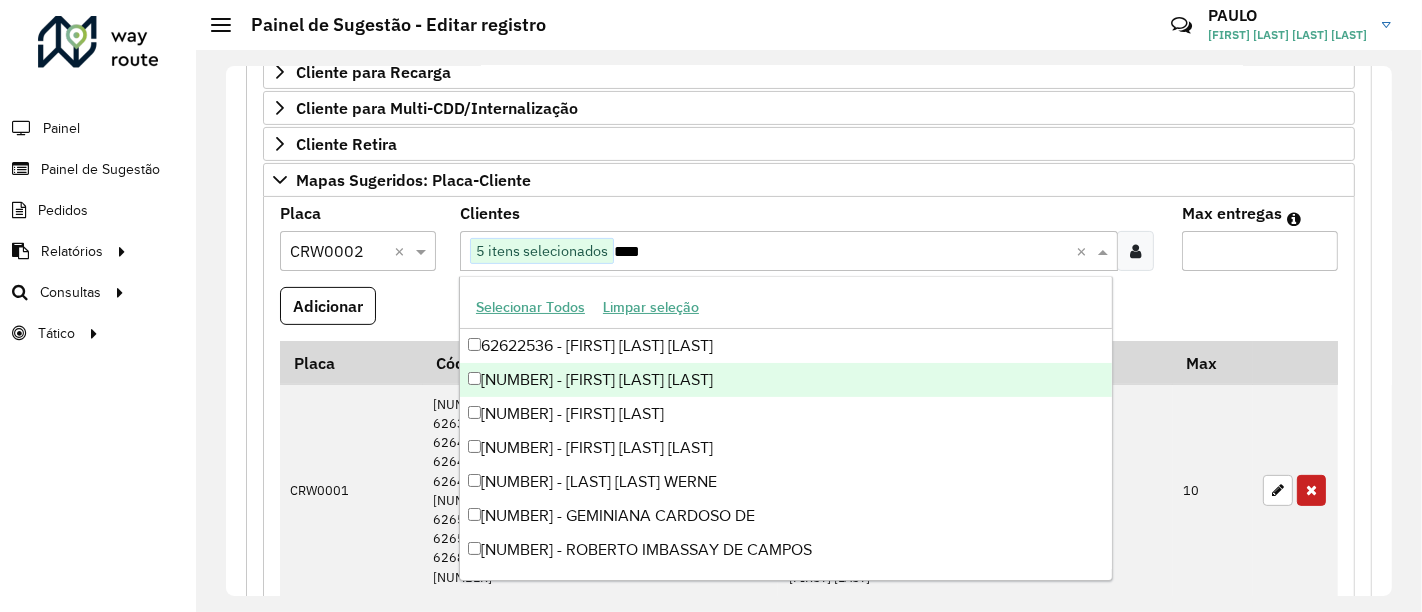 type on "*****" 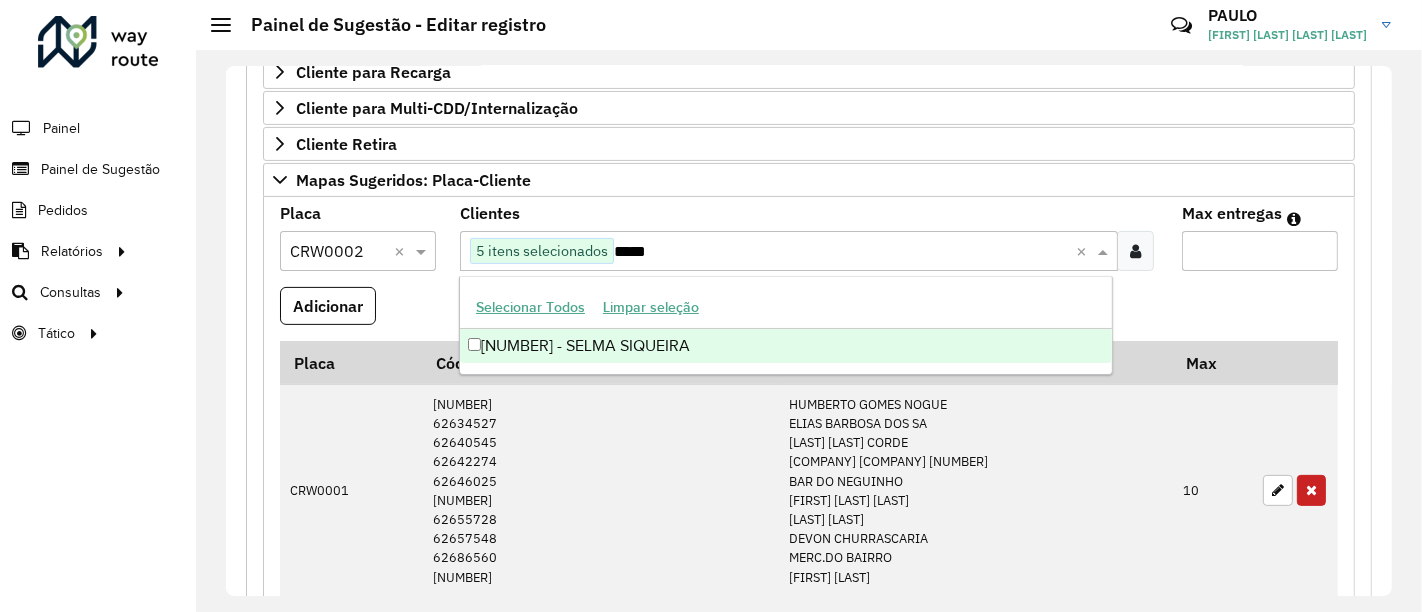 click on "[NUMBER] - SELMA SIQUEIRA" at bounding box center [786, 346] 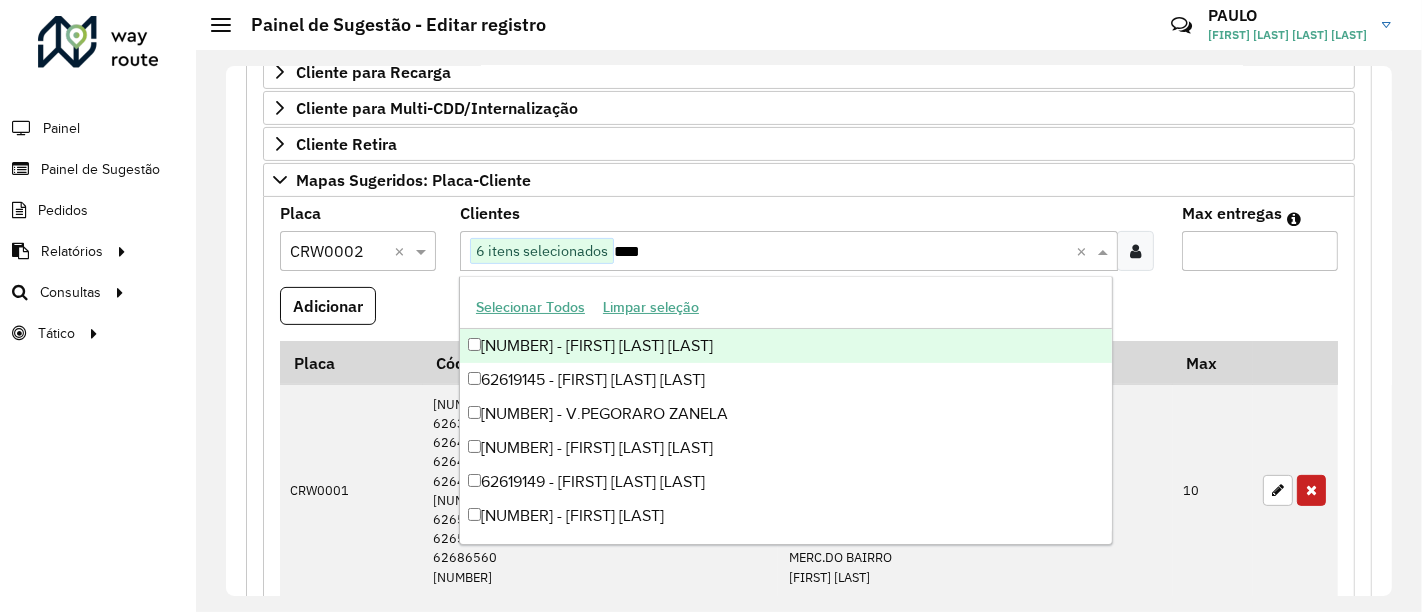 type on "*****" 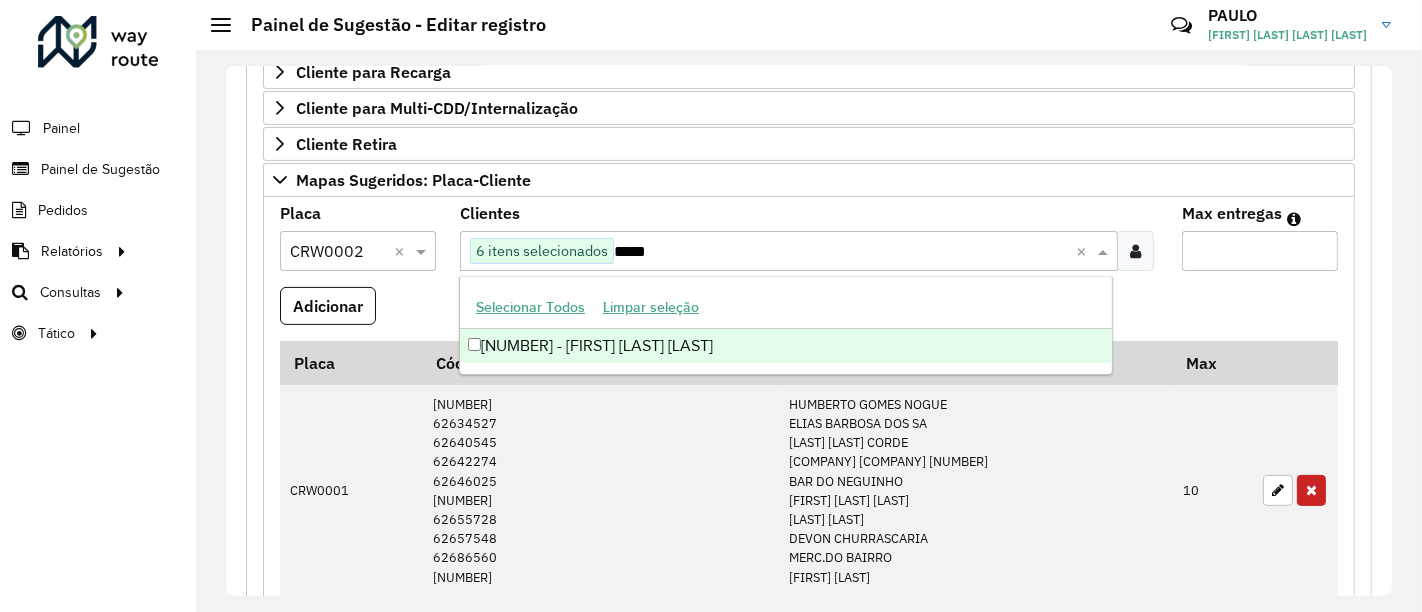 click on "[NUMBER] - [FIRST] [LAST] [LAST]" at bounding box center (786, 346) 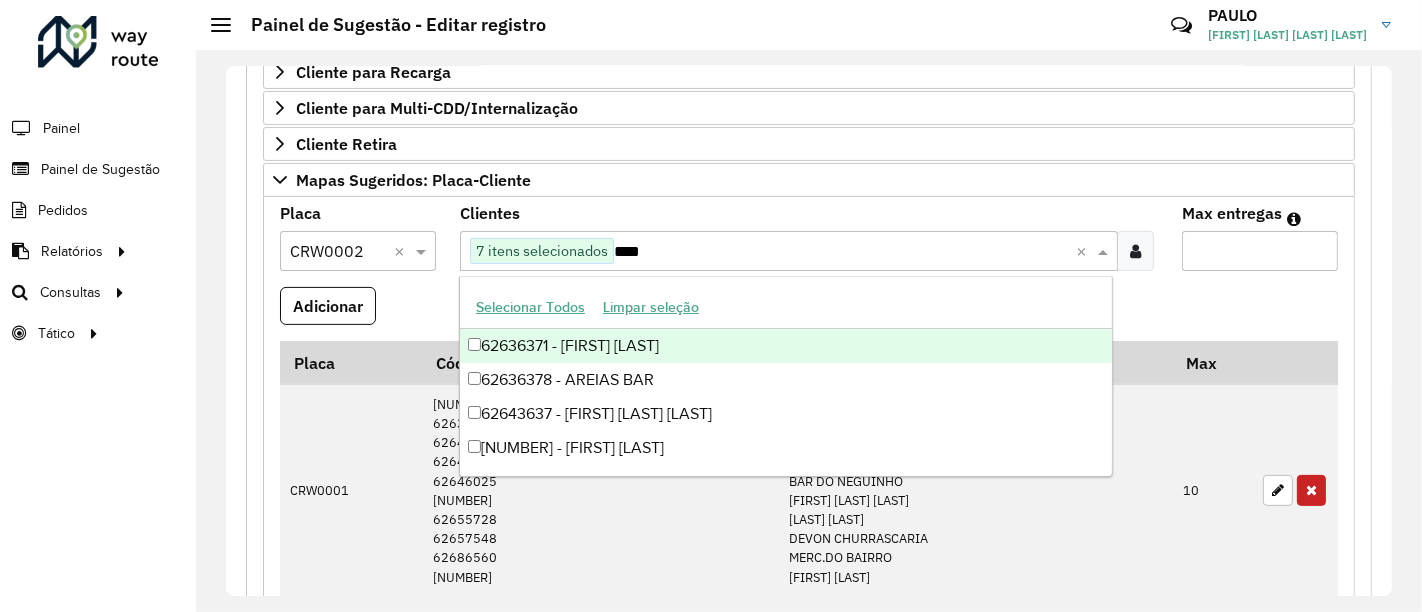 type on "*****" 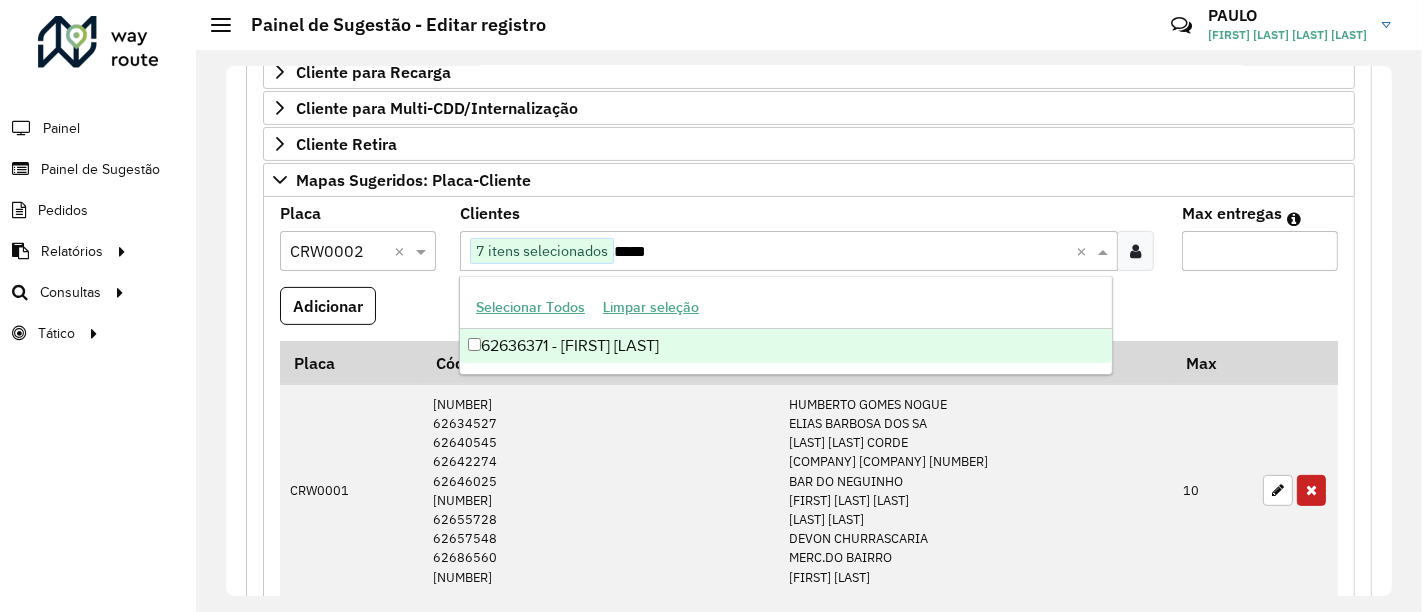 click on "62636371 - [FIRST] [LAST]" at bounding box center (786, 346) 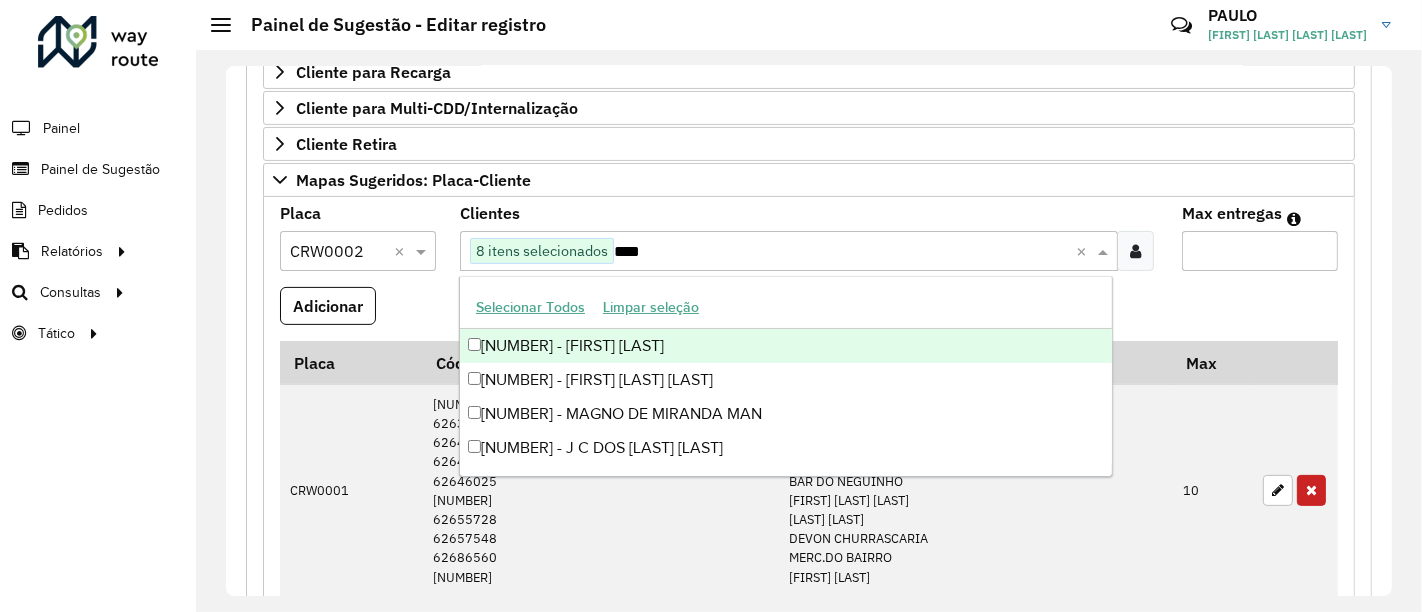 type on "*****" 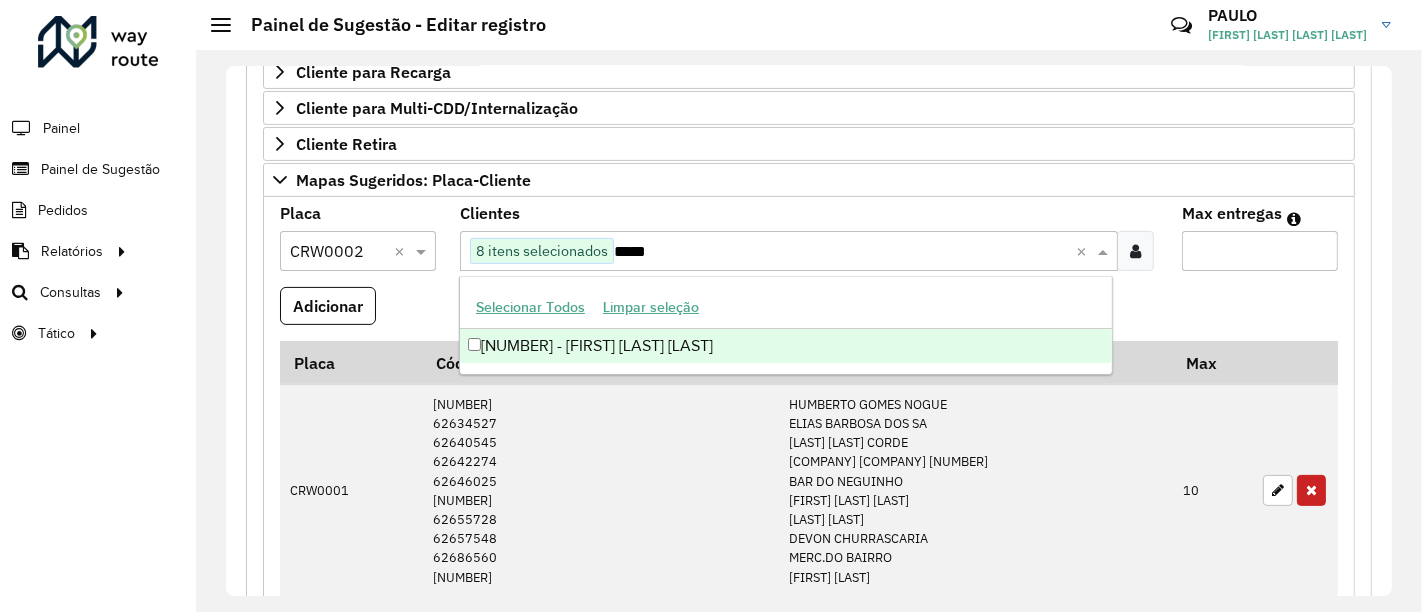 click on "[NUMBER] - [FIRST] [LAST] [LAST]" at bounding box center (786, 346) 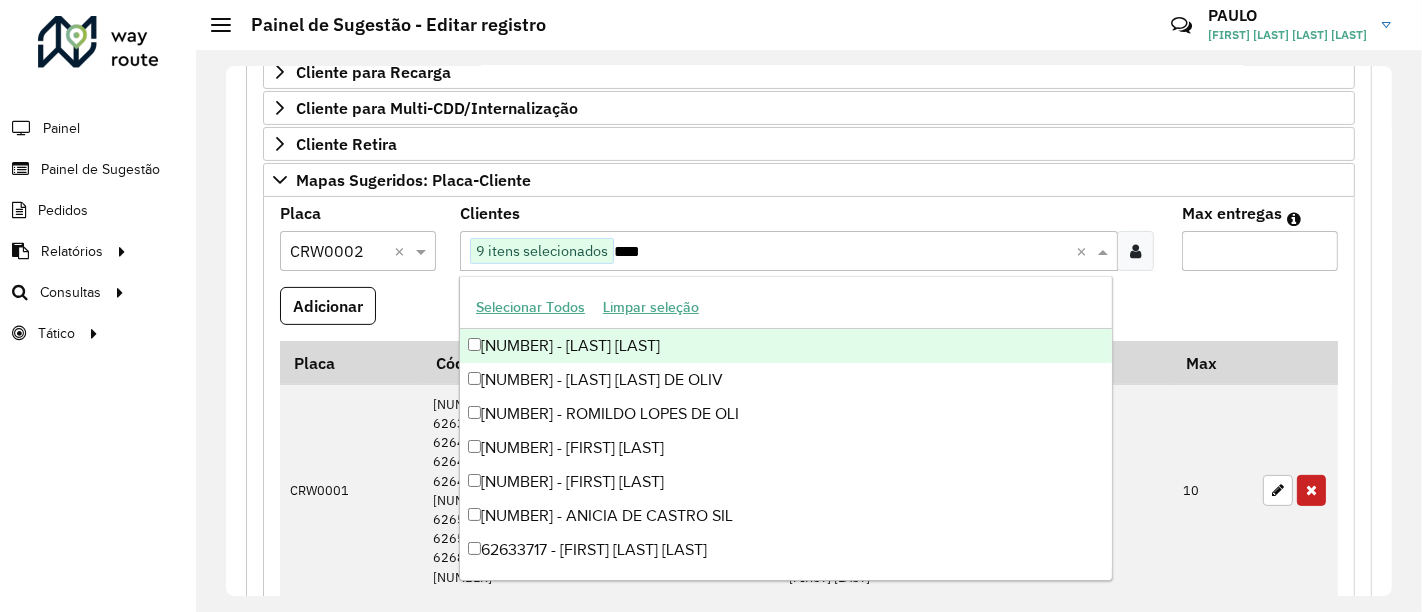 type on "*****" 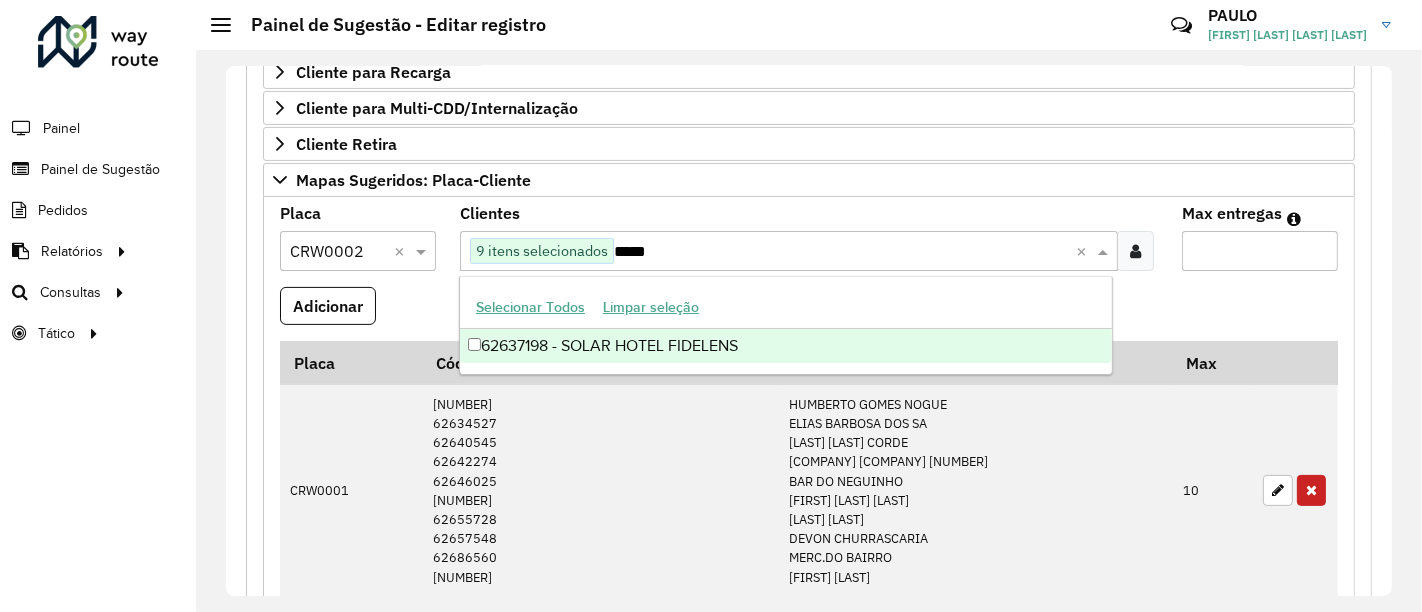click on "62637198 - SOLAR HOTEL FIDELENS" at bounding box center [786, 346] 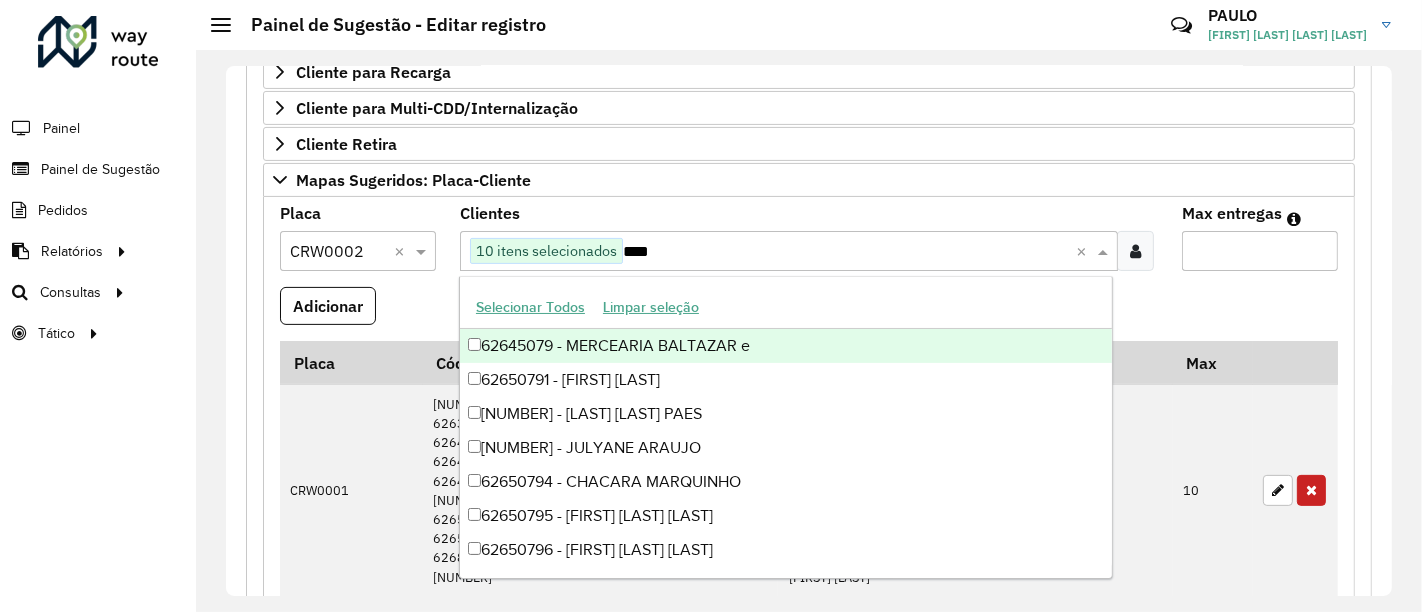 type on "*****" 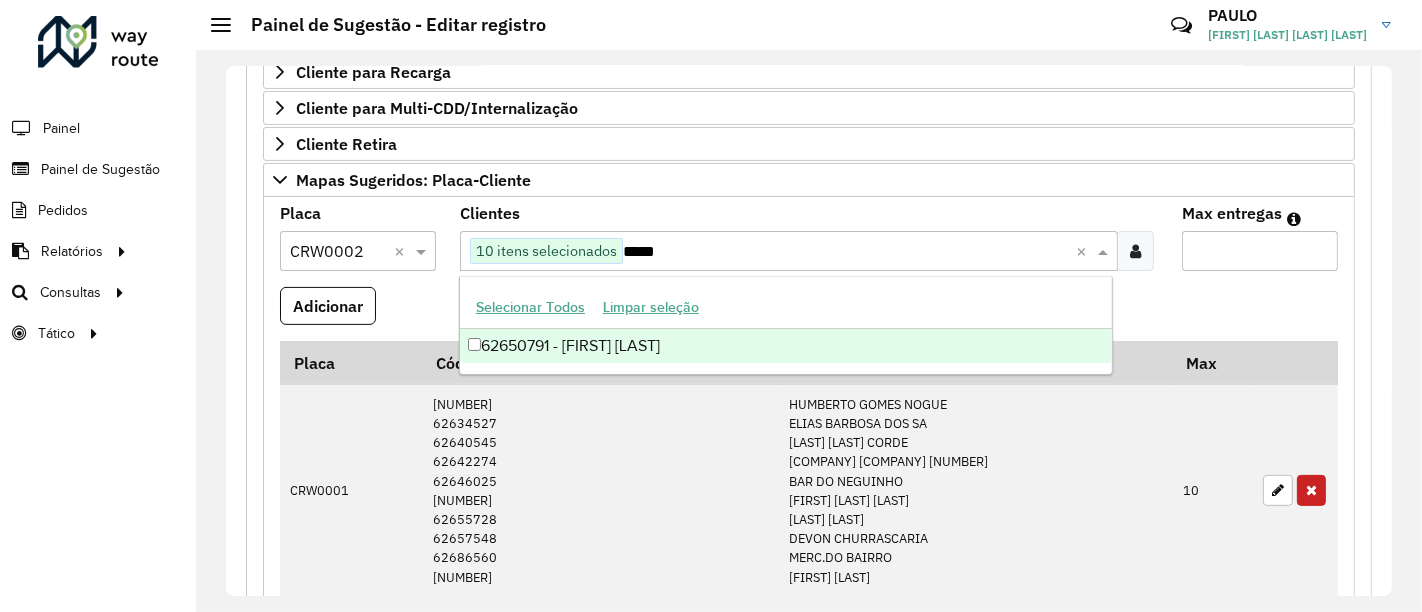 click on "62650791 - [FIRST] [LAST]" at bounding box center (786, 346) 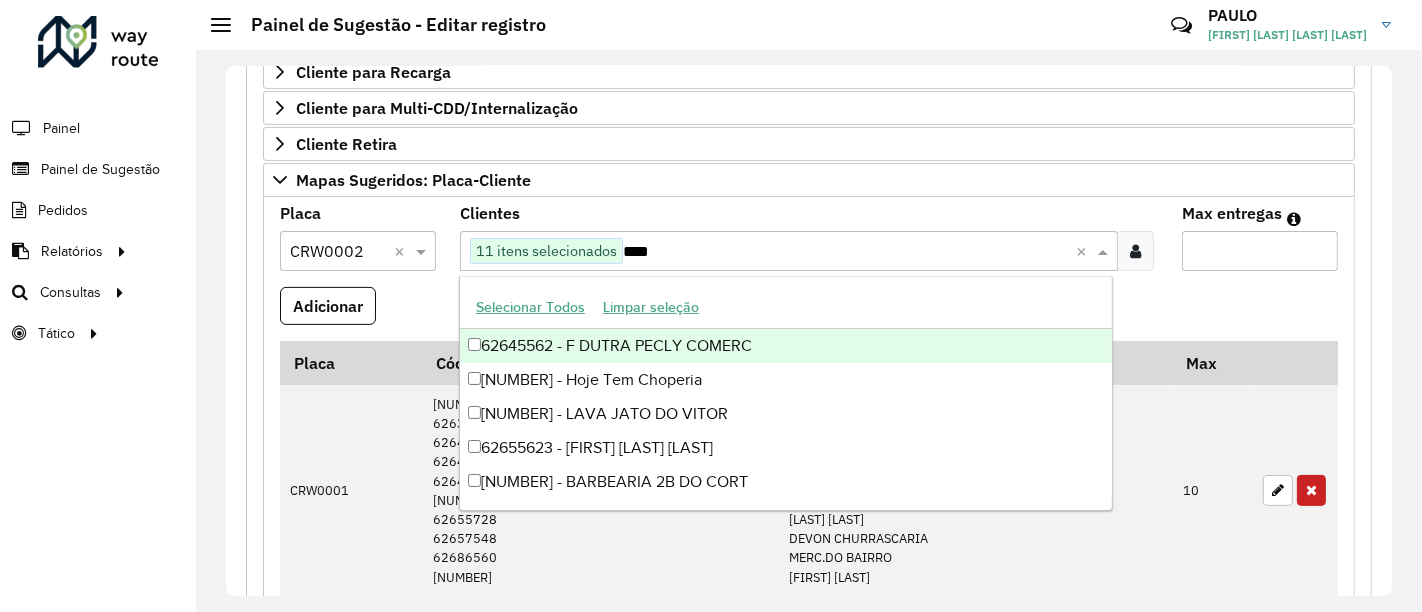 type on "*****" 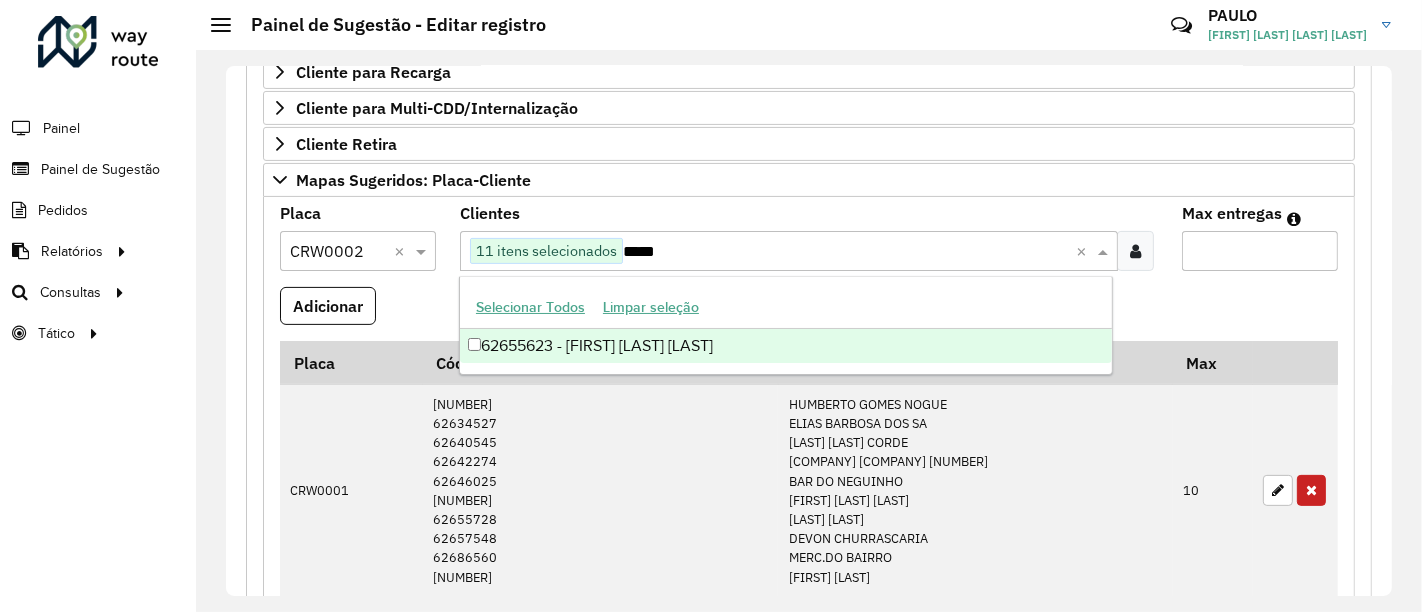 click on "62655623 - [FIRST] [LAST] [LAST]" at bounding box center (786, 346) 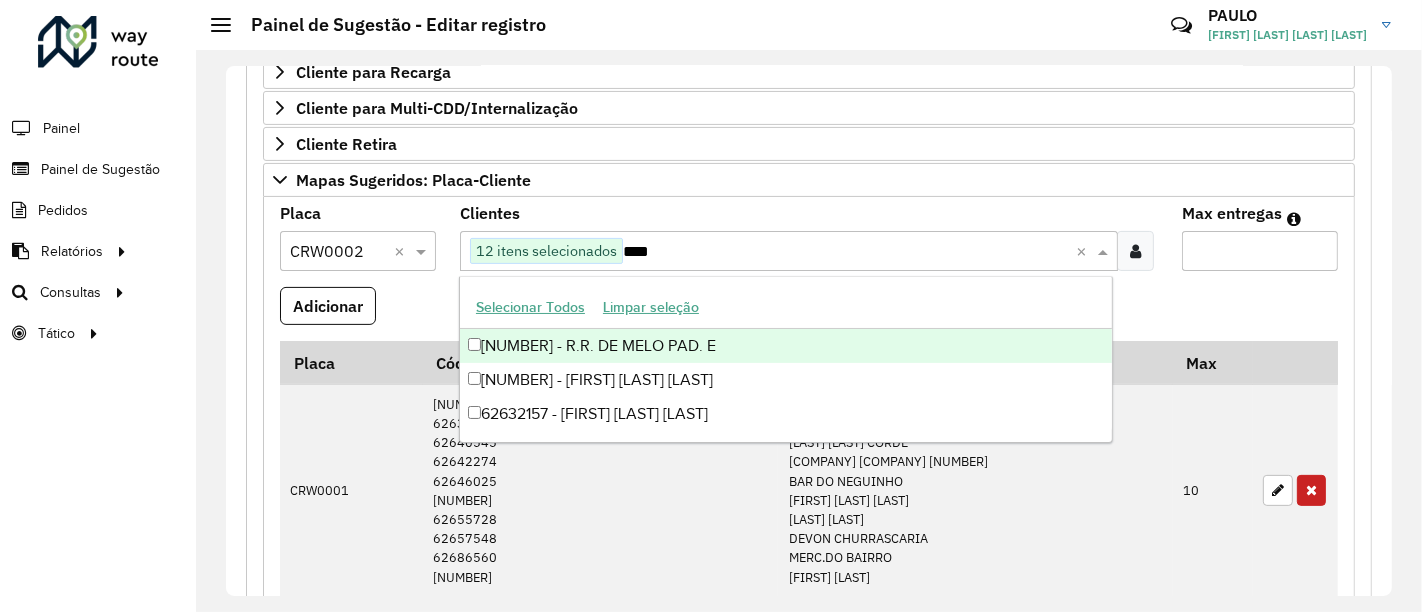 type on "*****" 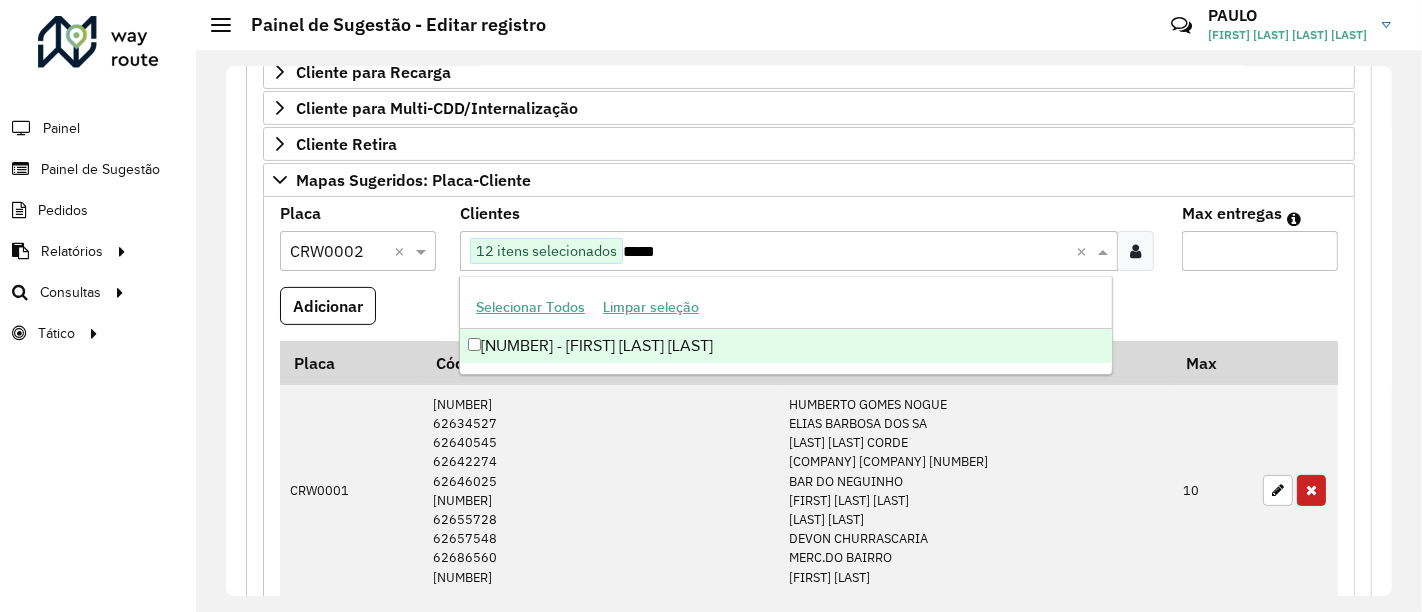 click on "[NUMBER] - [FIRST] [LAST] [LAST]" at bounding box center [786, 346] 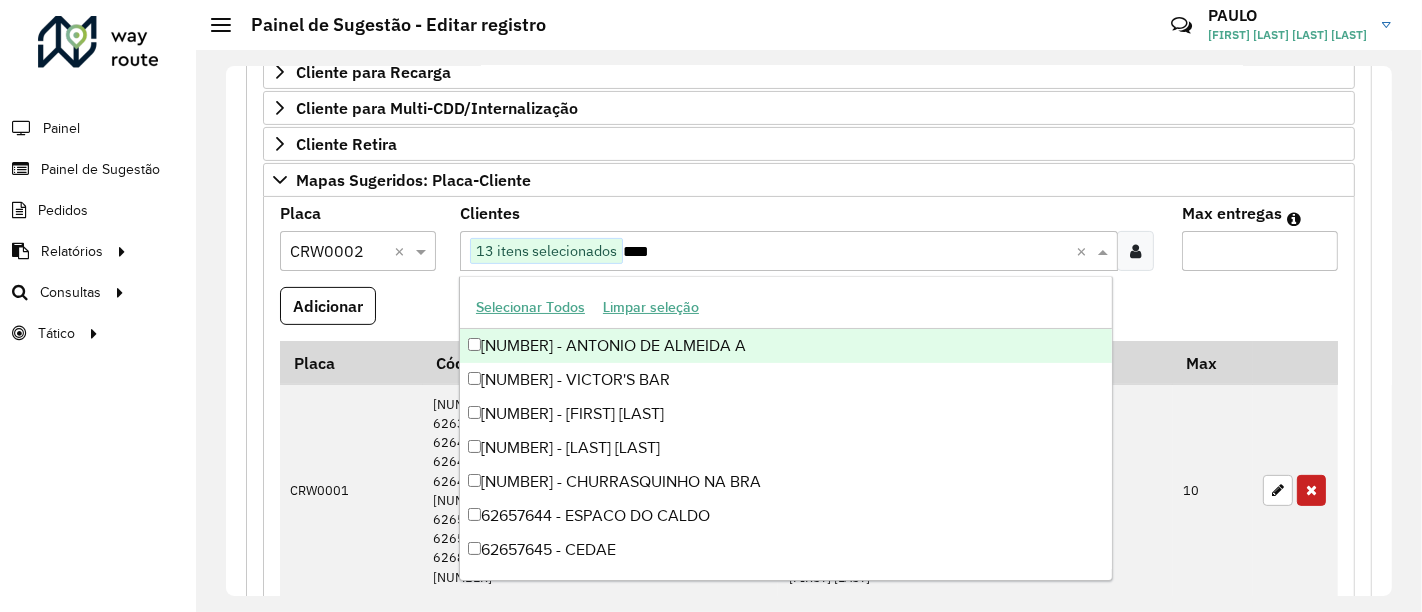 type on "*****" 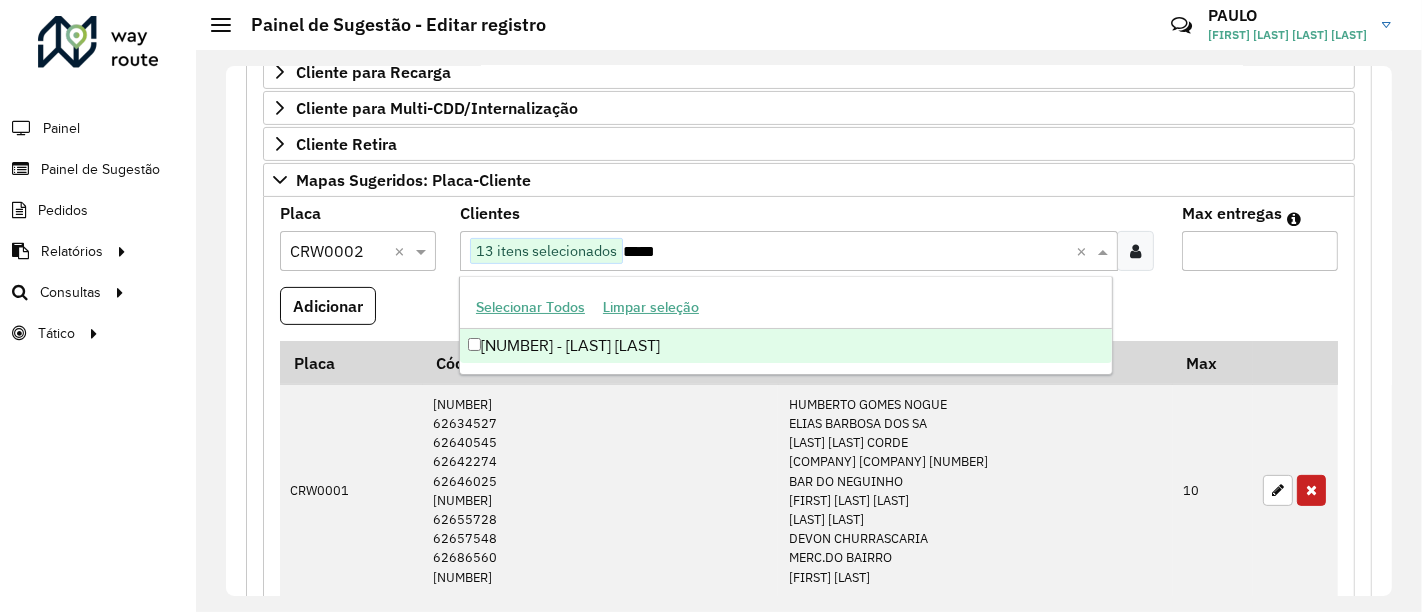 click on "[NUMBER] - [LAST] [LAST]" at bounding box center (786, 346) 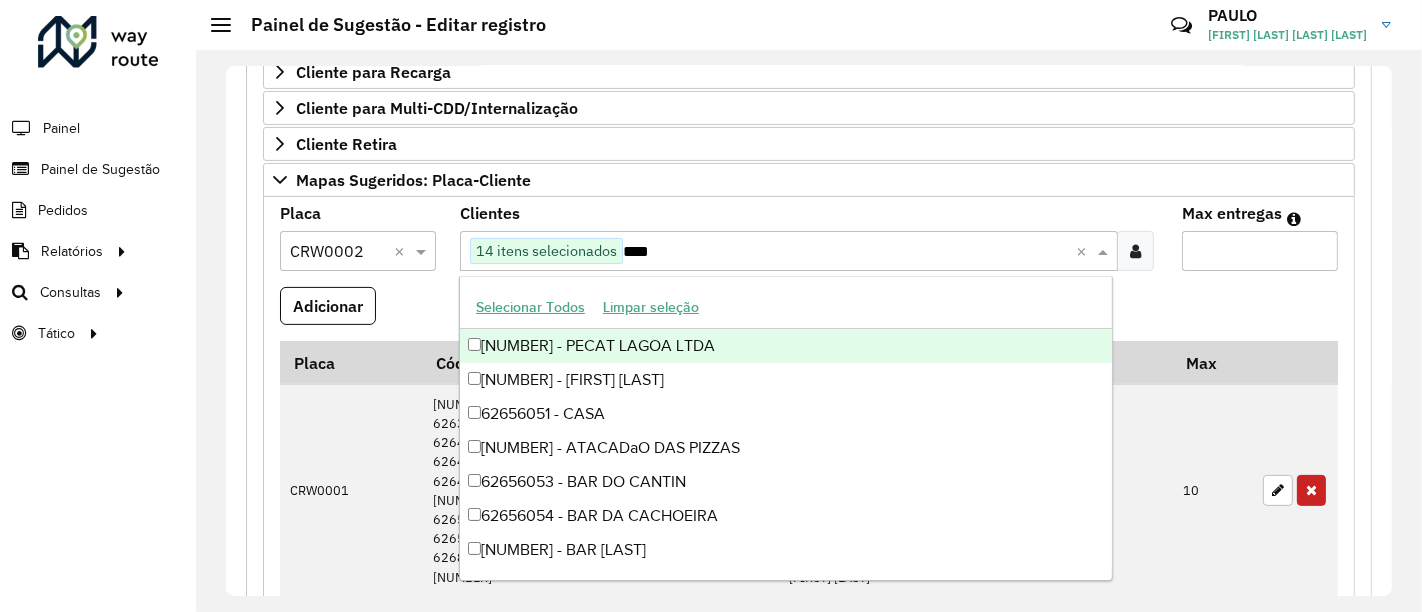 type on "*****" 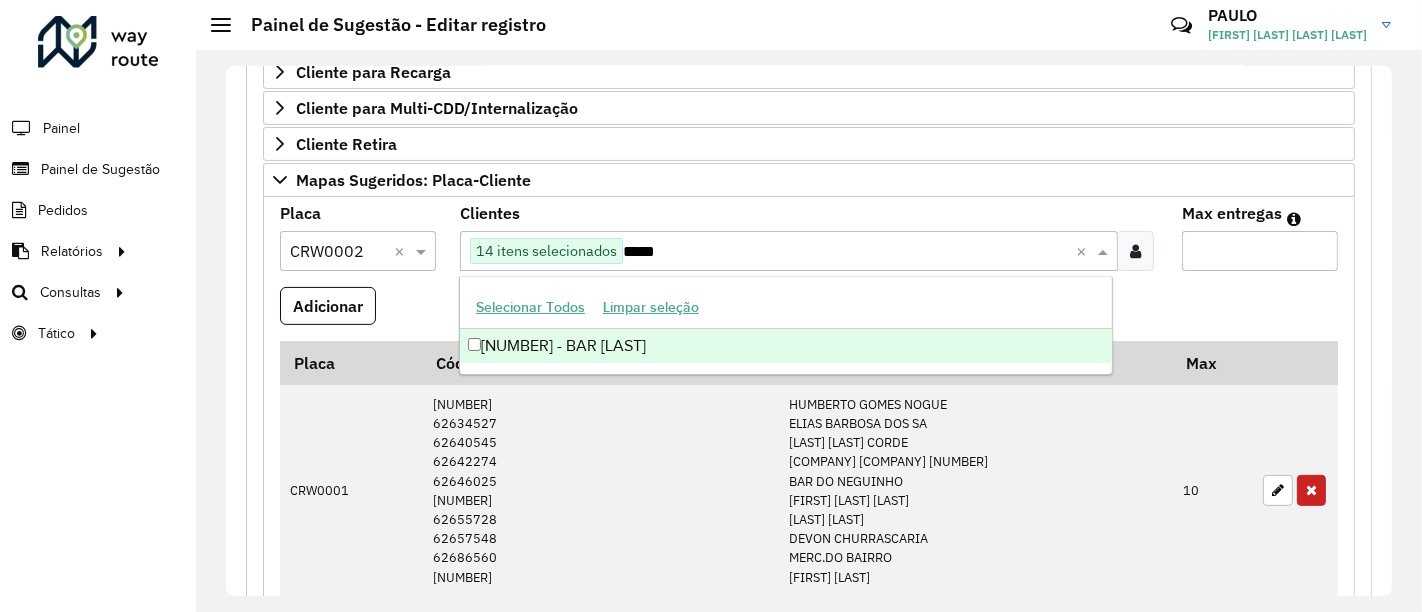 click on "[NUMBER] - BAR [LAST]" at bounding box center [786, 346] 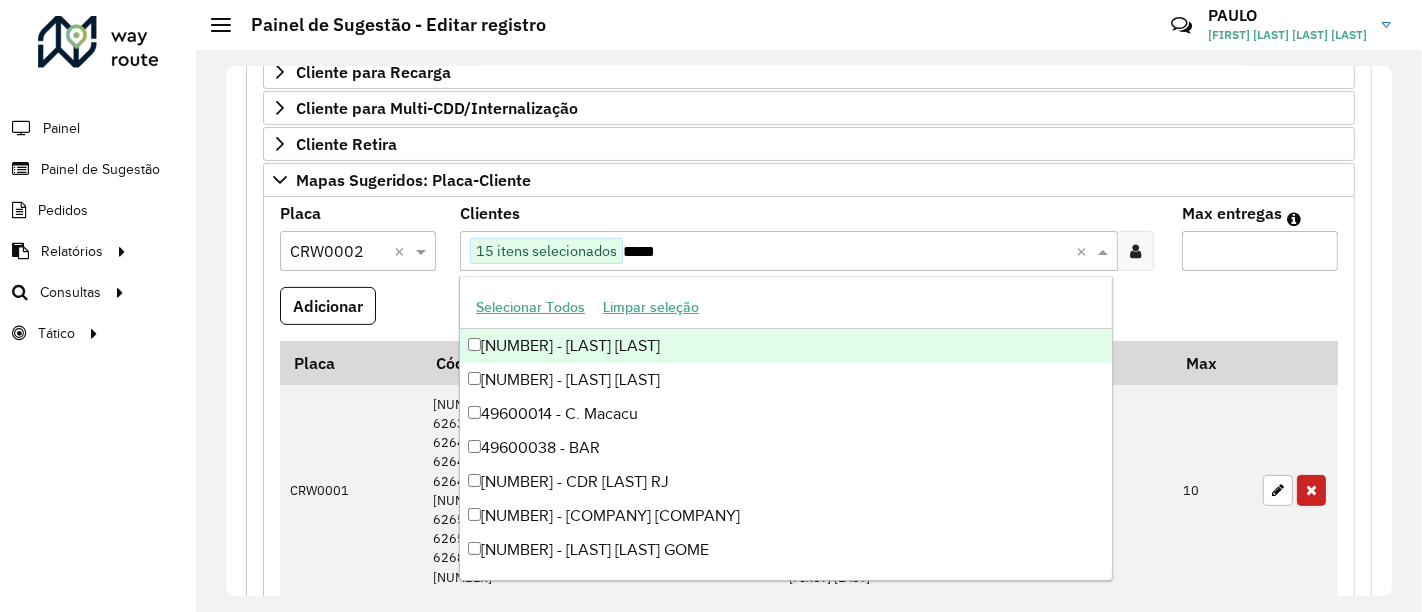 click on "**" at bounding box center [1260, 251] 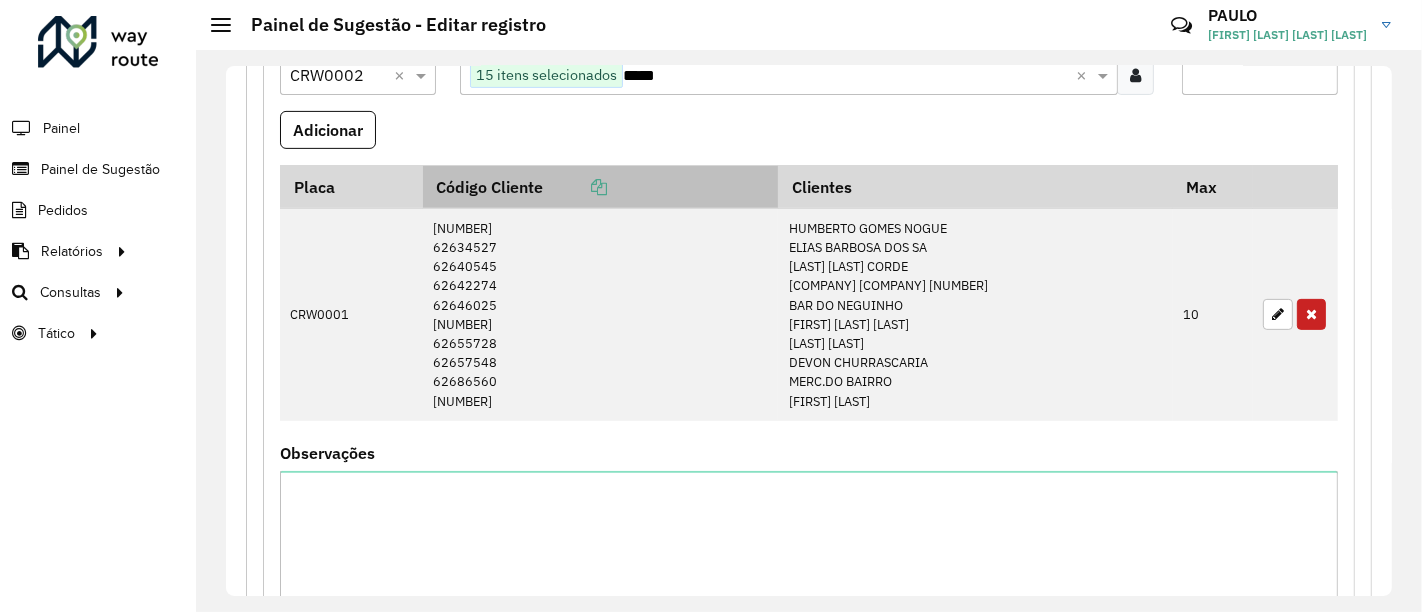 scroll, scrollTop: 555, scrollLeft: 0, axis: vertical 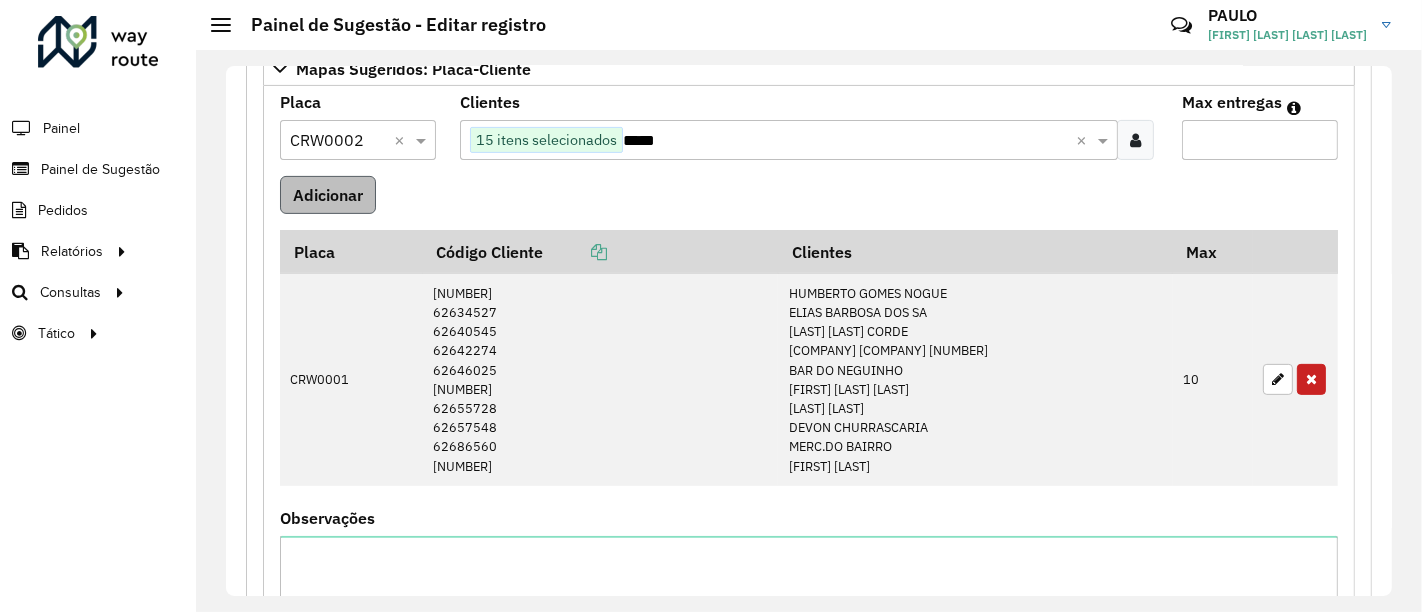 type on "**" 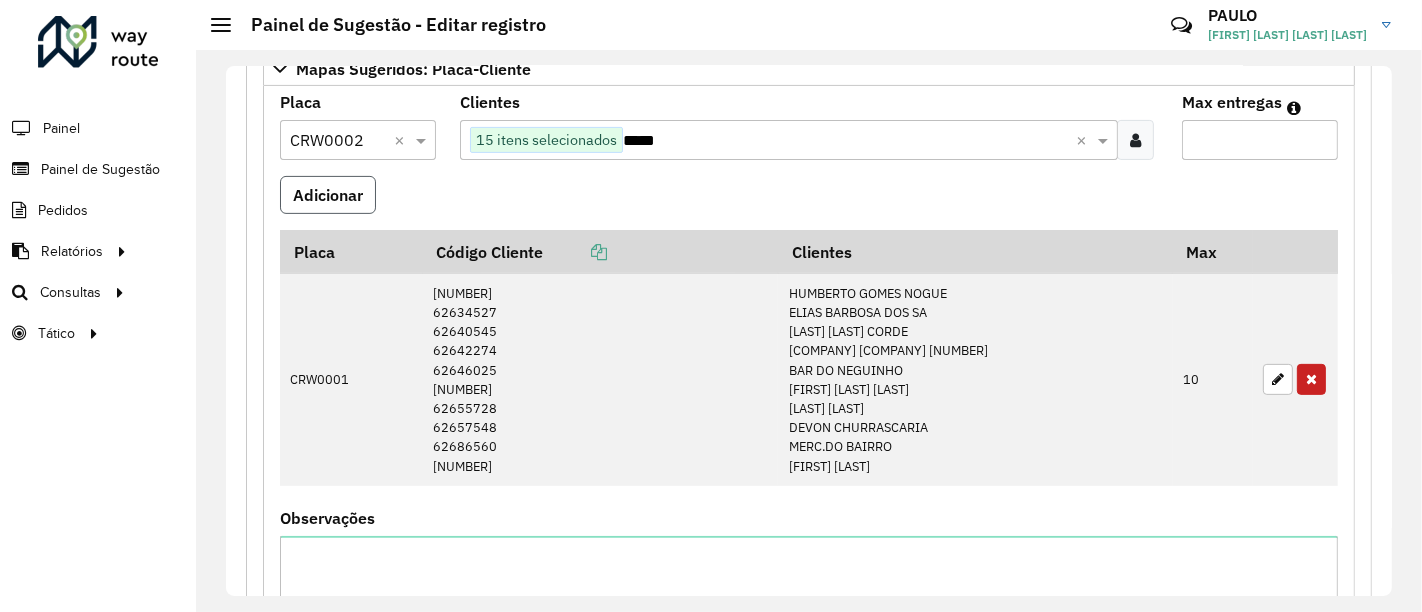 click on "Adicionar" at bounding box center (328, 195) 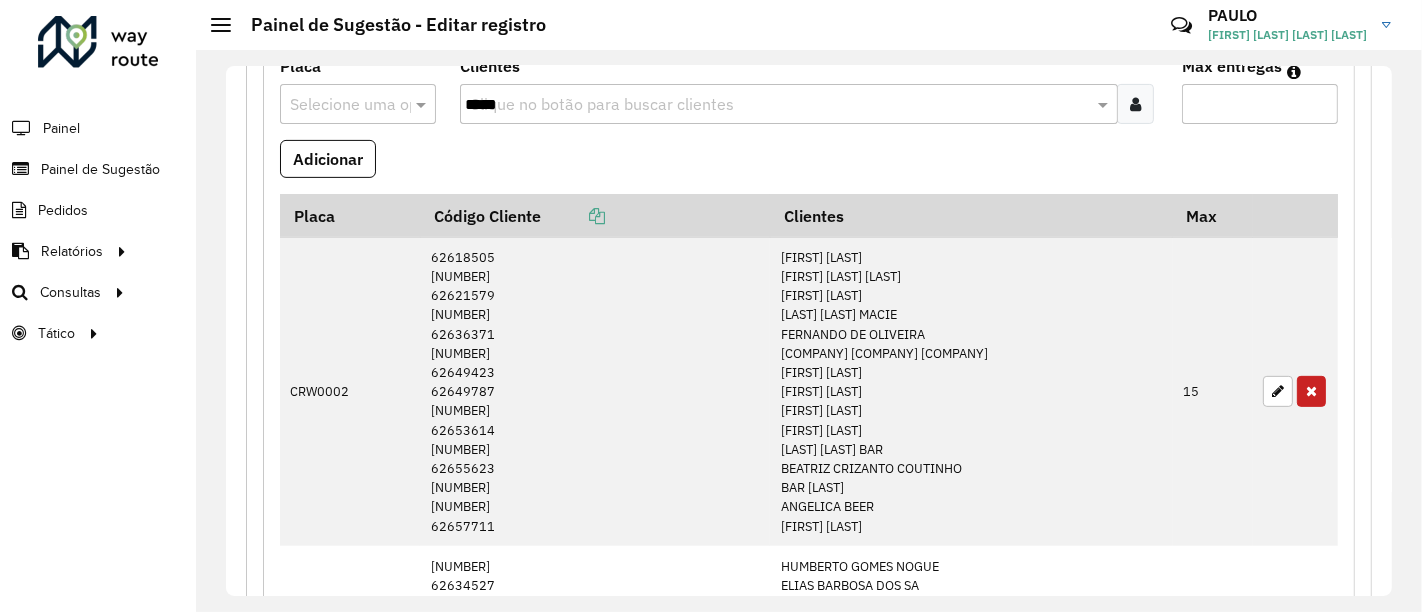 scroll, scrollTop: 555, scrollLeft: 0, axis: vertical 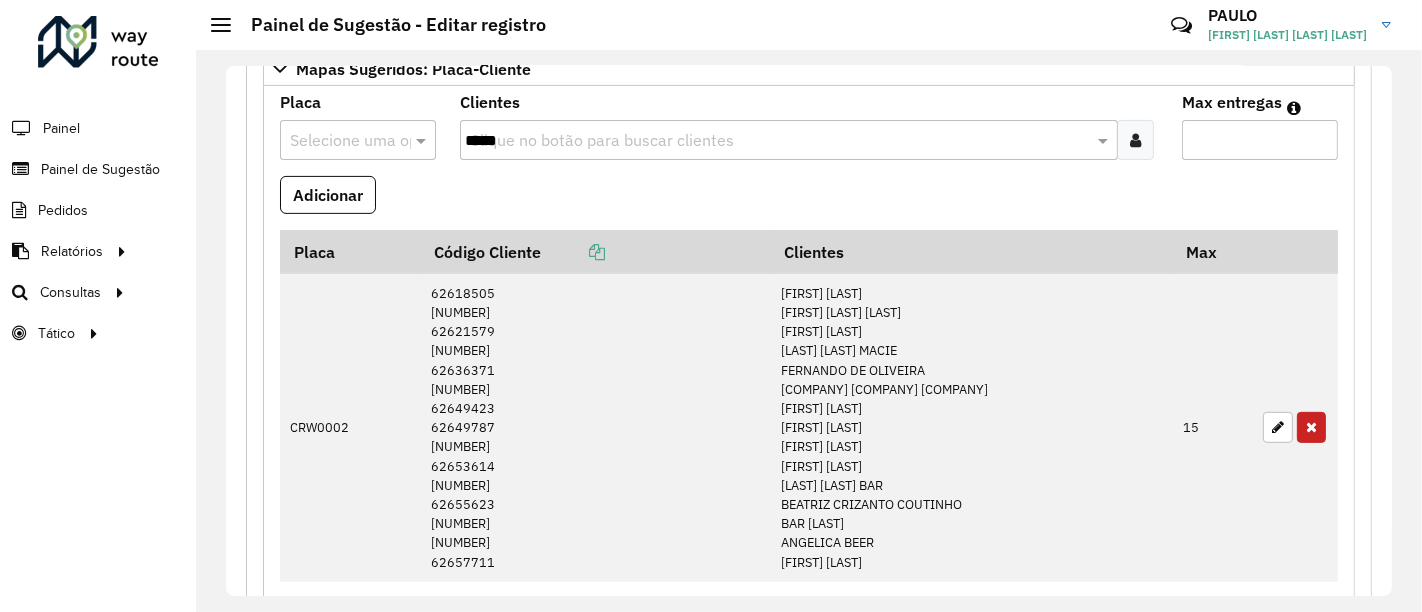 click on "Selecione uma opção" at bounding box center (358, 140) 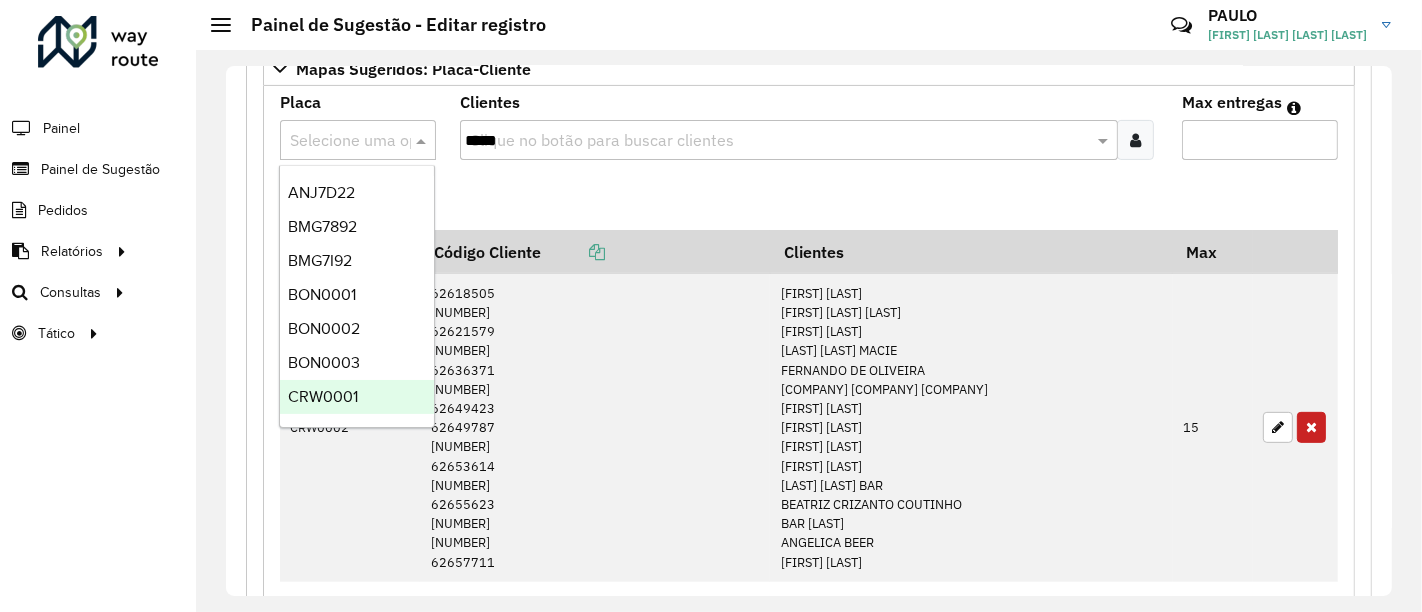 scroll, scrollTop: 111, scrollLeft: 0, axis: vertical 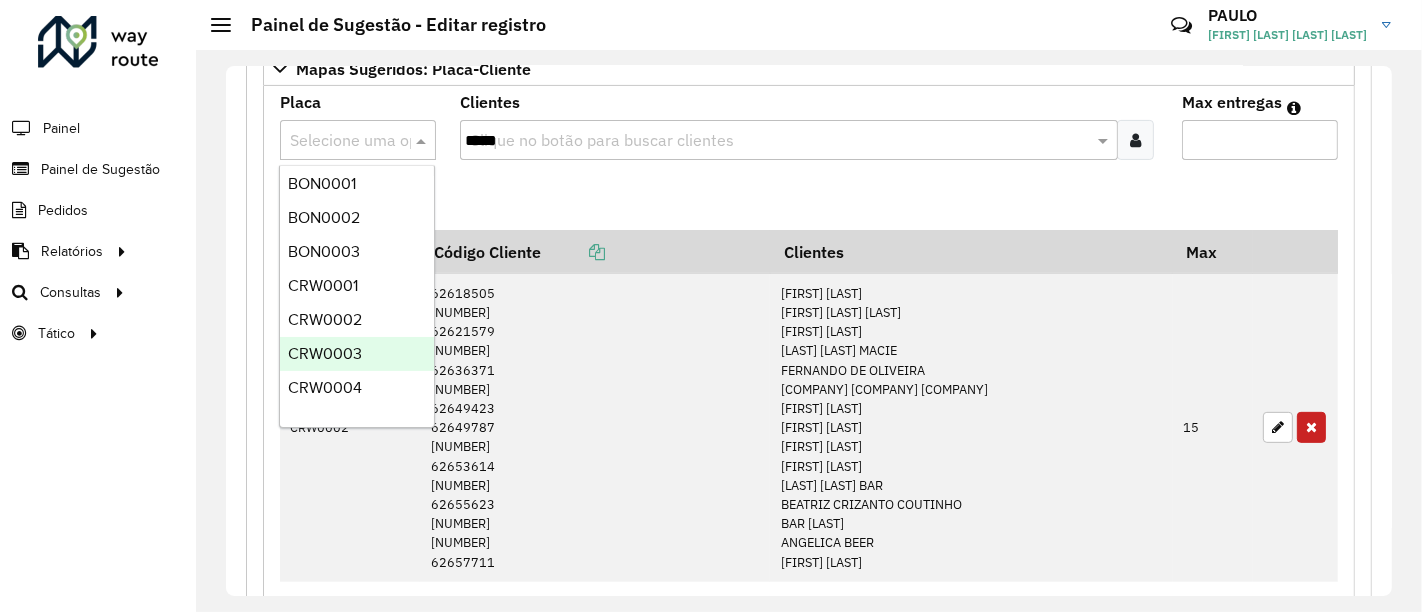click on "CRW0003" at bounding box center [357, 354] 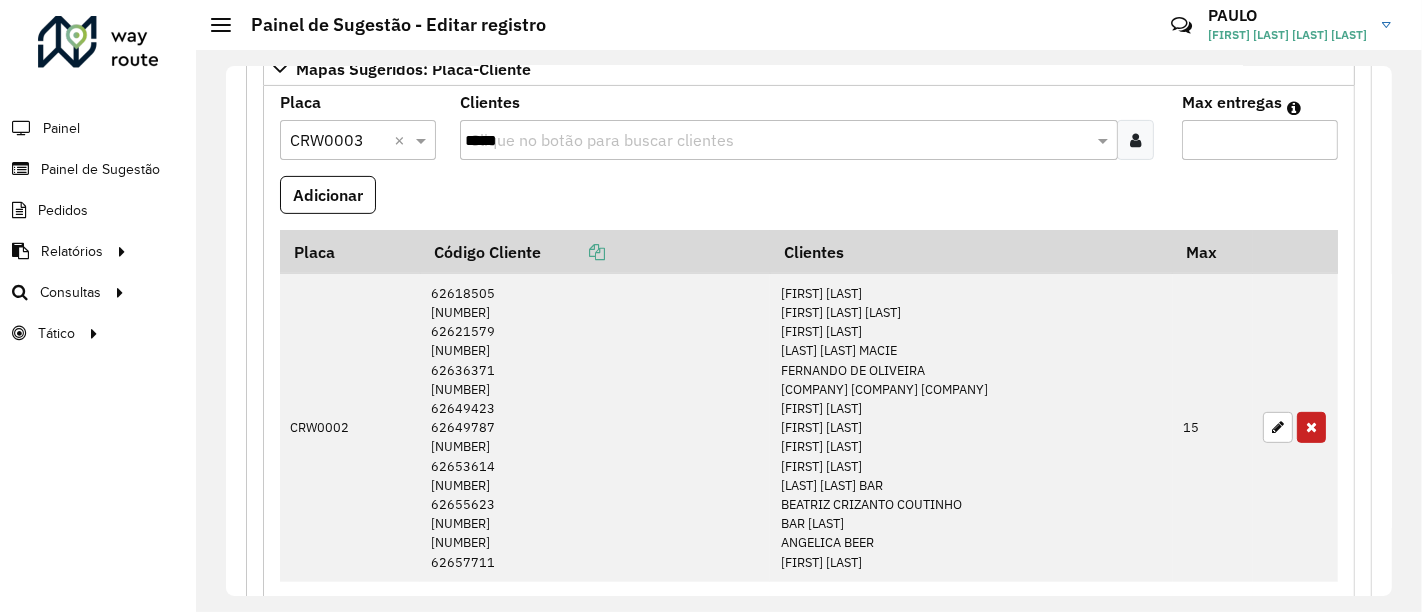 click on "*****" at bounding box center (777, 141) 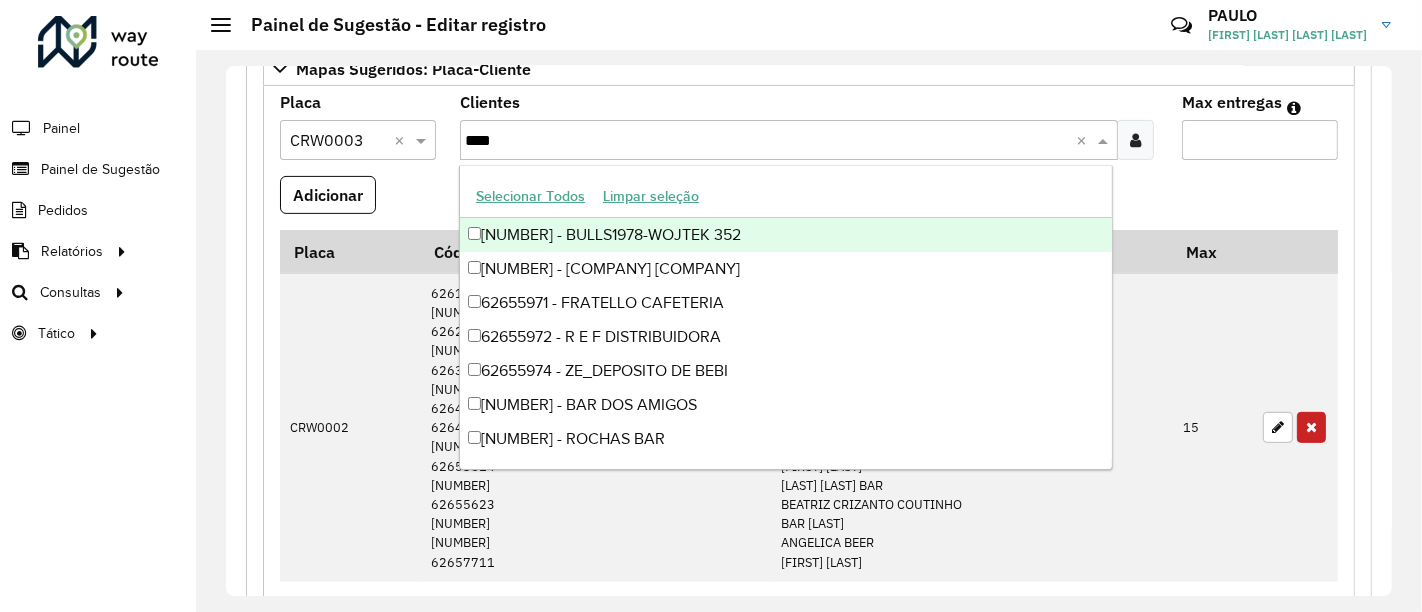 type on "*****" 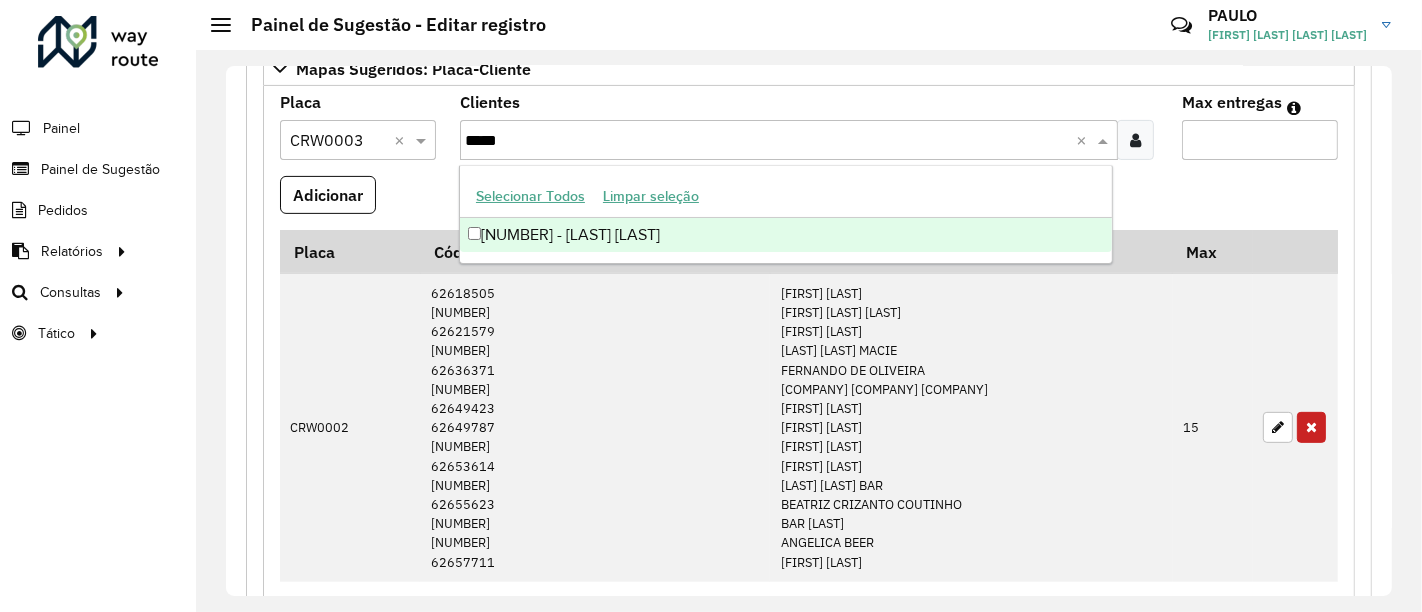 click on "[NUMBER] - [LAST] [LAST]" at bounding box center [786, 235] 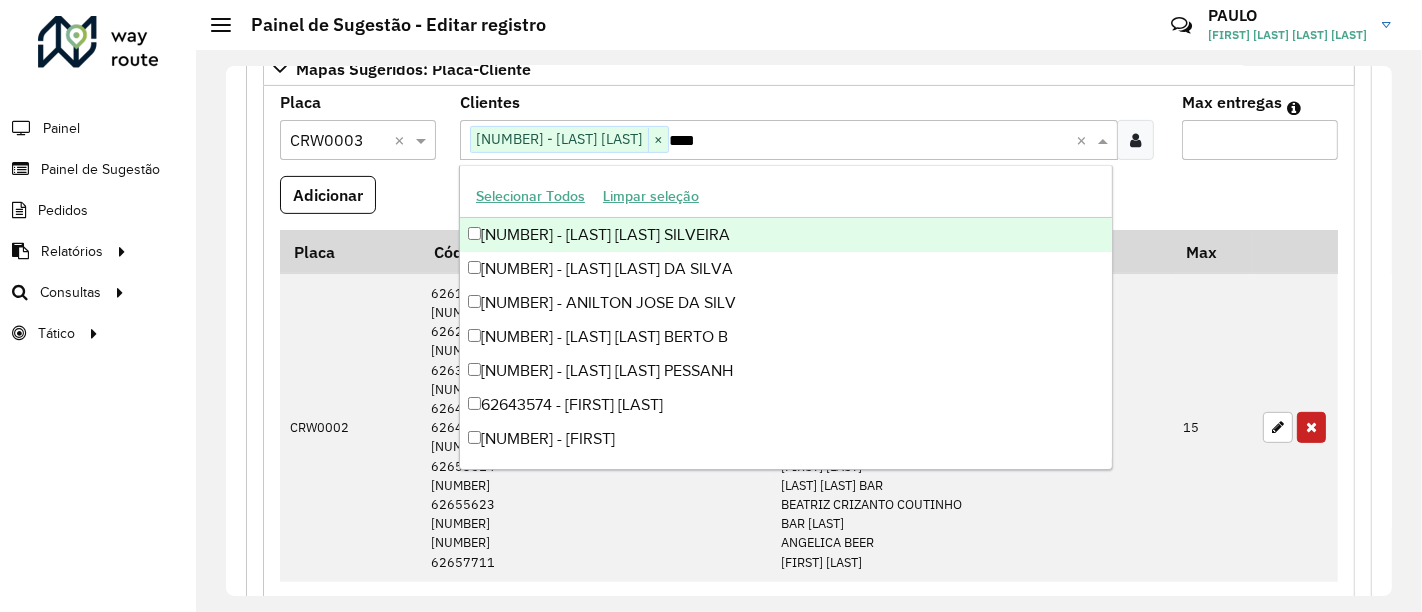 type on "*****" 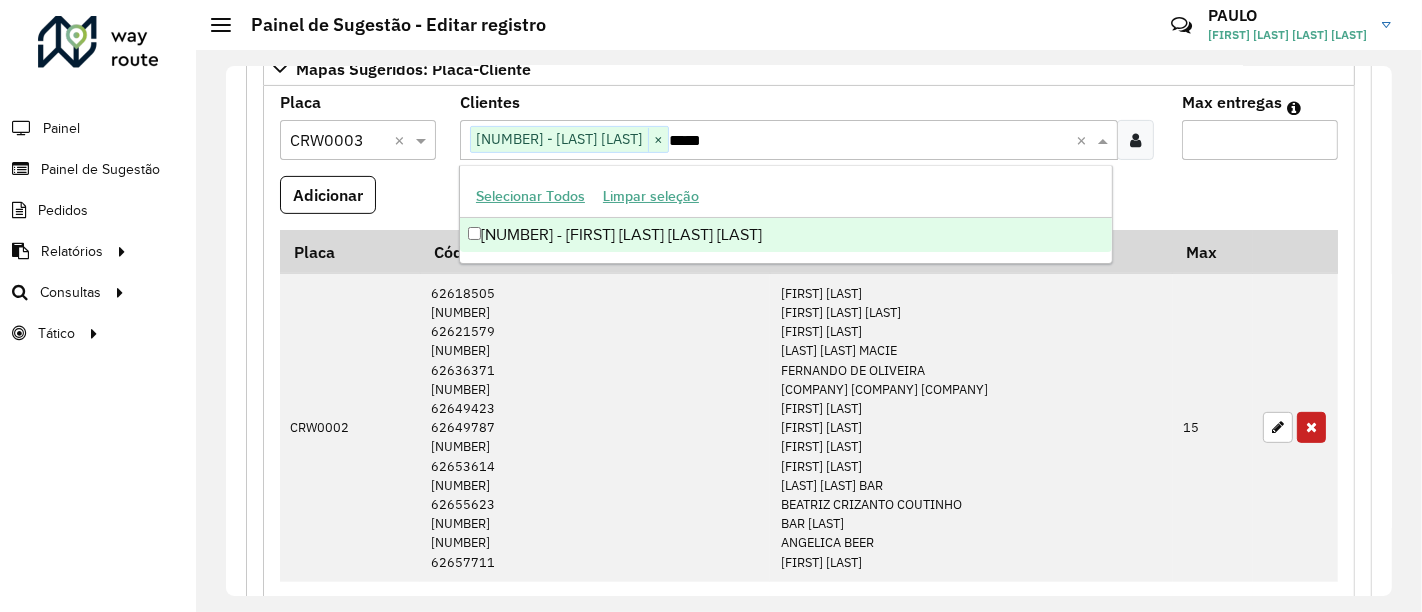 click on "[NUMBER] - [FIRST] [LAST] [LAST] [LAST]" at bounding box center [786, 235] 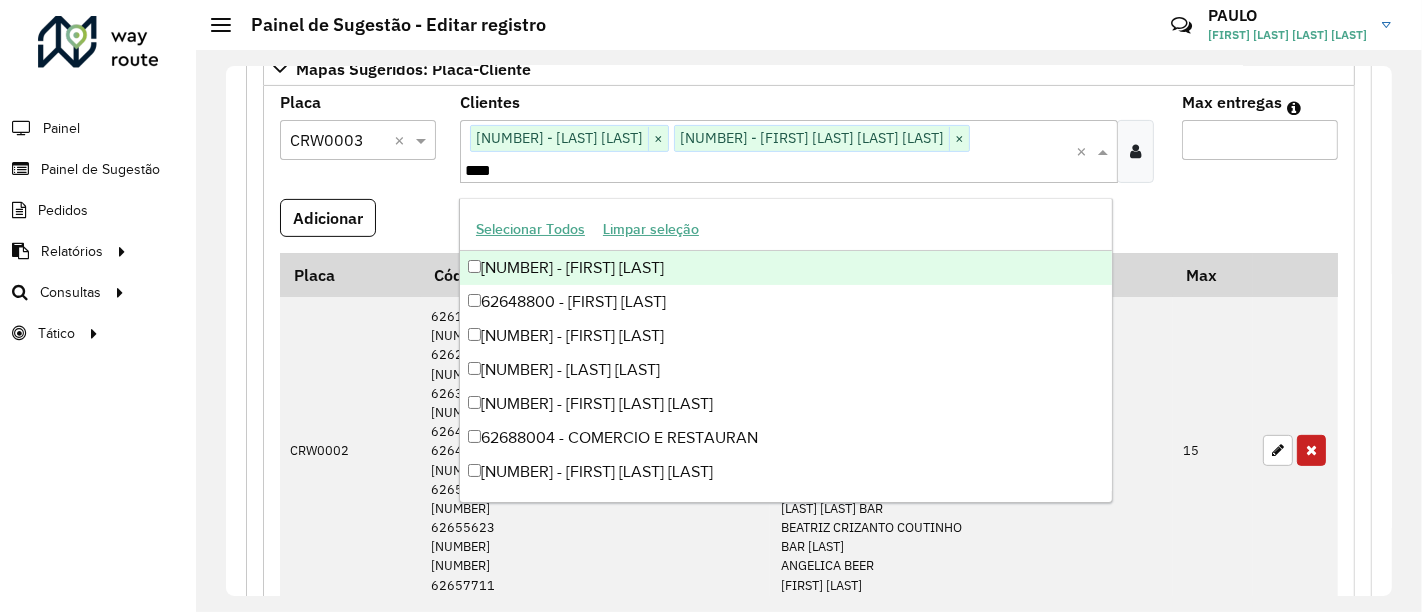 type on "*****" 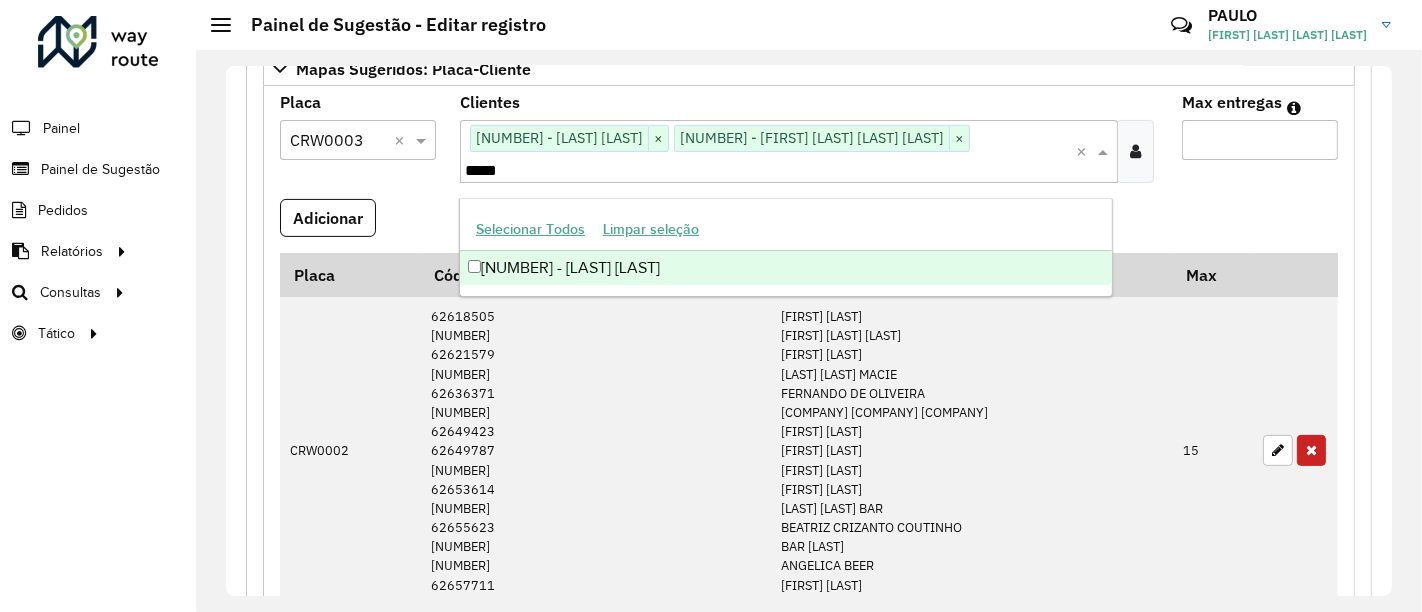 click on "[NUMBER] - [LAST] [LAST]" at bounding box center [786, 268] 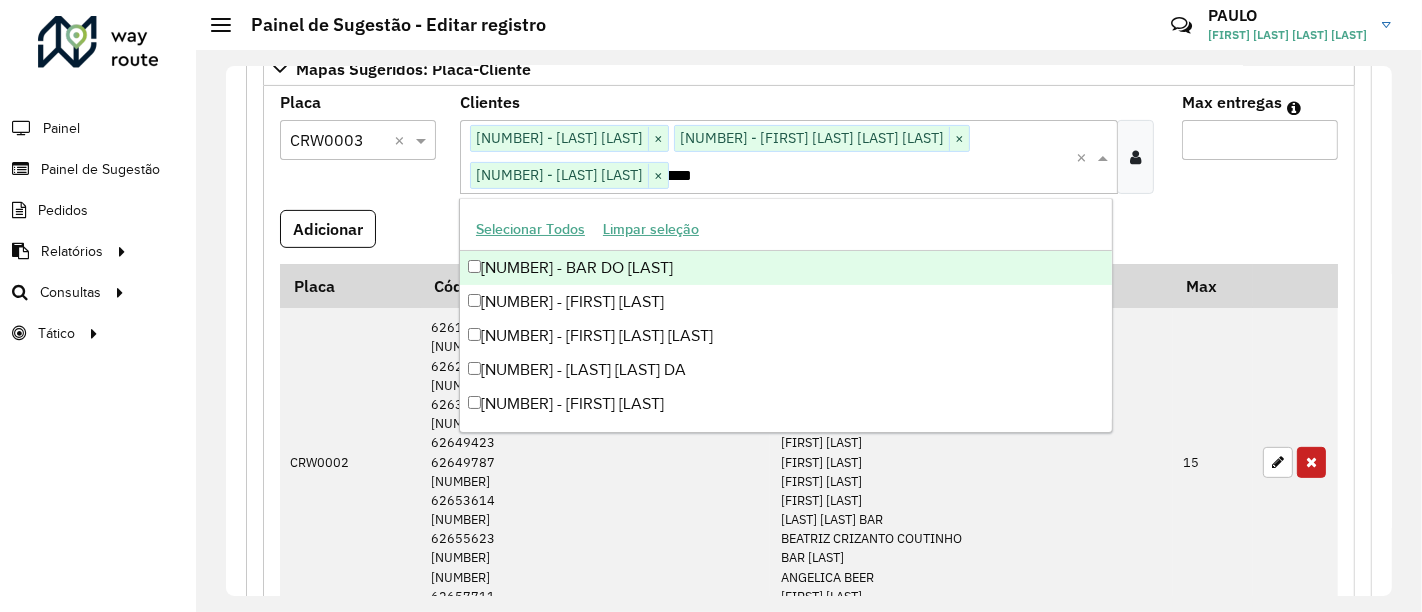 type on "*****" 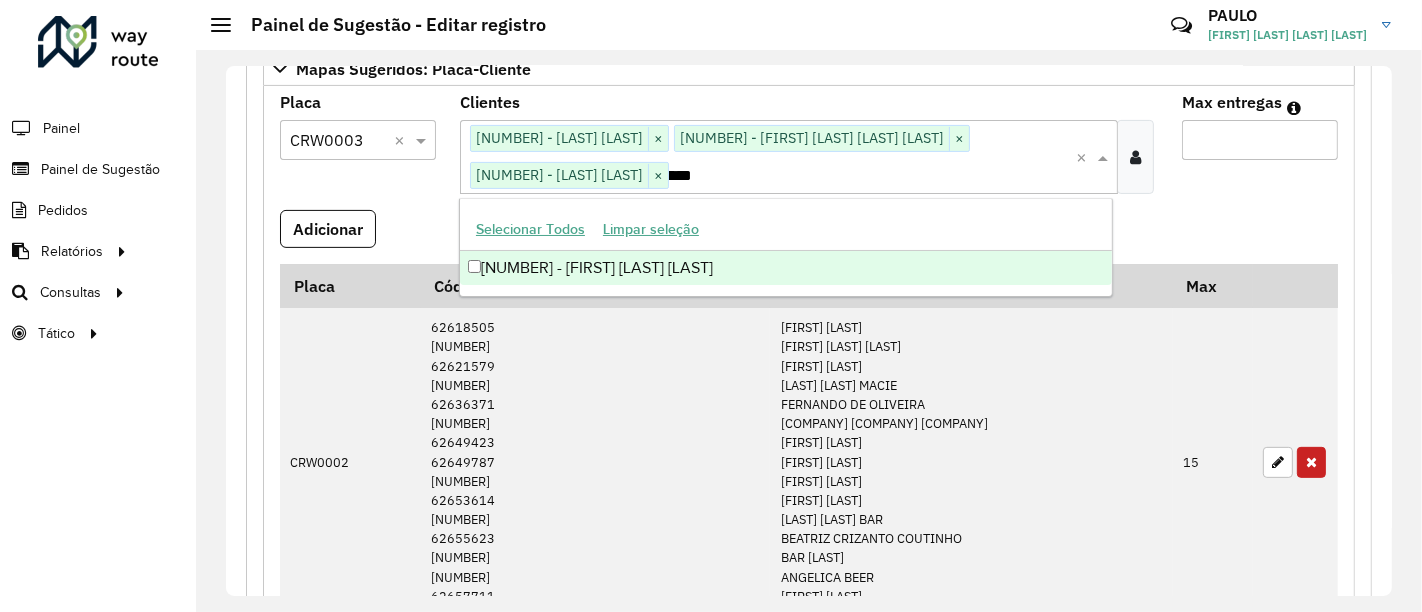 scroll, scrollTop: 0, scrollLeft: 25, axis: horizontal 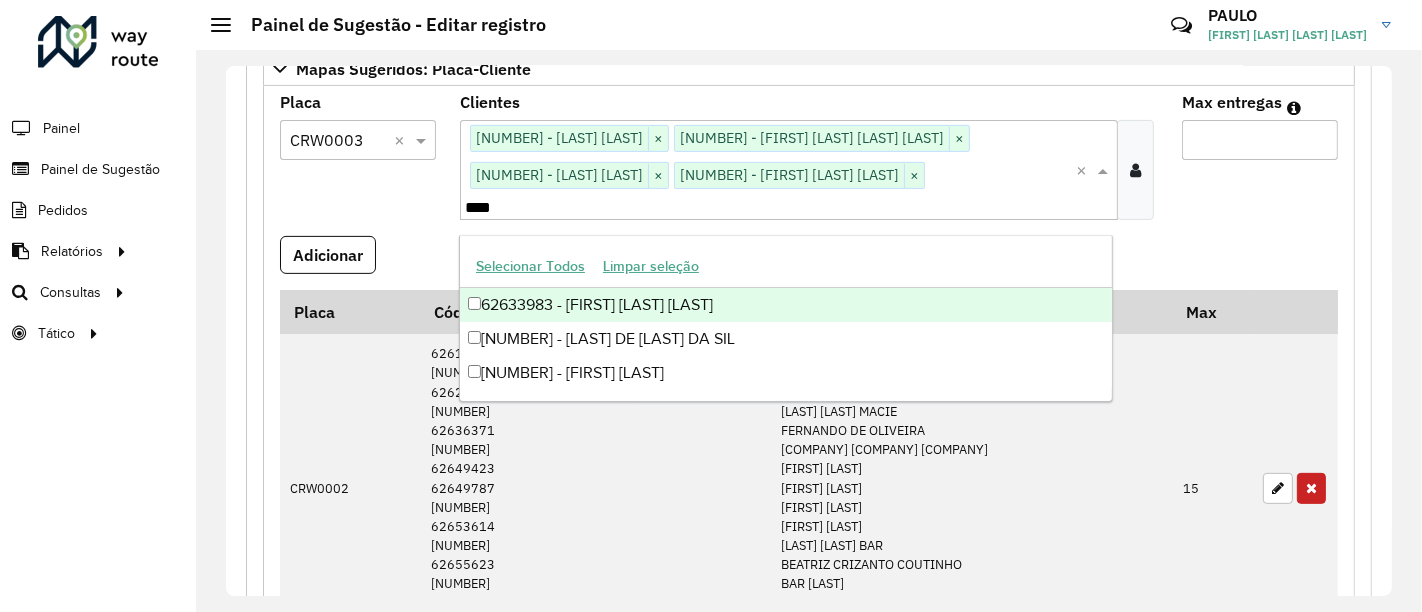 type on "*****" 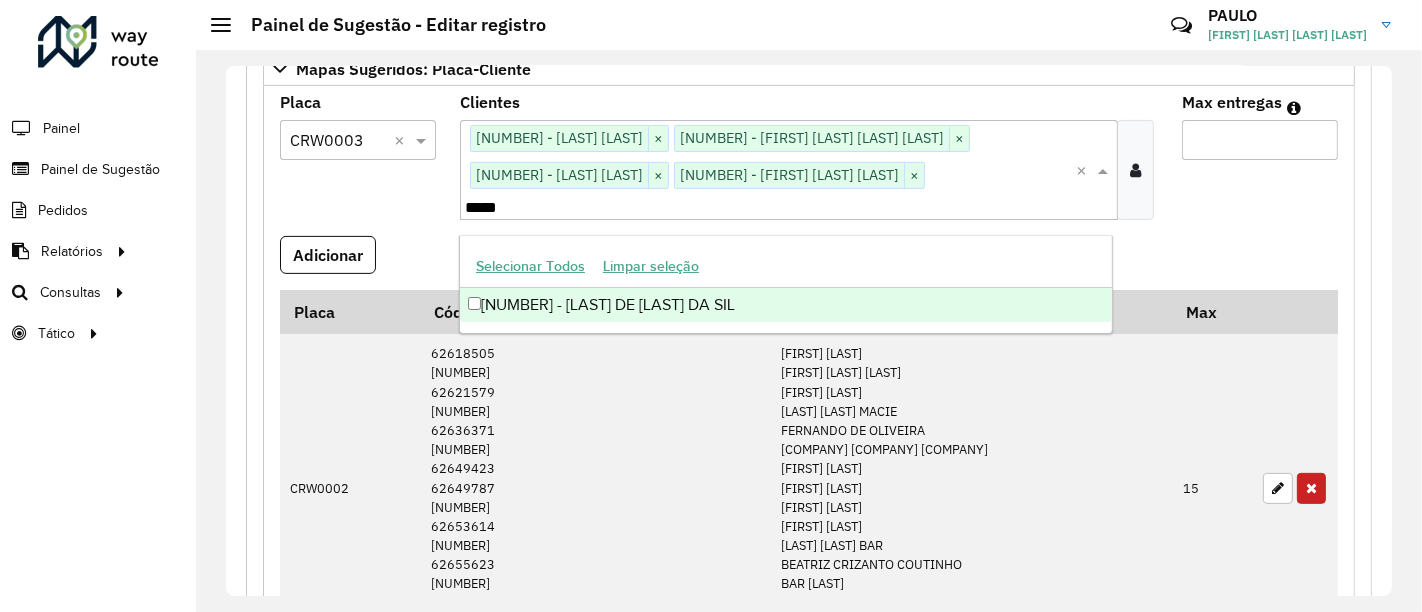 click on "[NUMBER] - [LAST] DE [LAST] DA SIL" at bounding box center (786, 305) 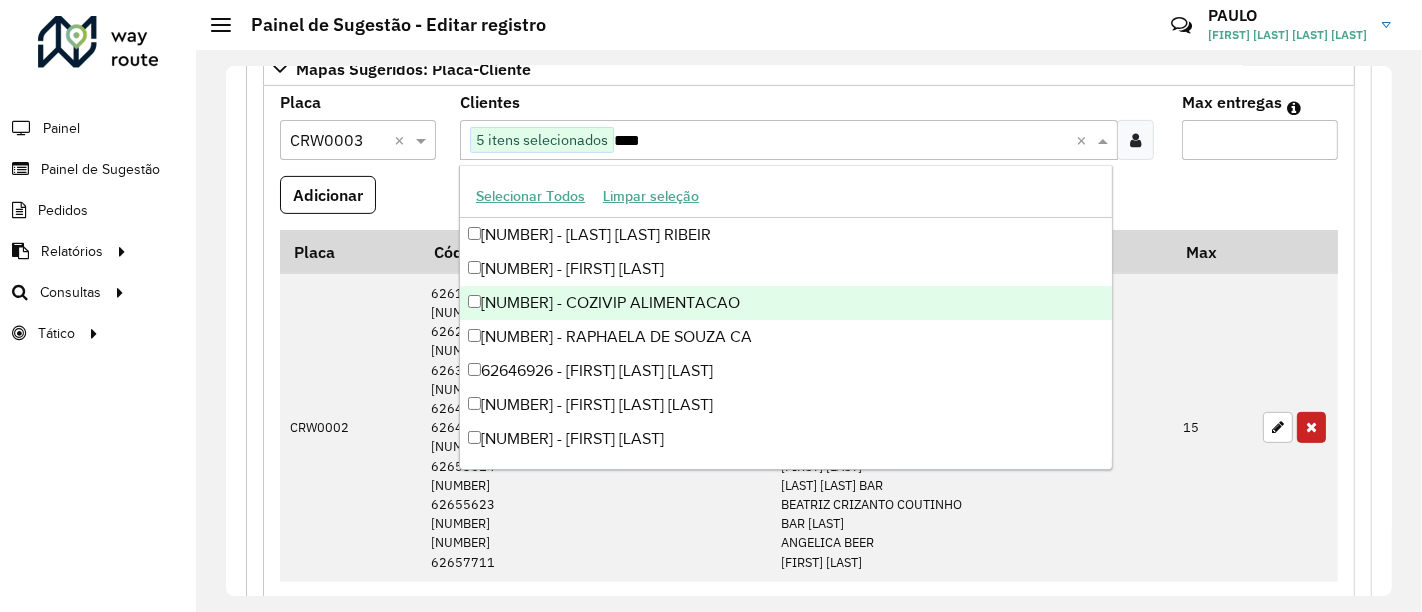 type on "*****" 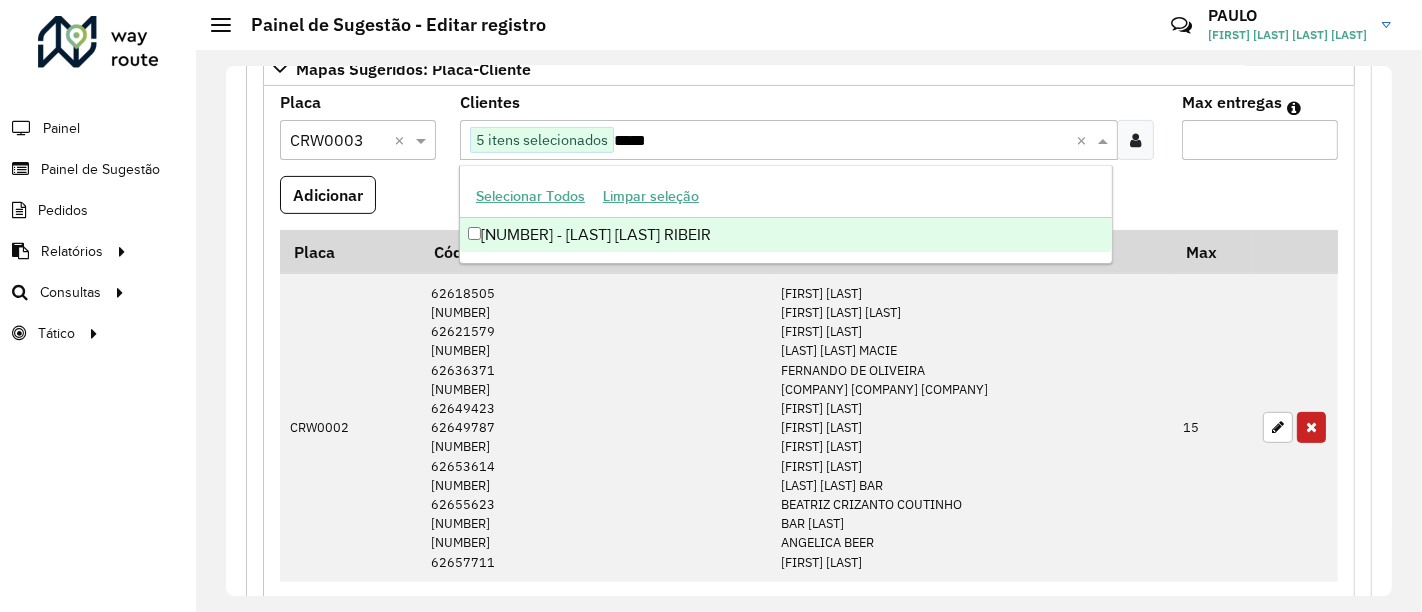 click on "[NUMBER] - [LAST] [LAST] RIBEIR" at bounding box center [786, 235] 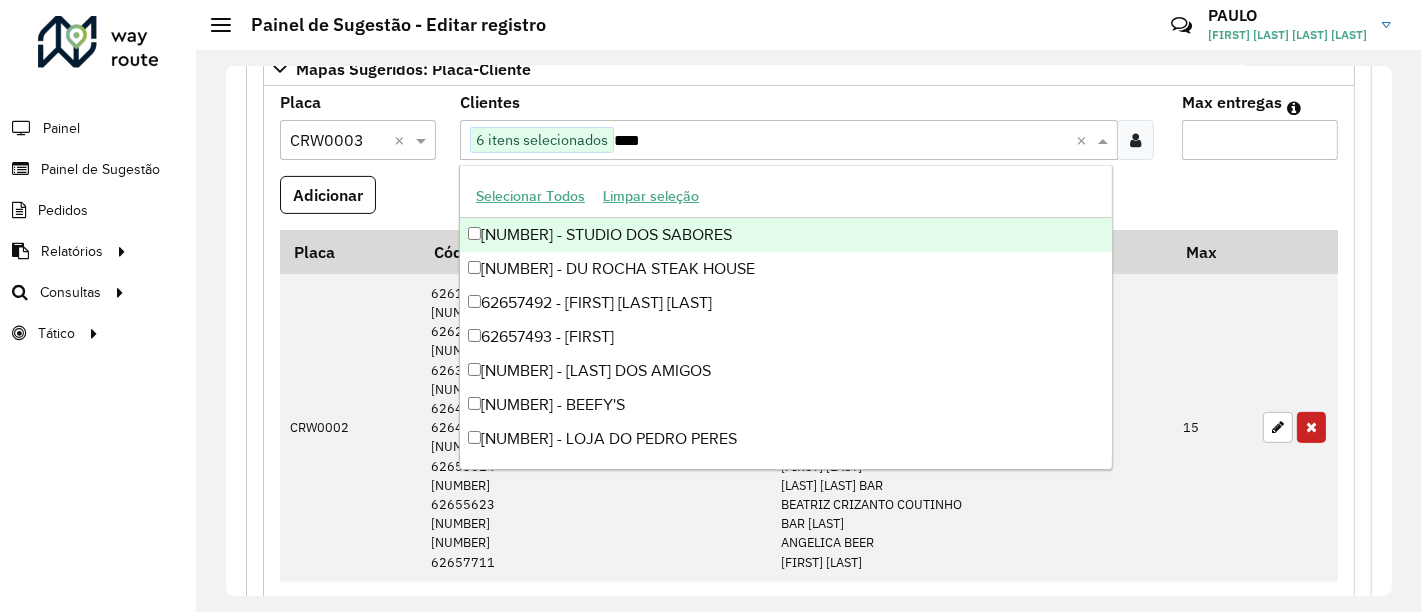 type on "*****" 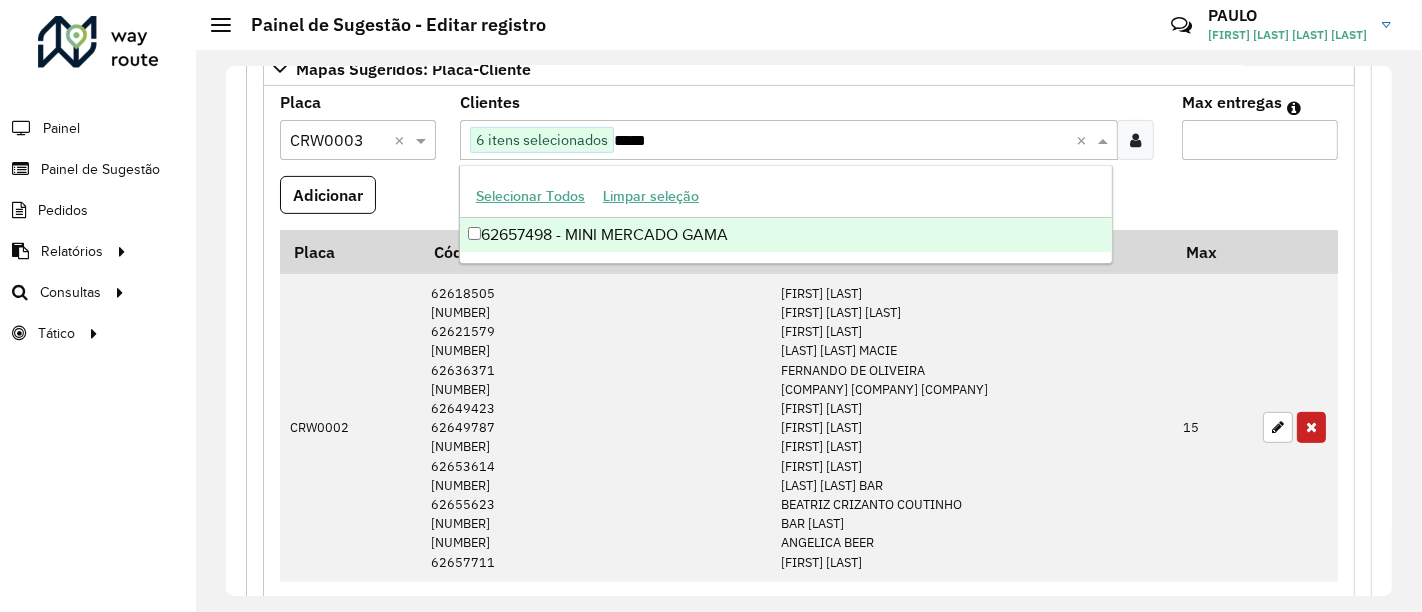 click on "62657498 - MINI MERCADO GAMA" at bounding box center (786, 235) 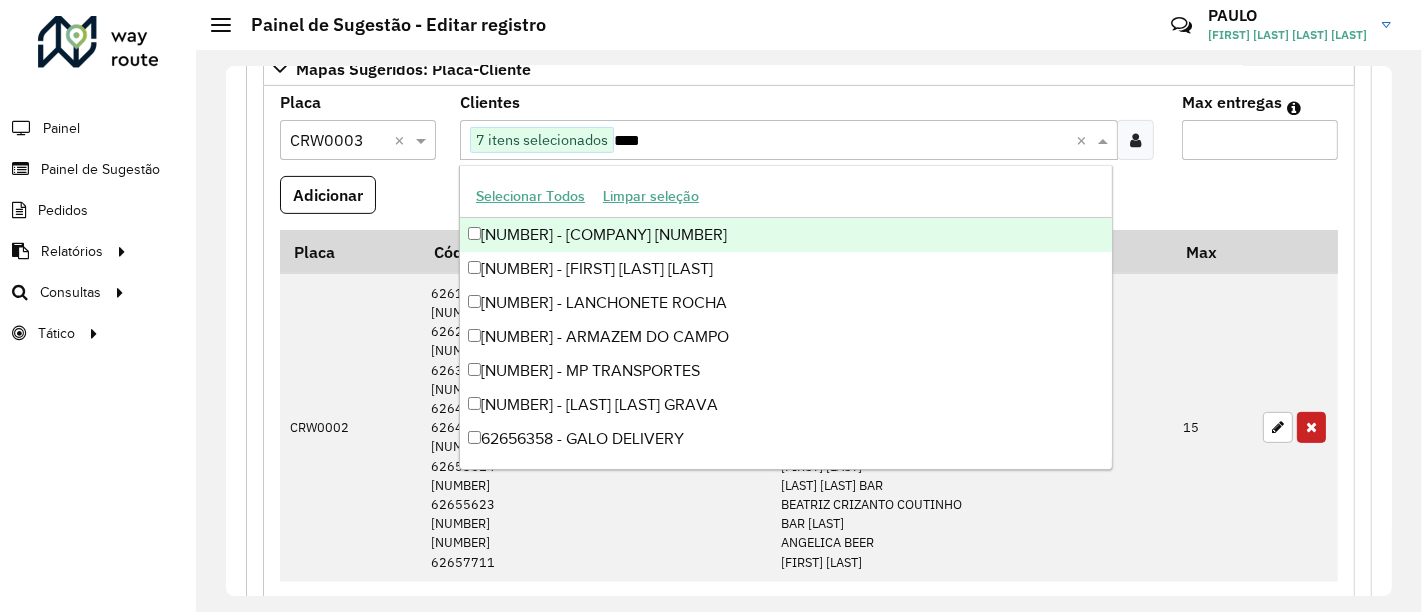 type on "*****" 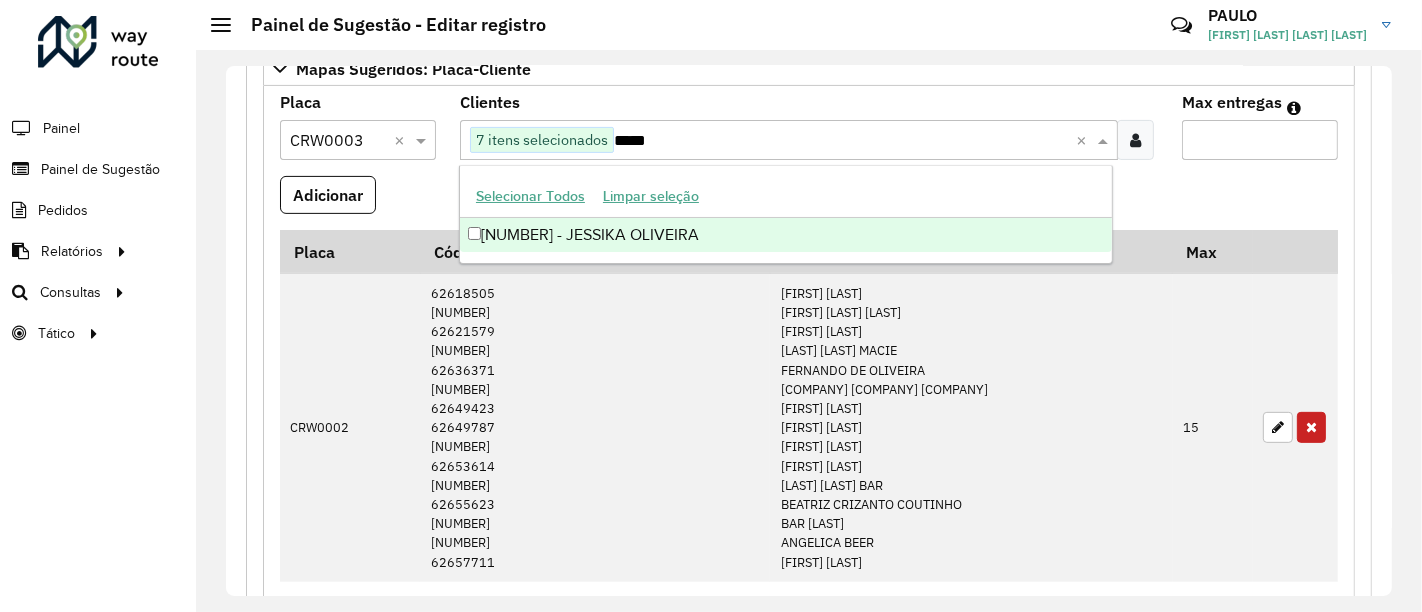 click on "[NUMBER] - JESSIKA OLIVEIRA" at bounding box center [786, 235] 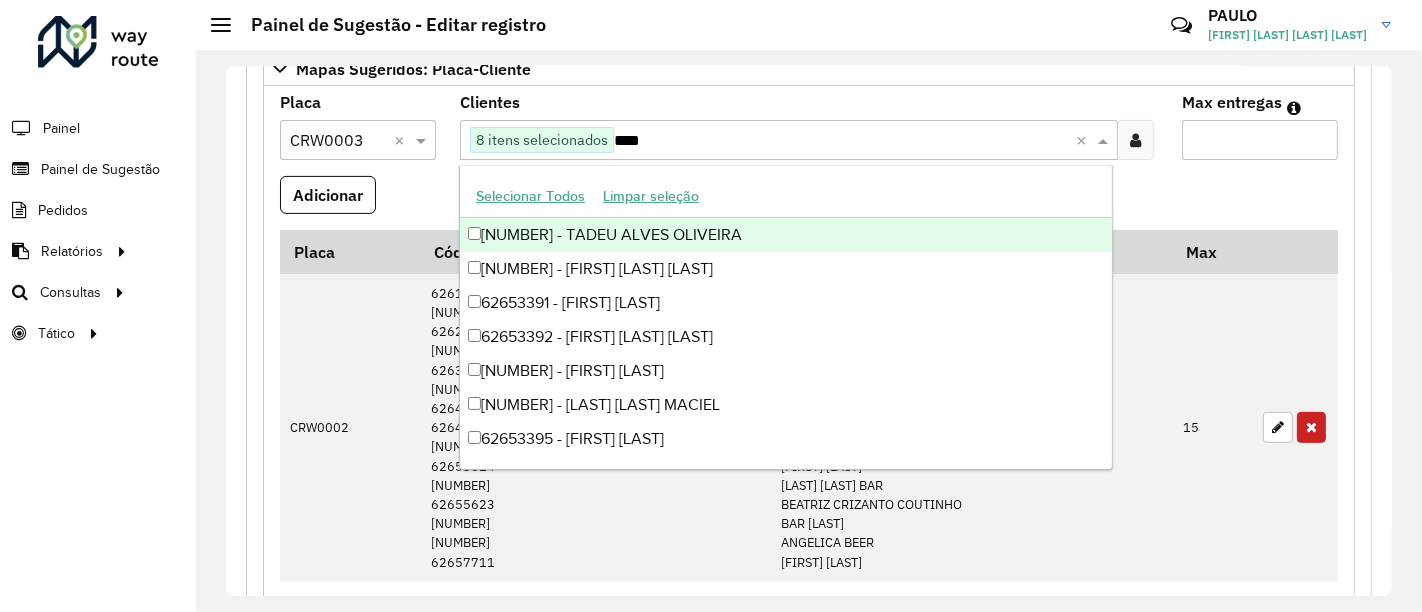 type on "*****" 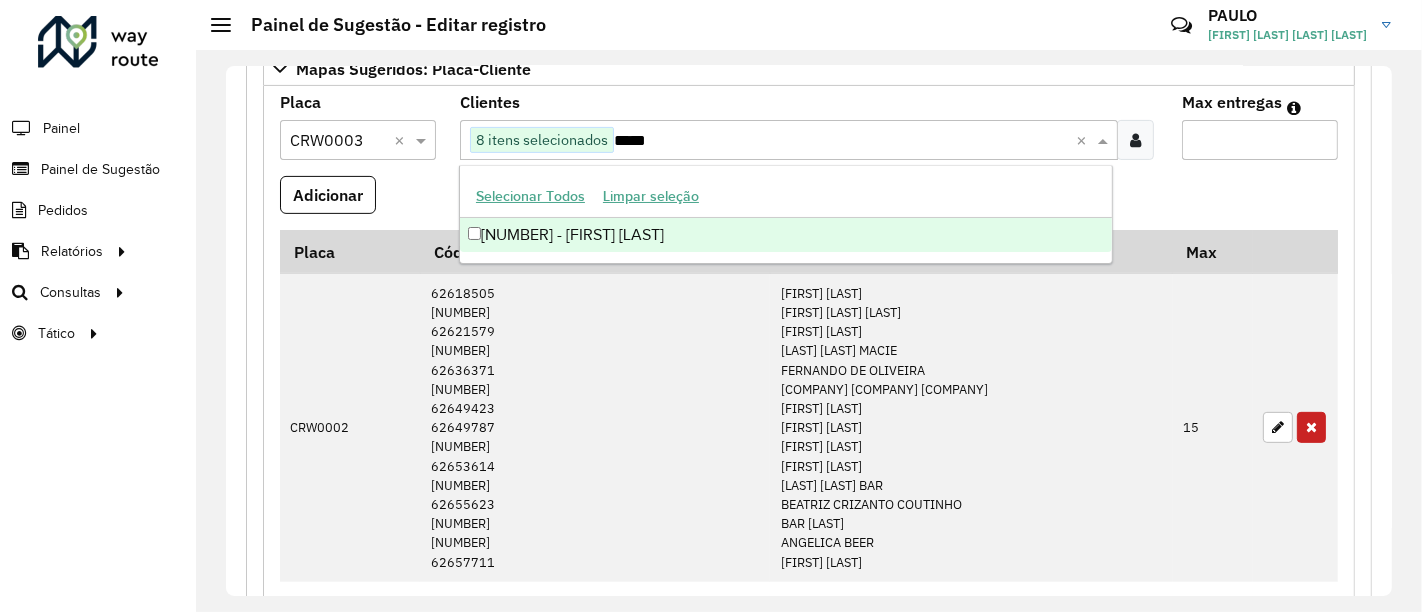 click on "[NUMBER] - [FIRST] [LAST]" at bounding box center [786, 235] 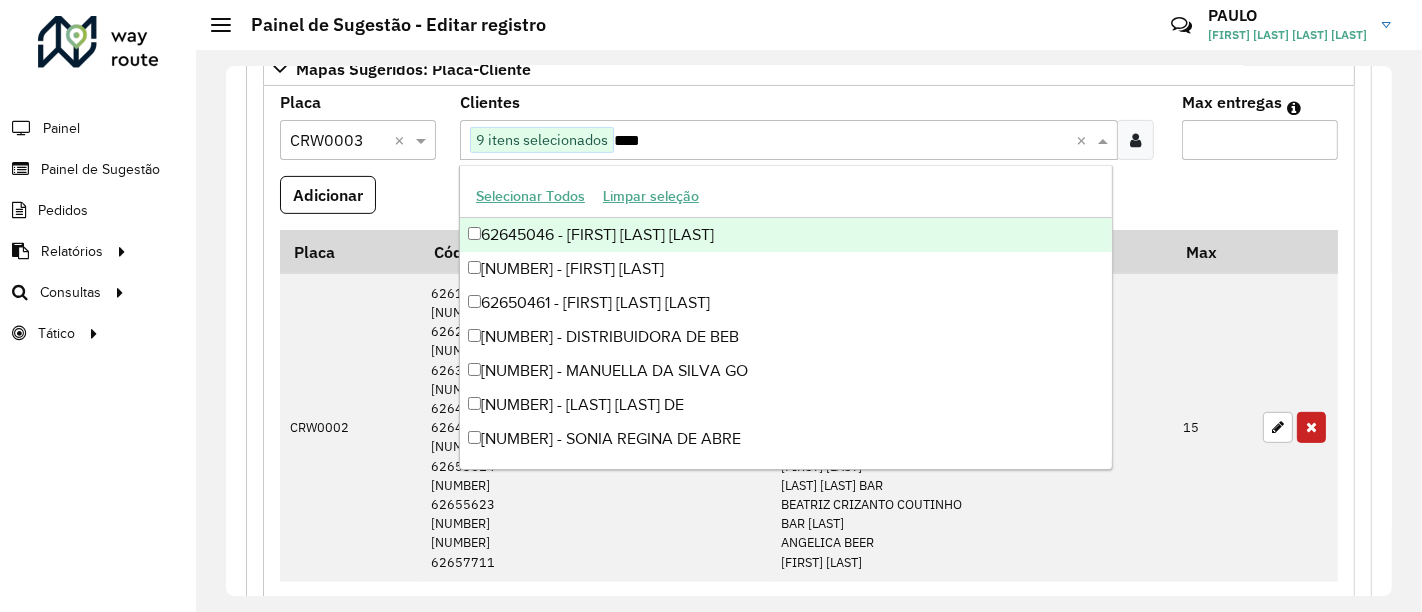 type on "*****" 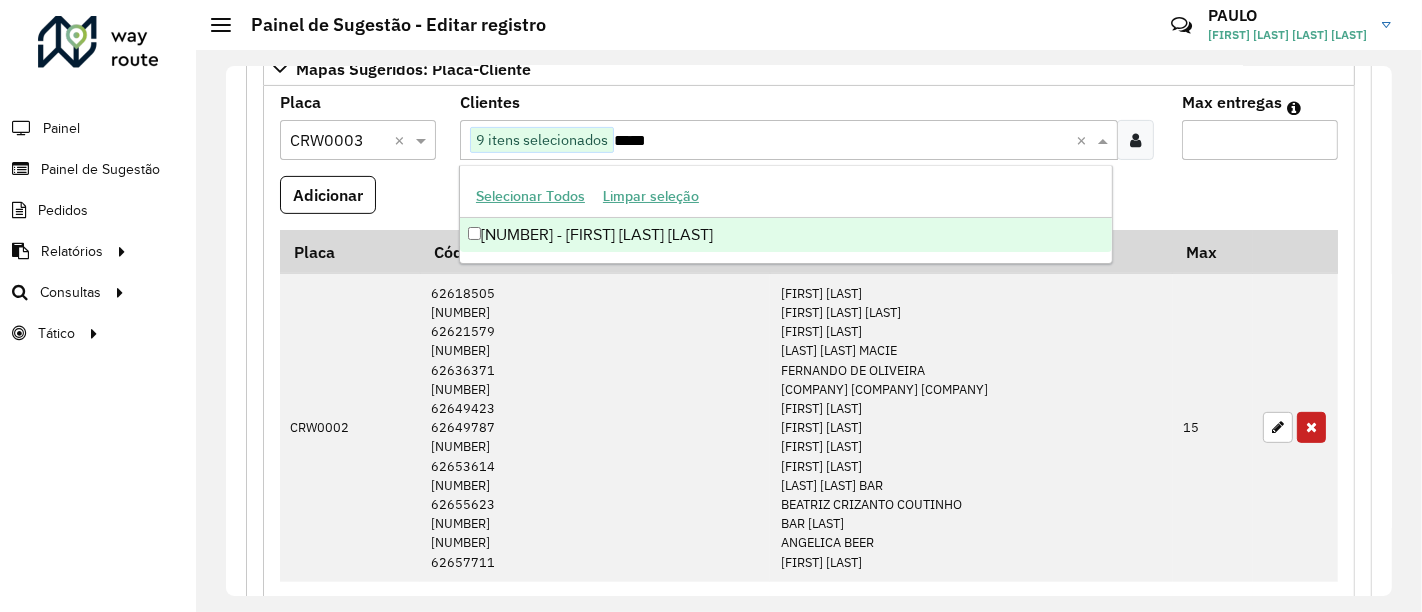 click on "[NUMBER] - [FIRST] [LAST] [LAST]" at bounding box center [786, 235] 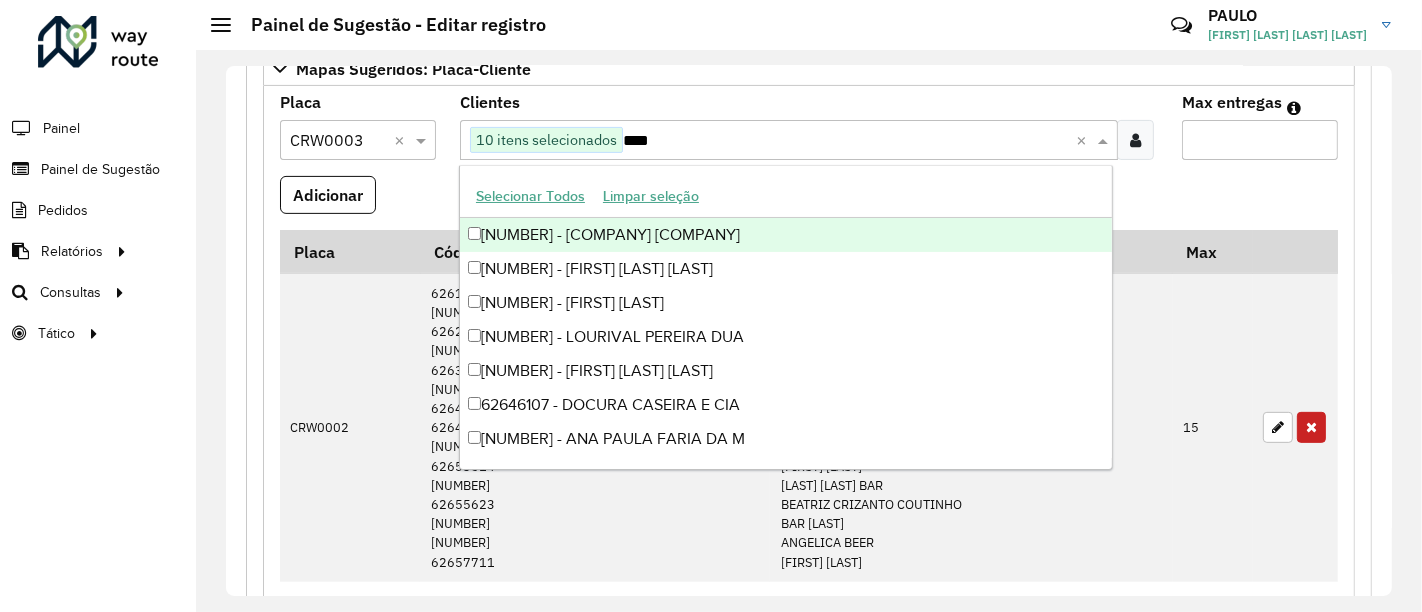 type on "*****" 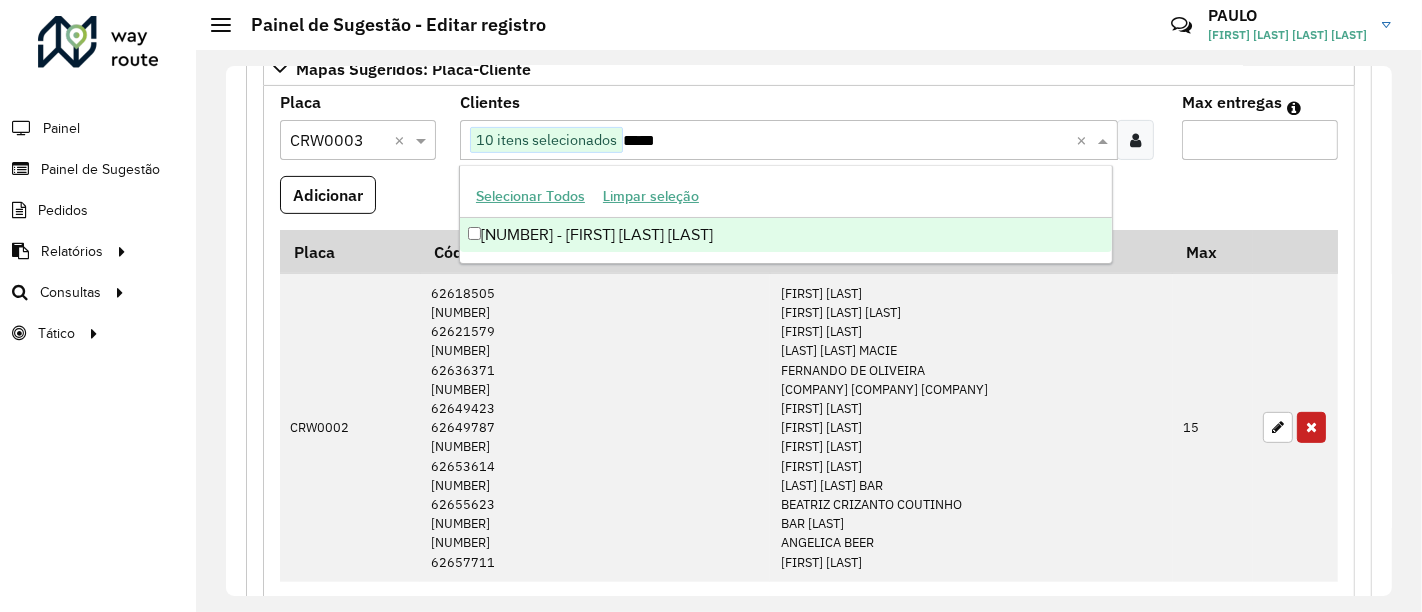 click on "[NUMBER] - [FIRST] [LAST] [LAST]" at bounding box center [786, 235] 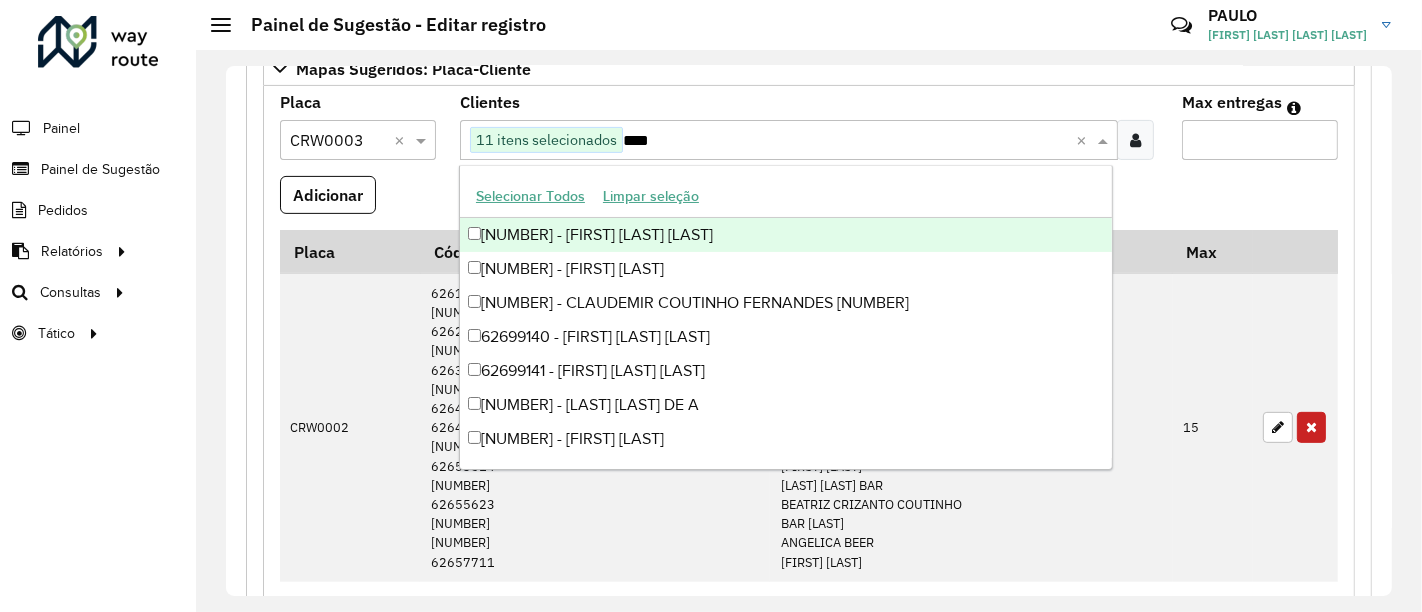 type on "*****" 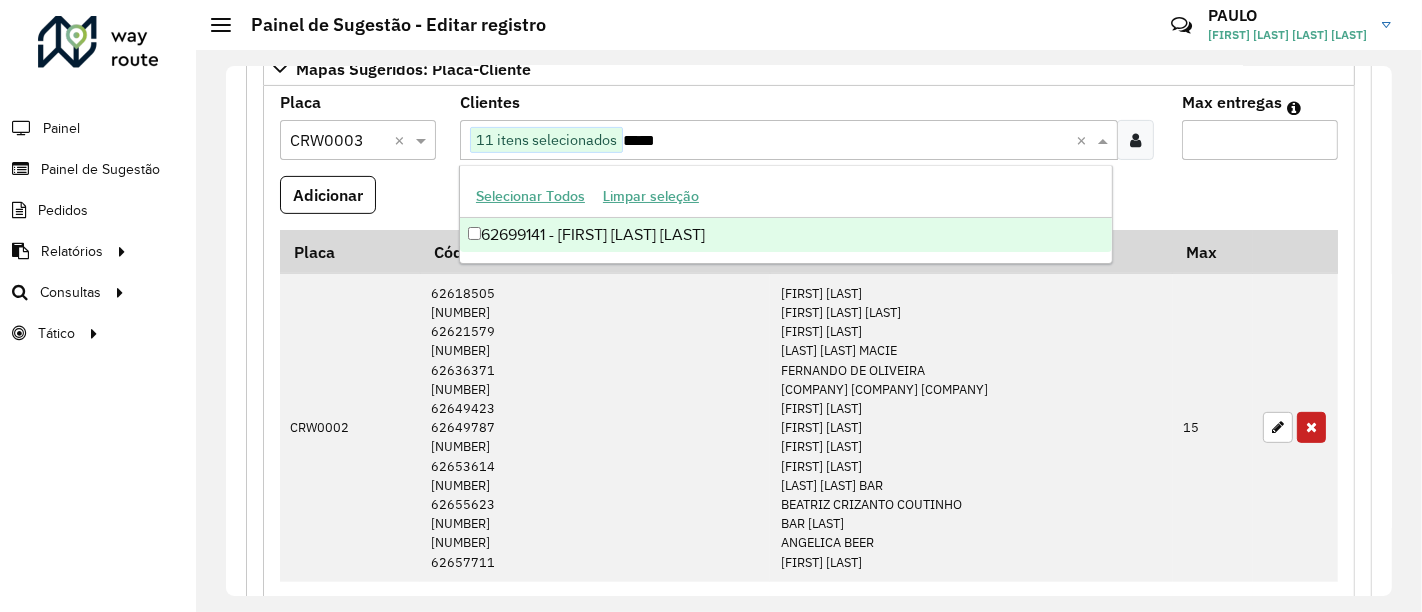 click on "62699141 - [FIRST] [LAST] [LAST]" at bounding box center (786, 235) 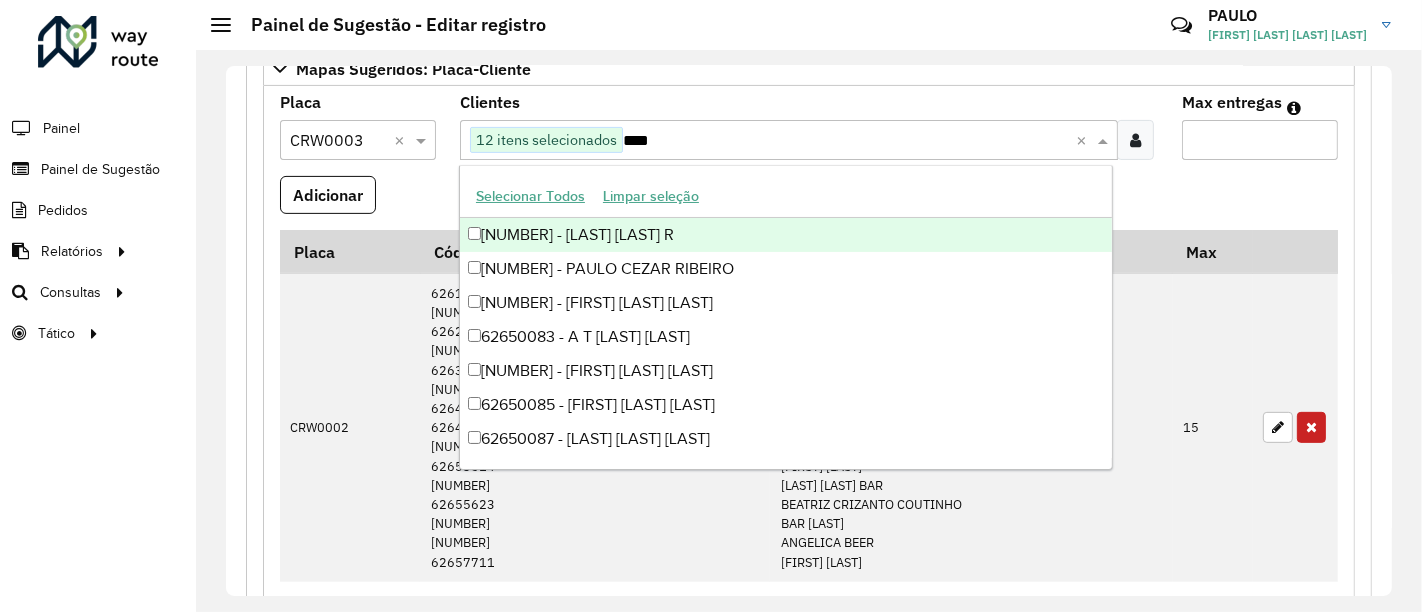 type on "*****" 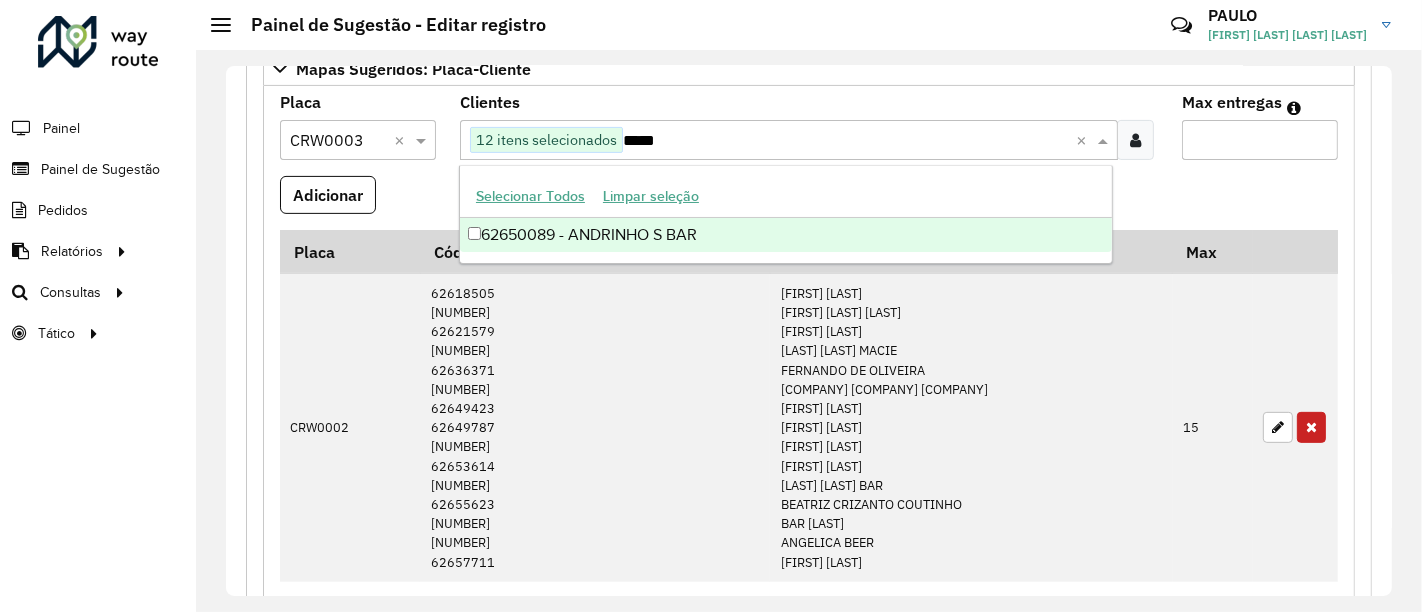 click on "62650089 - ANDRINHO S BAR" at bounding box center [786, 235] 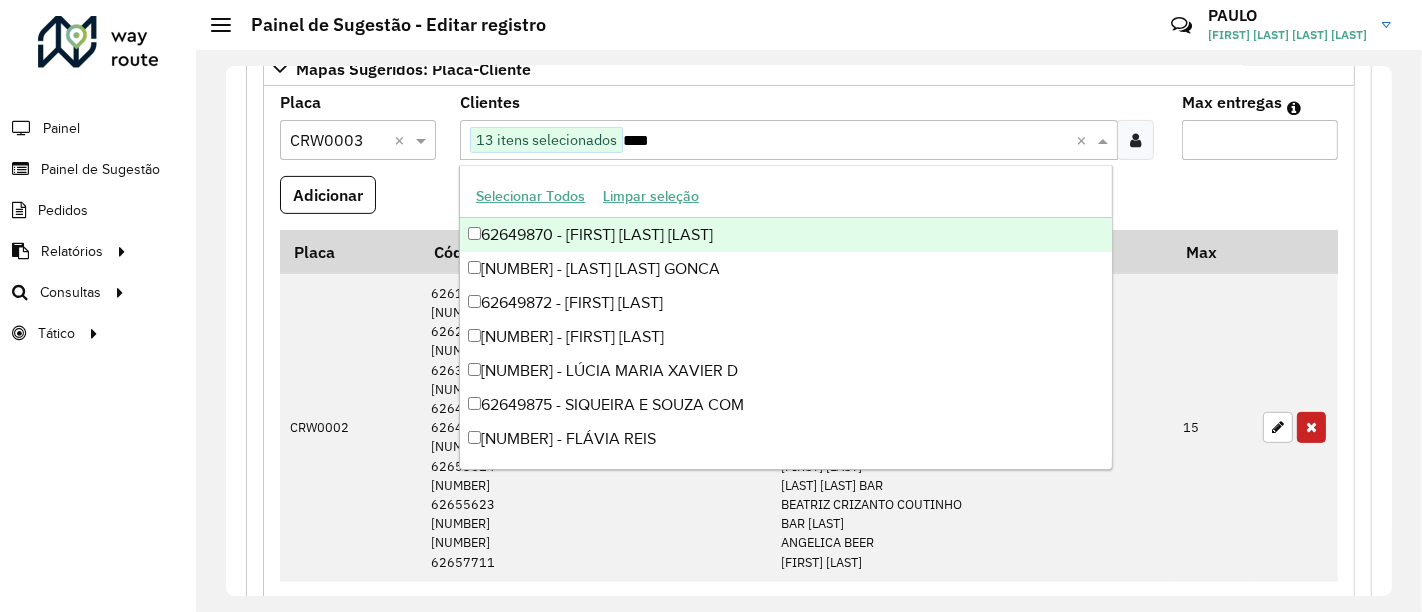 type on "*****" 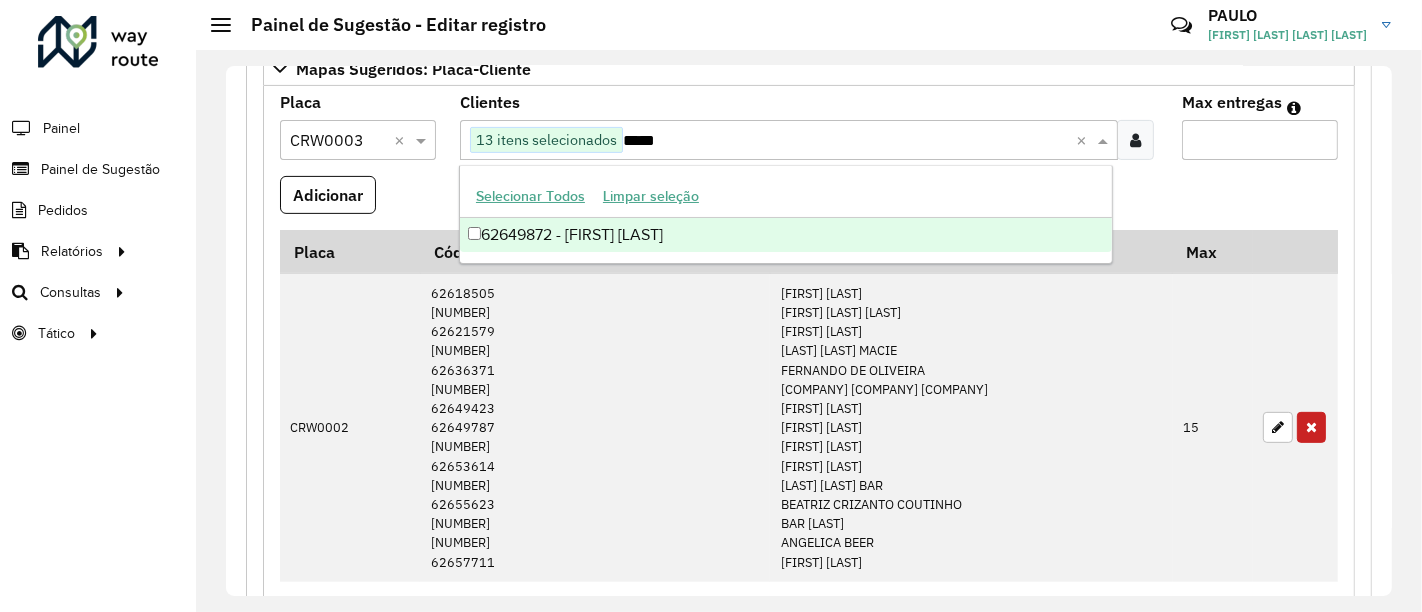 click on "62649872 - [FIRST] [LAST]" at bounding box center (786, 235) 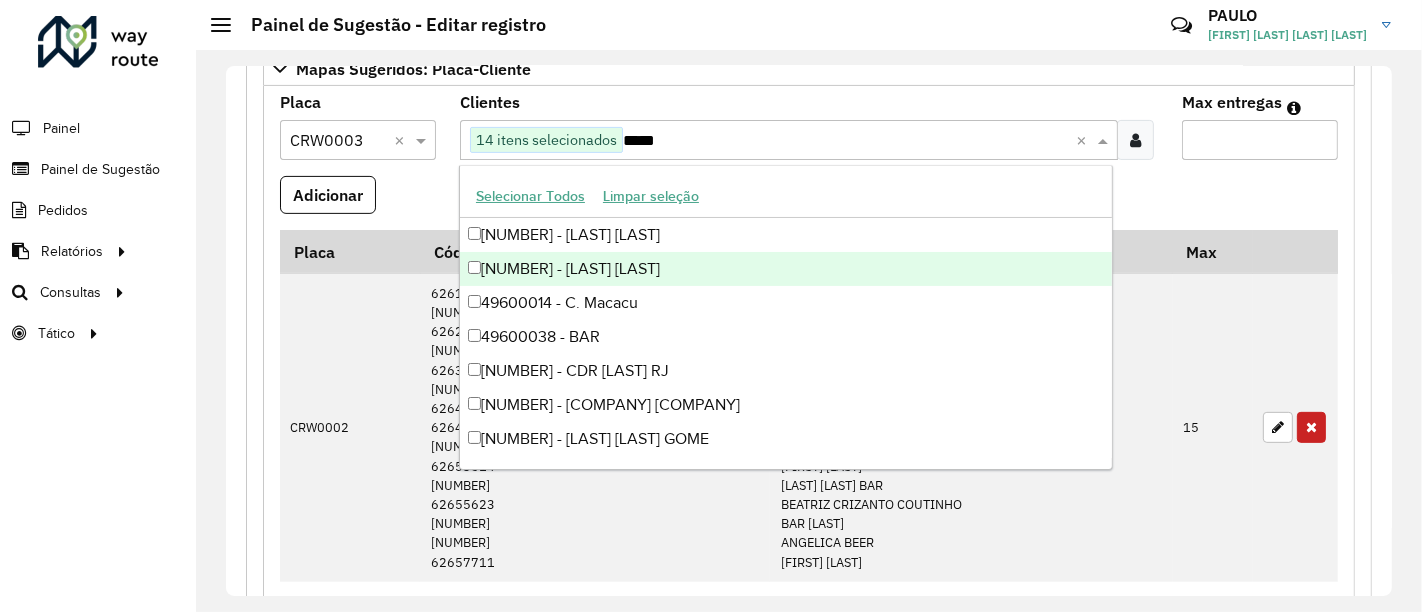 click on "**" at bounding box center [1260, 140] 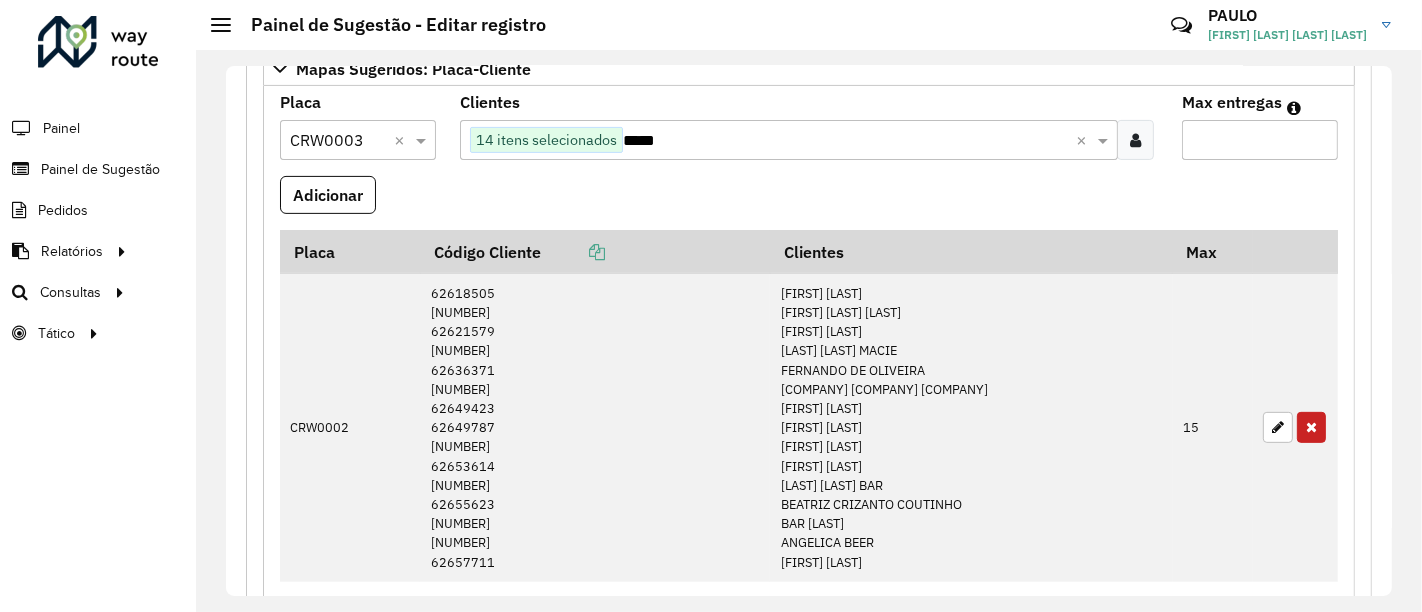 type on "**" 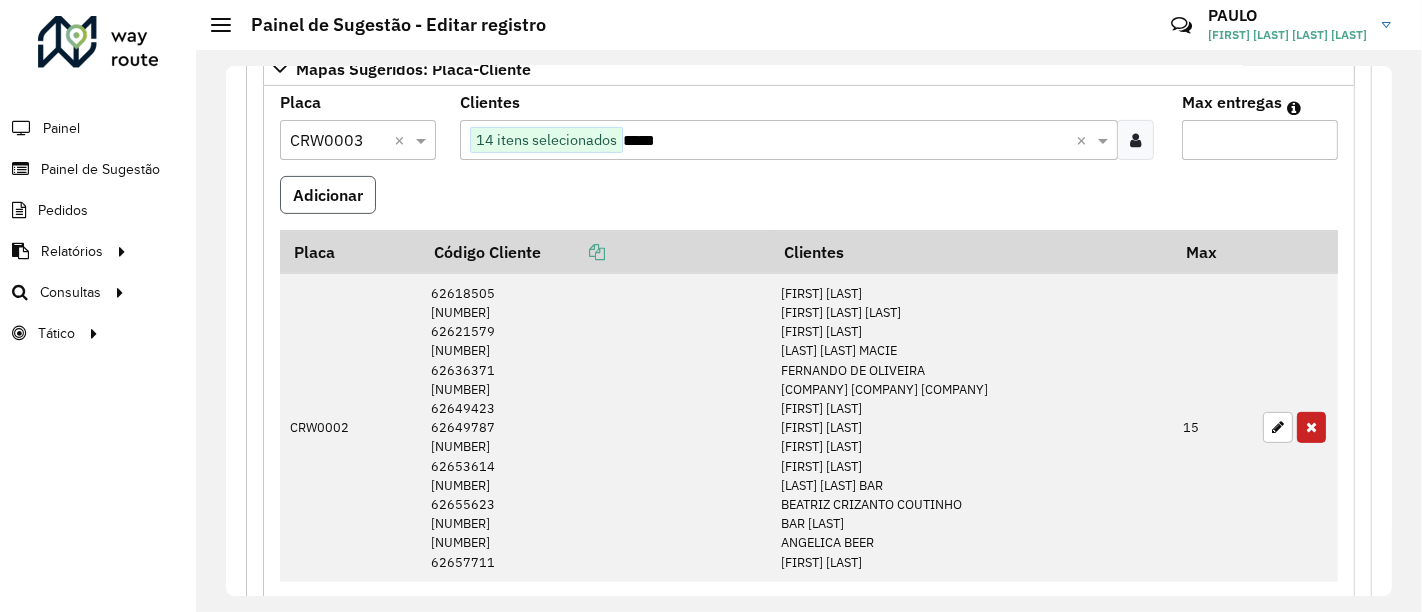 click on "Adicionar" at bounding box center [328, 195] 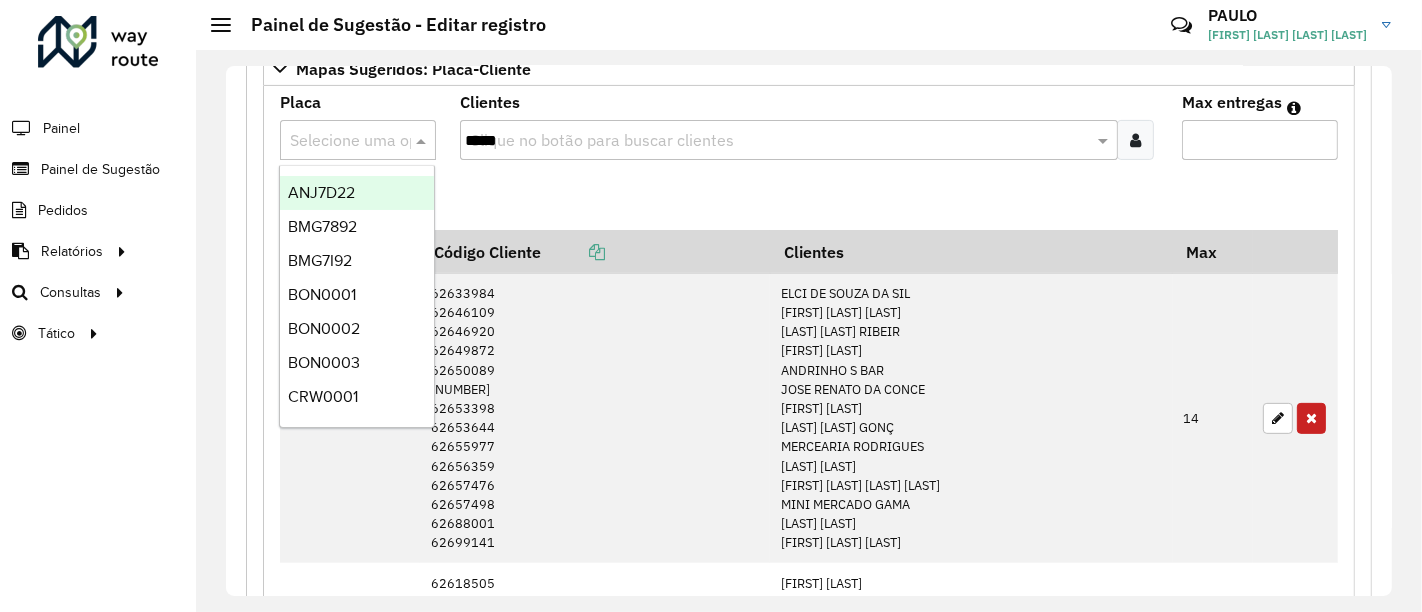 click at bounding box center (338, 141) 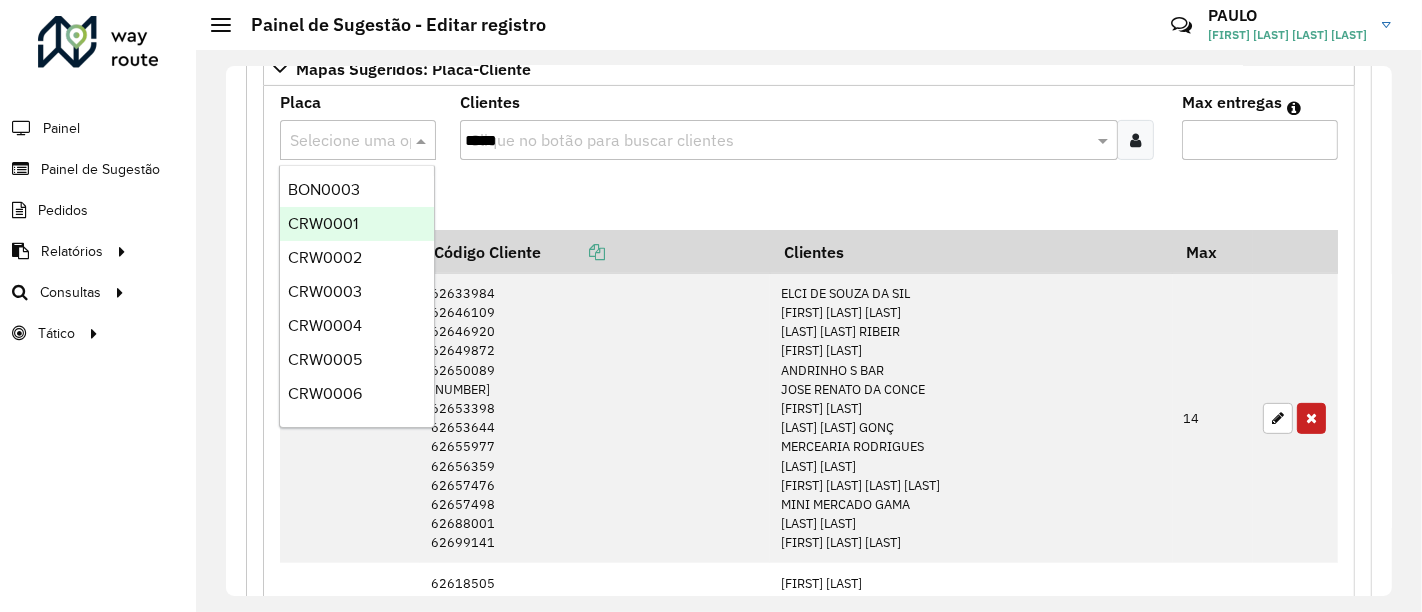 scroll, scrollTop: 222, scrollLeft: 0, axis: vertical 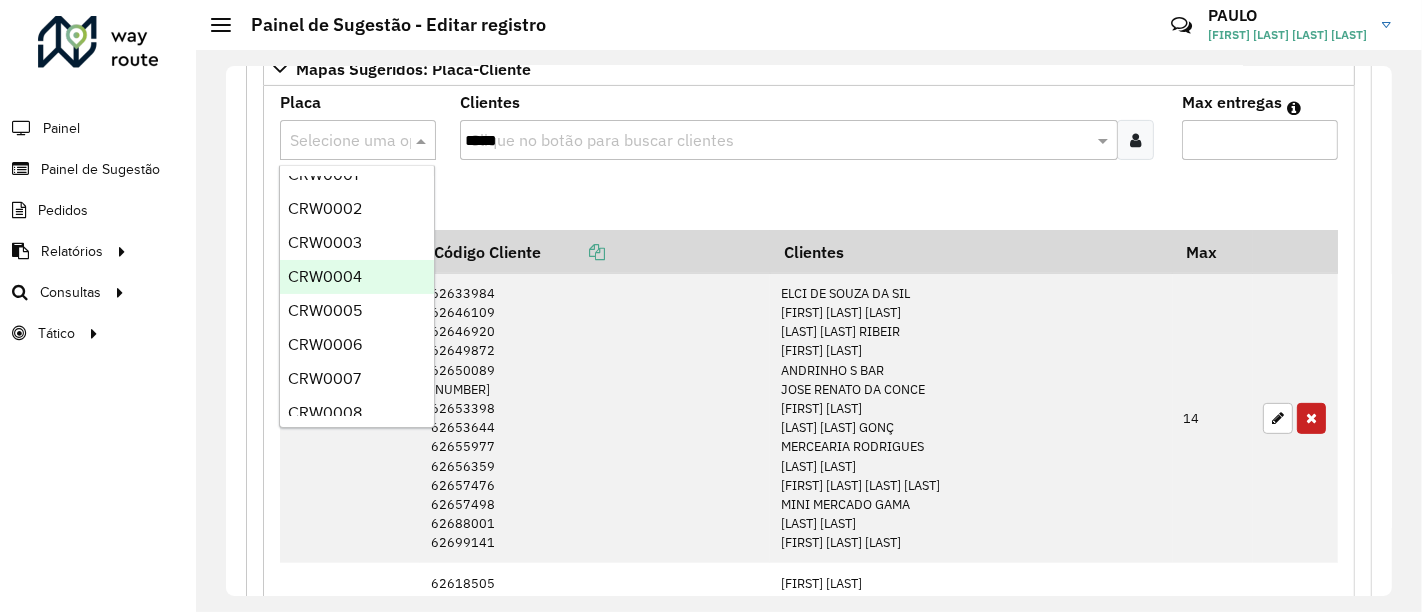 click on "CRW0004" at bounding box center [357, 277] 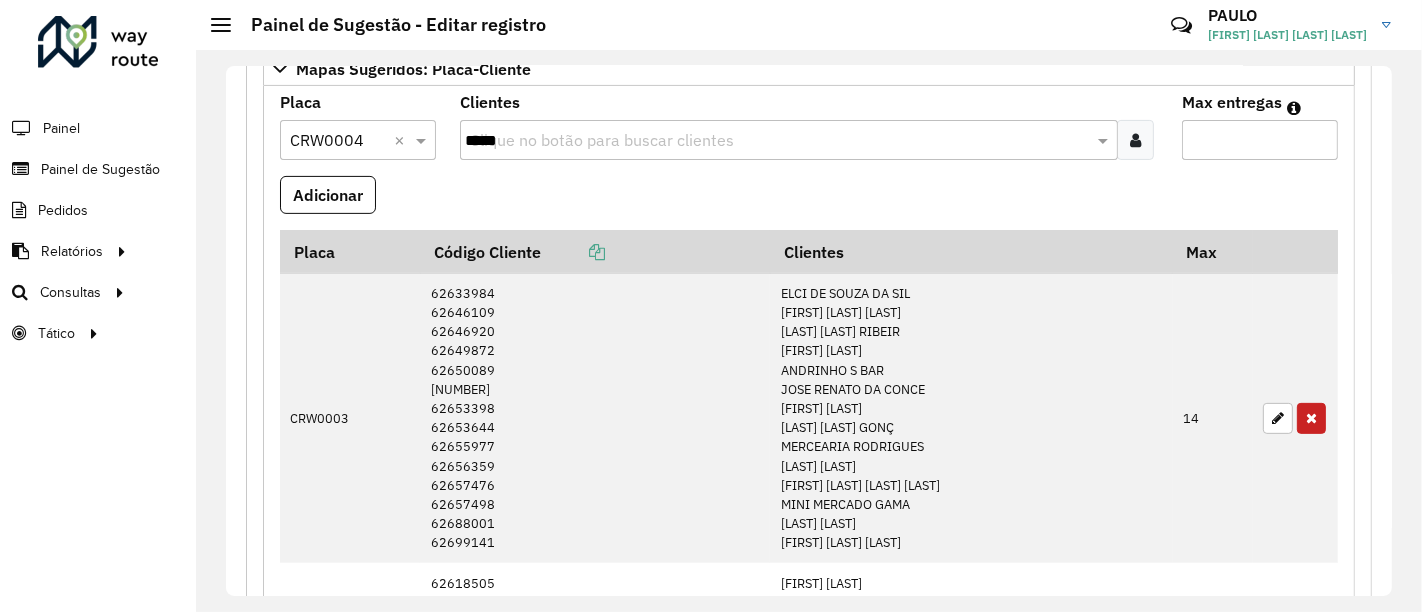 click on "*****" at bounding box center [777, 141] 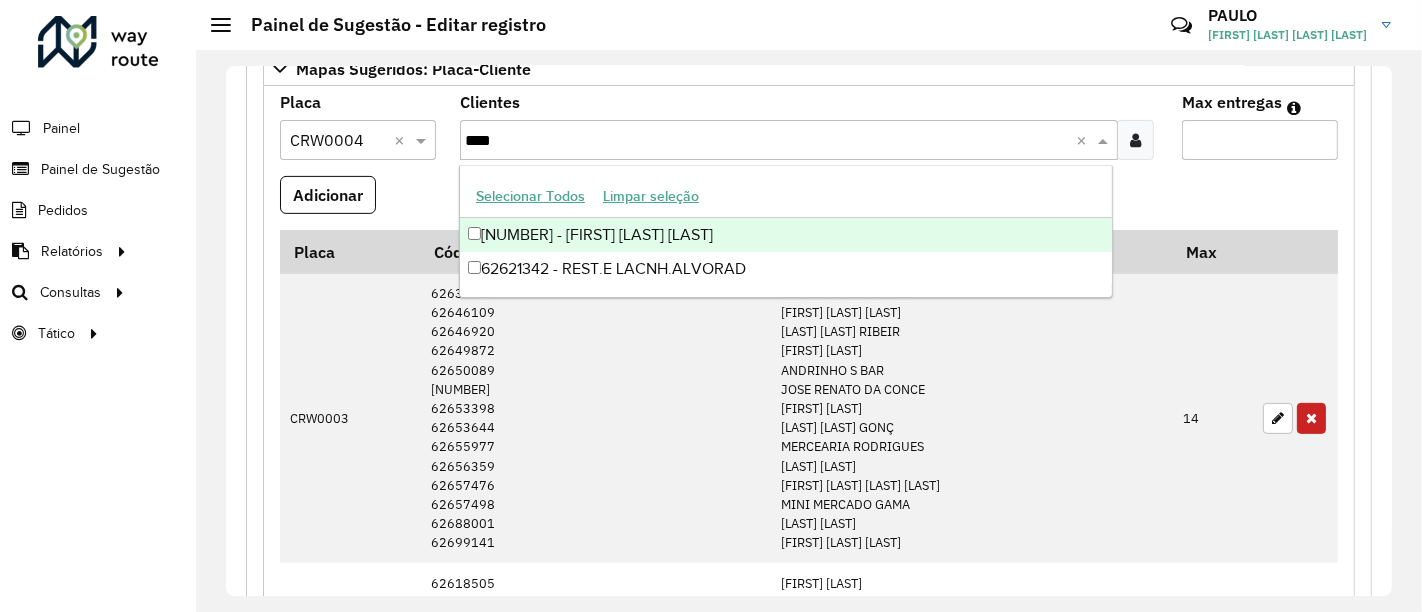 type on "*****" 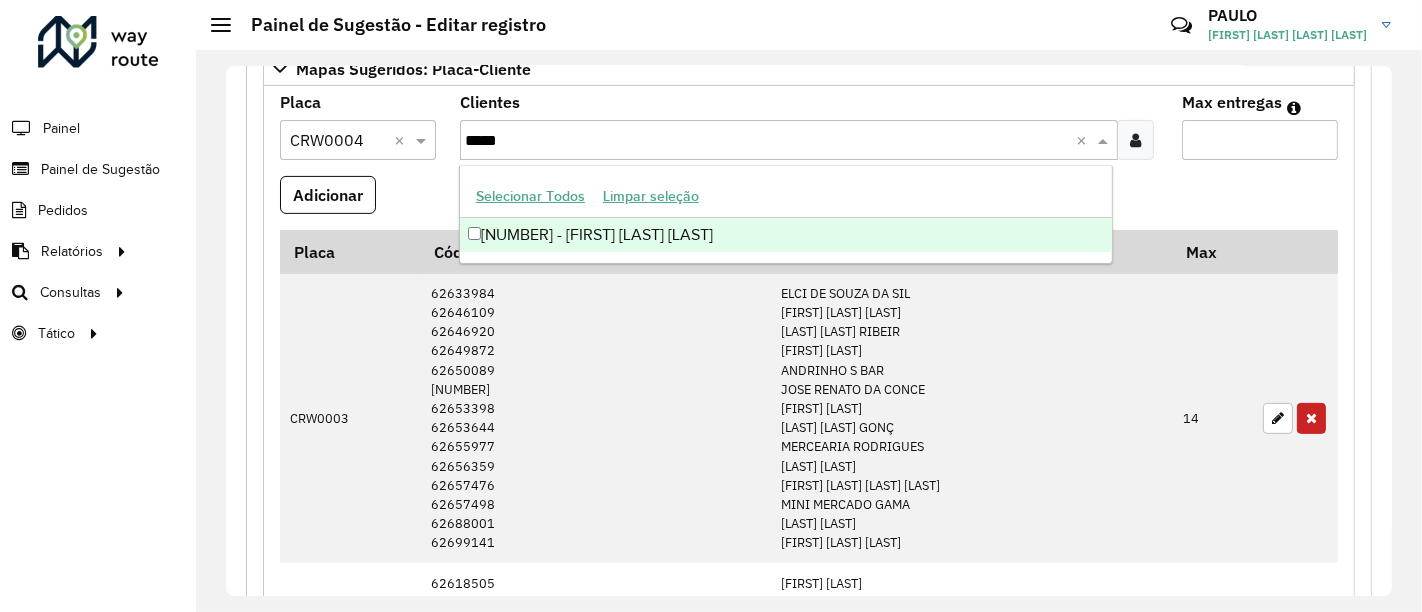 click on "[NUMBER] - [FIRST] [LAST] [LAST]" at bounding box center (786, 235) 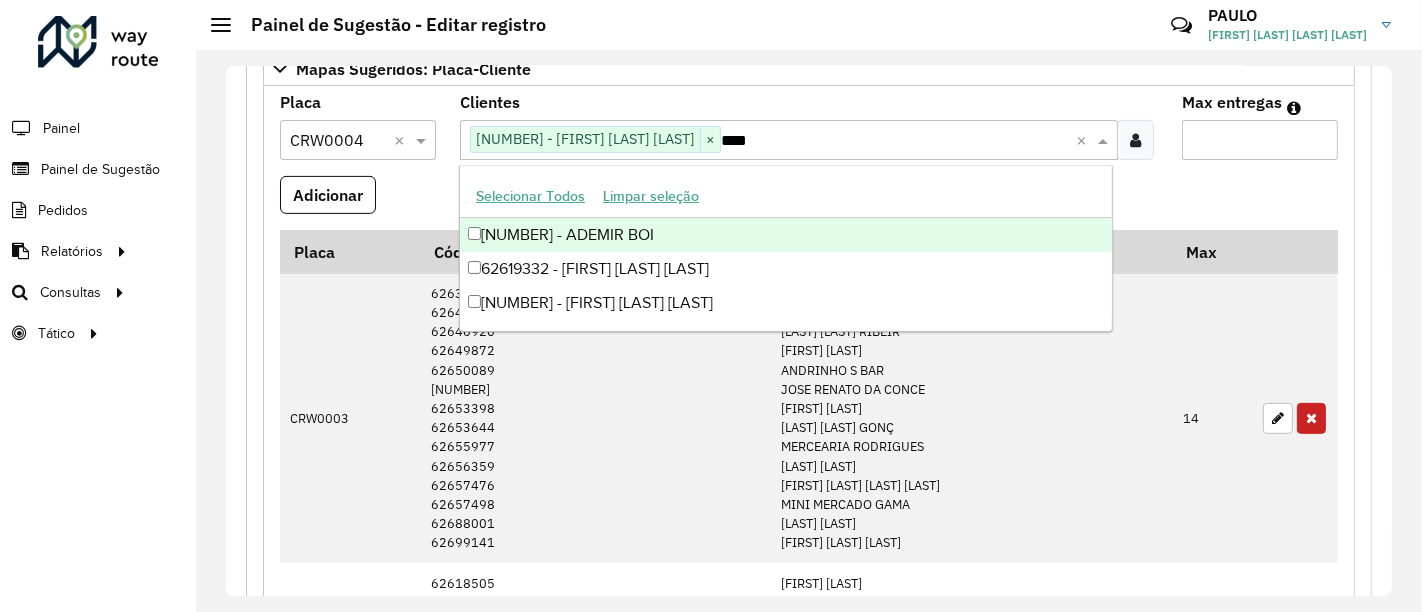 type on "*****" 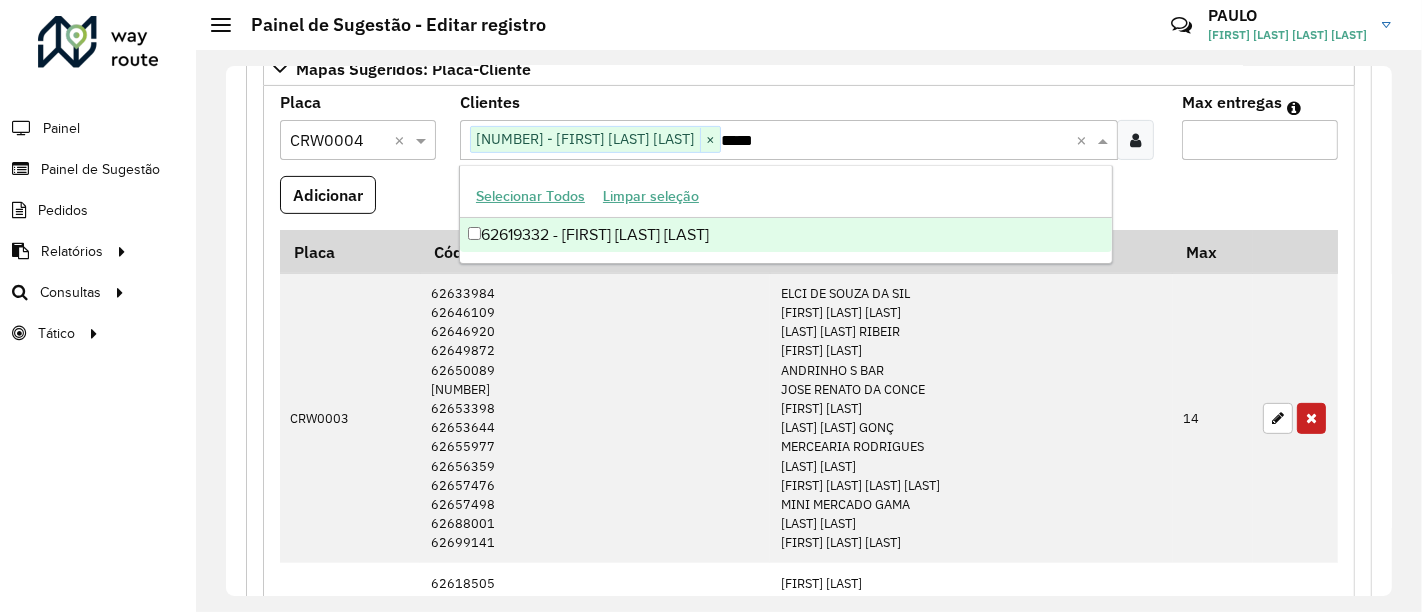 click on "62619332 - [FIRST] [LAST] [LAST]" at bounding box center (786, 235) 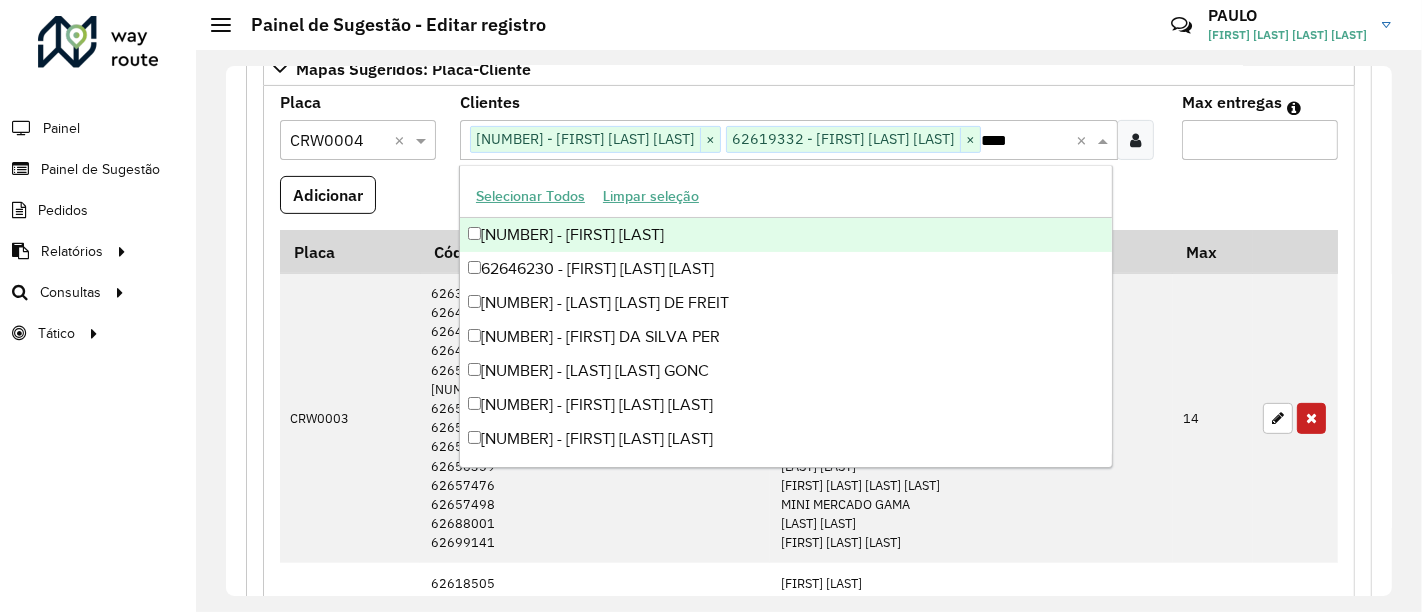type on "*****" 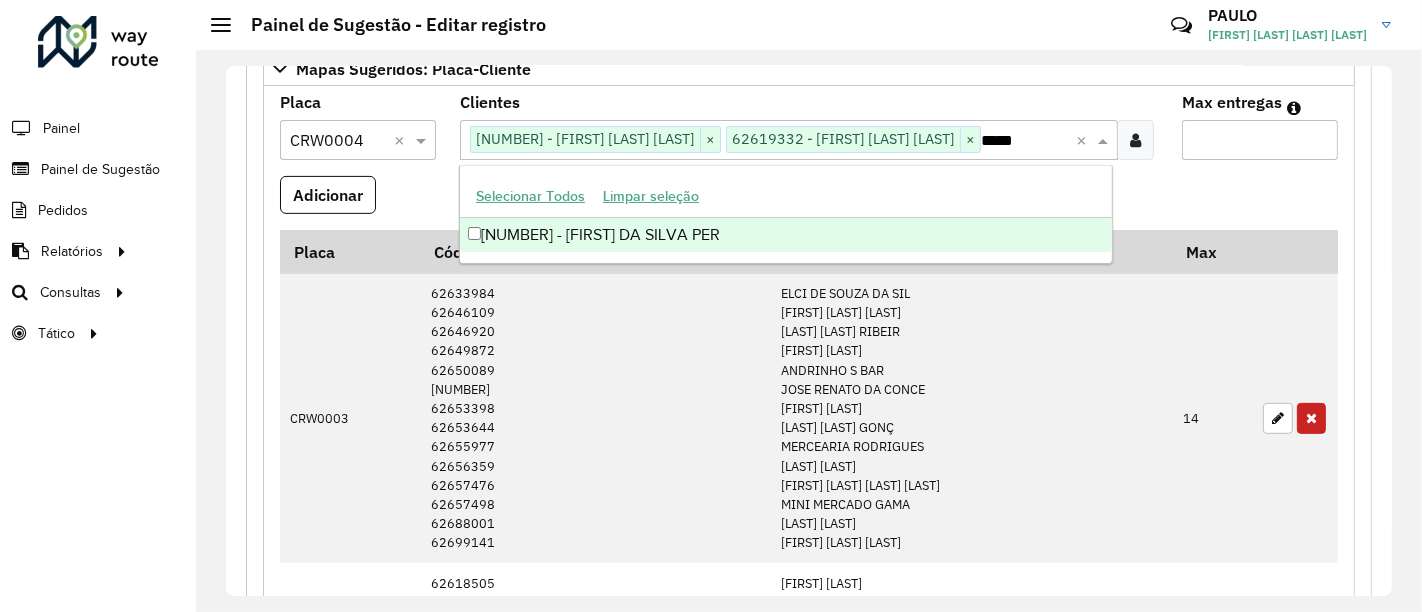 click on "[NUMBER] - [FIRST] DA SILVA PER" at bounding box center [786, 235] 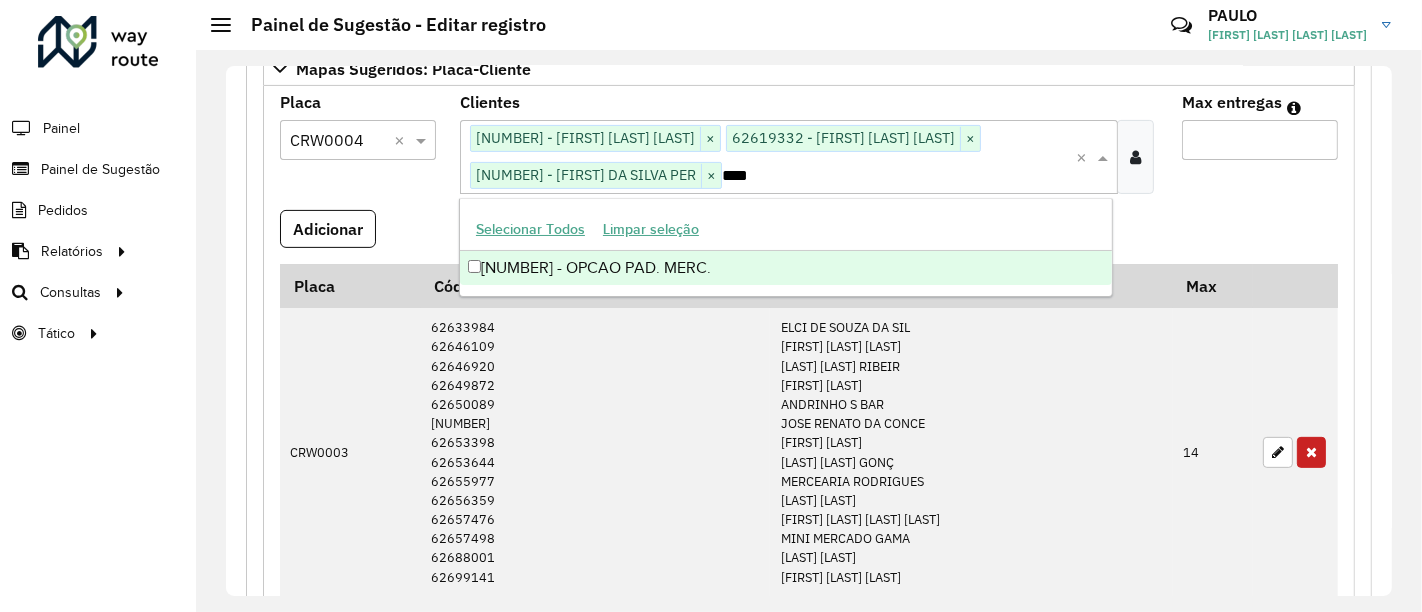 type on "*****" 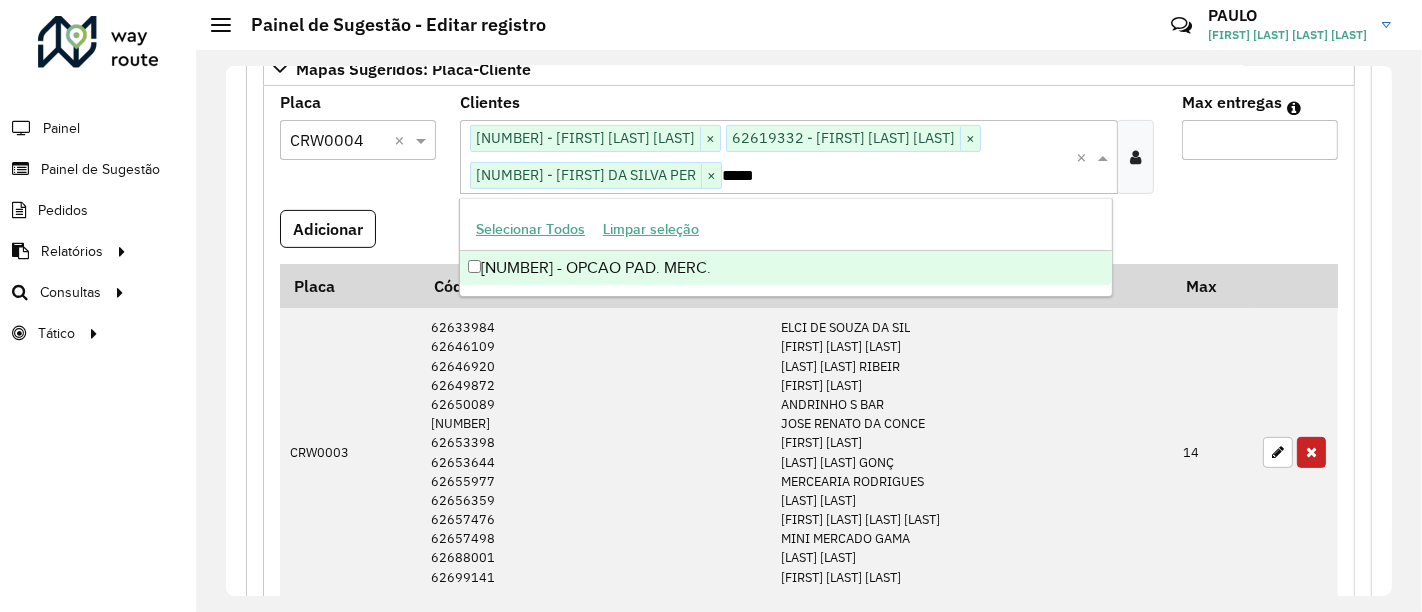 click on "[NUMBER] - OPCAO PAD. MERC." at bounding box center [786, 268] 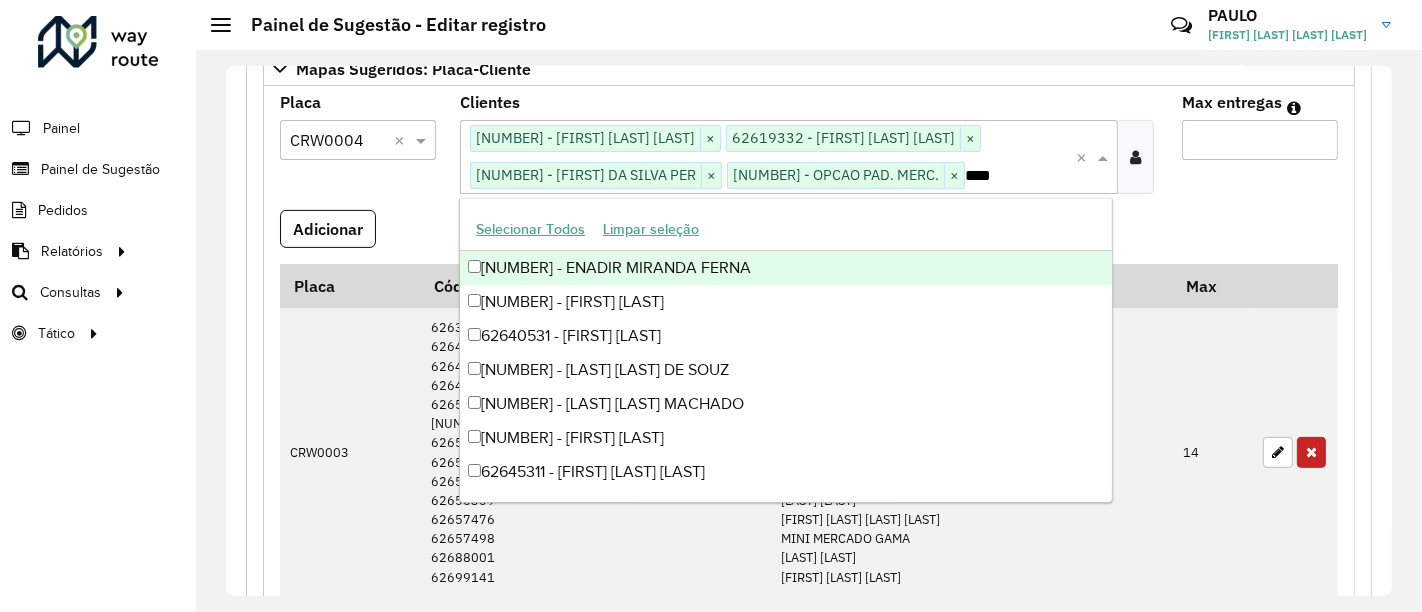 type on "*****" 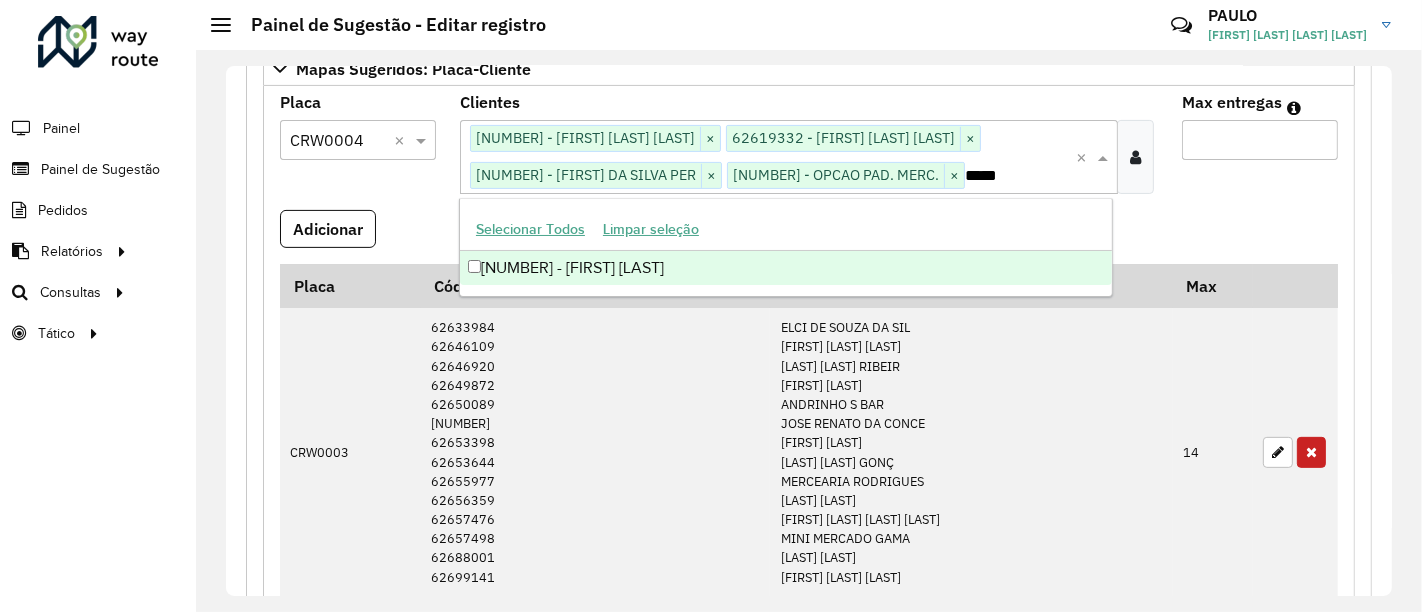 click on "[NUMBER] - [FIRST] [LAST]" at bounding box center (786, 268) 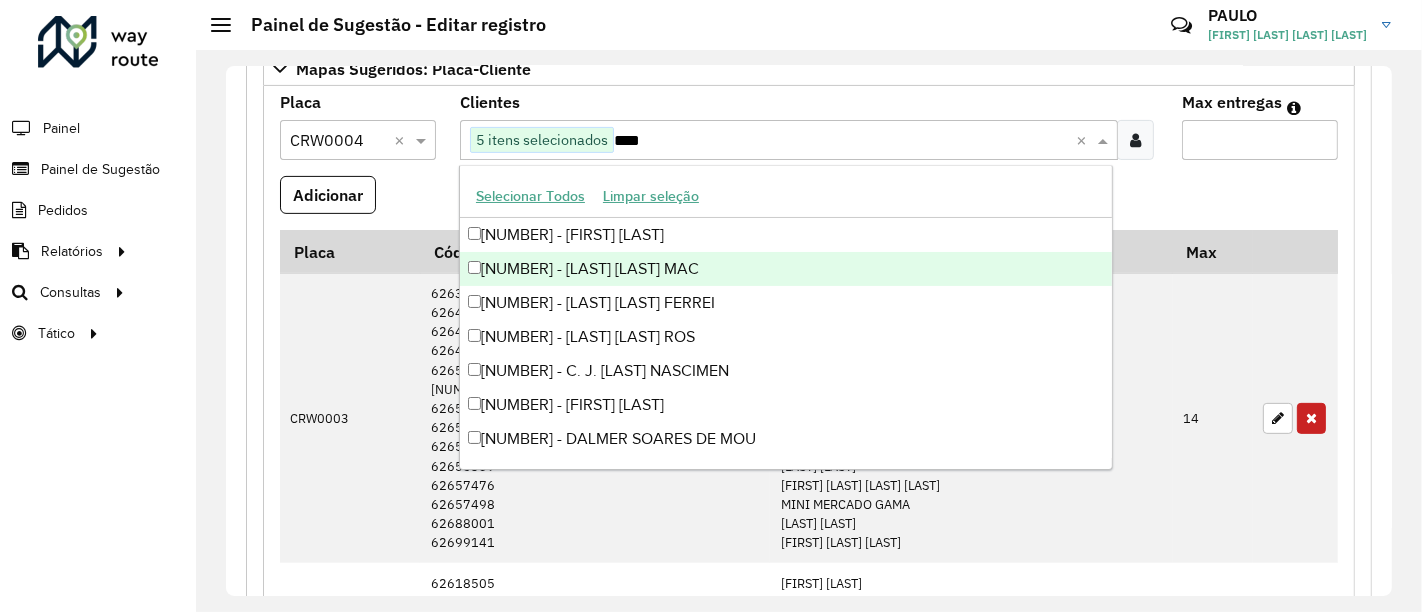 type on "*****" 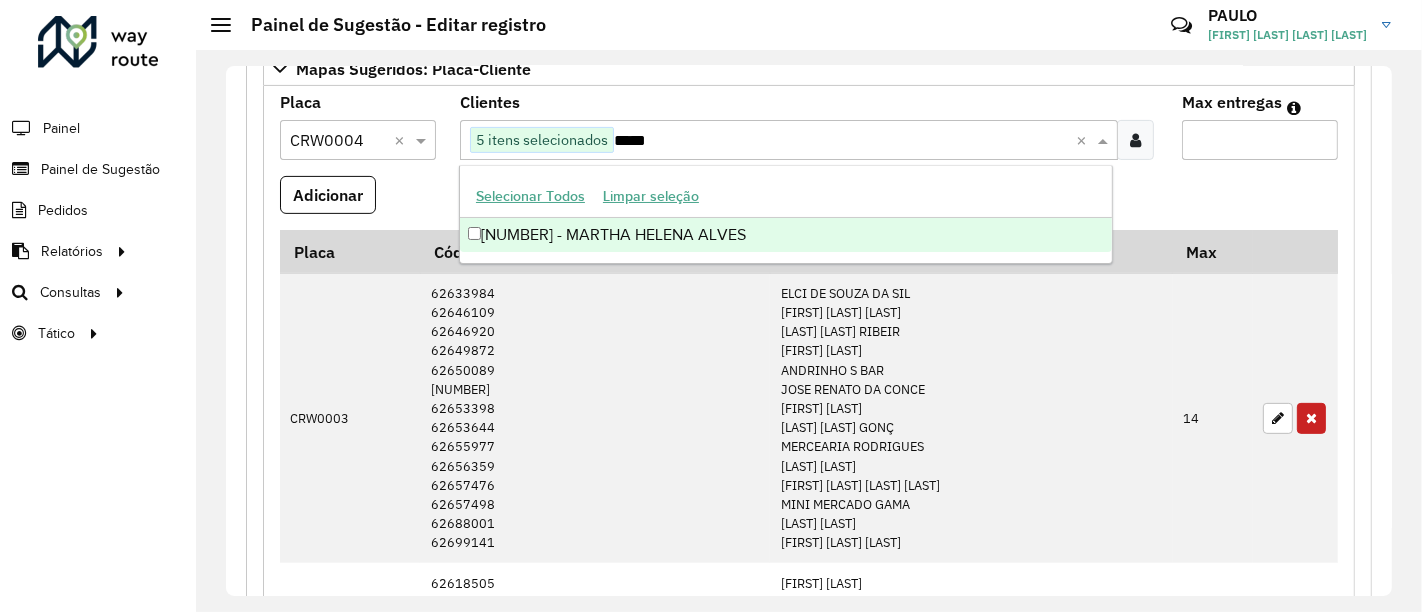 click on "[NUMBER] - MARTHA HELENA ALVES" at bounding box center [786, 235] 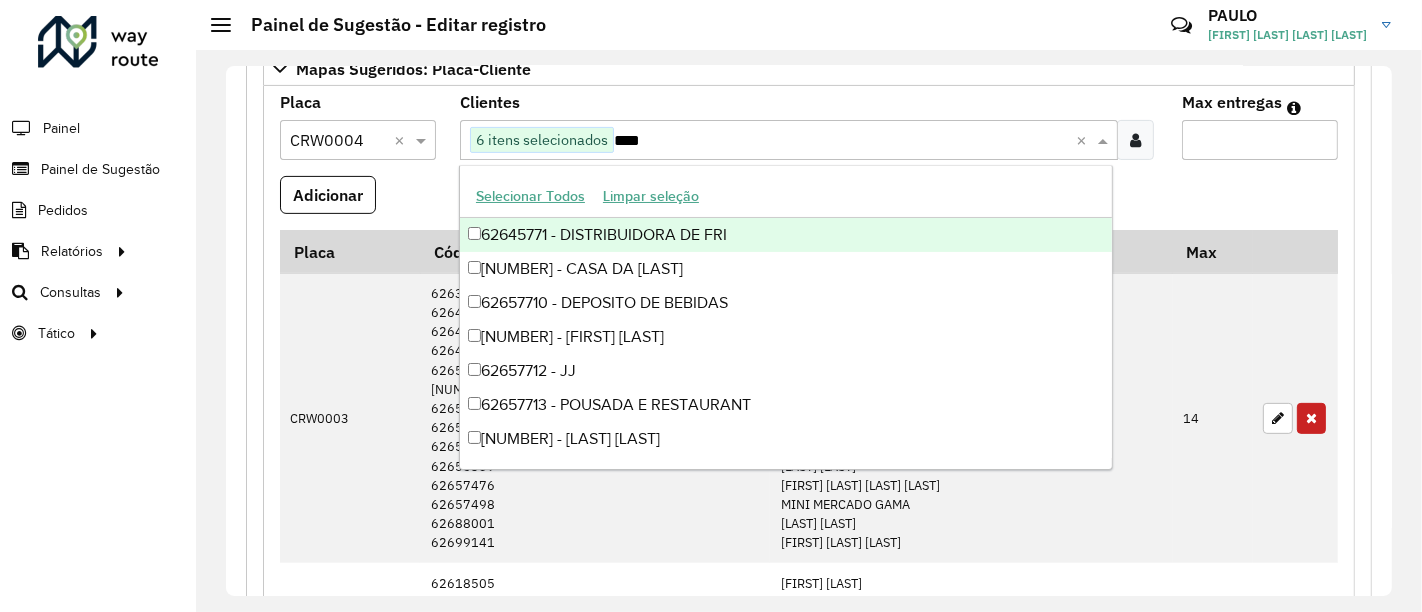 type on "*****" 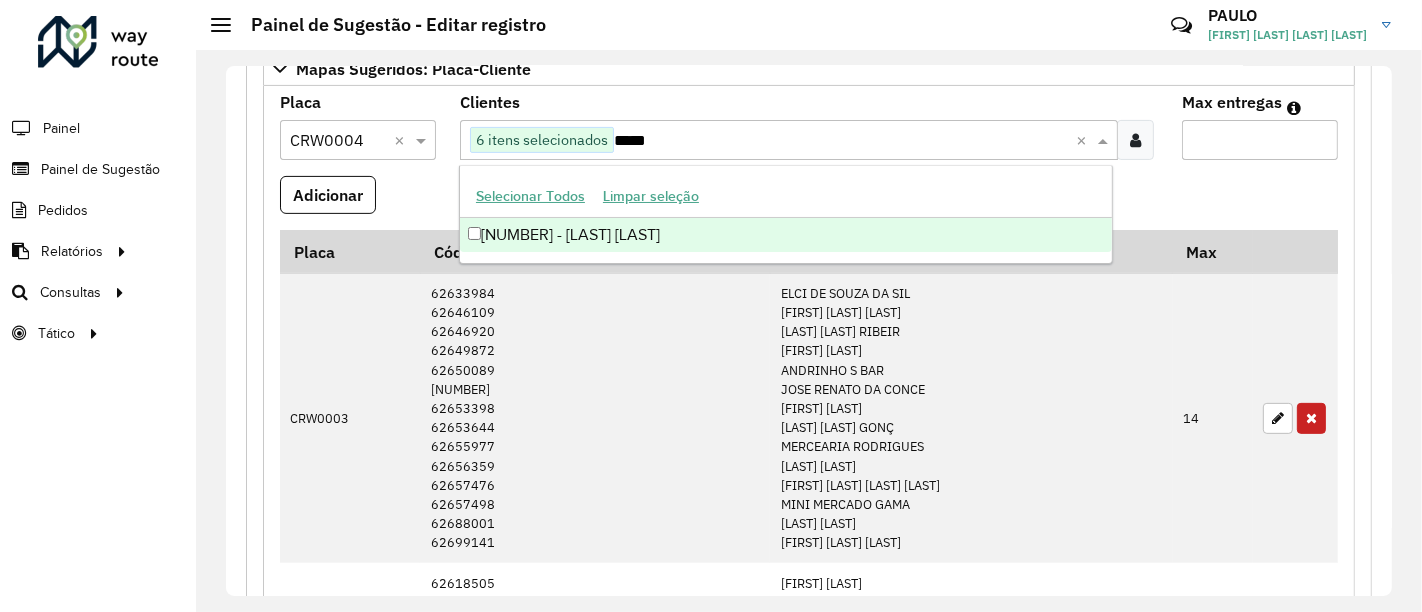 click on "[NUMBER] - [LAST]  [LAST]" at bounding box center (786, 235) 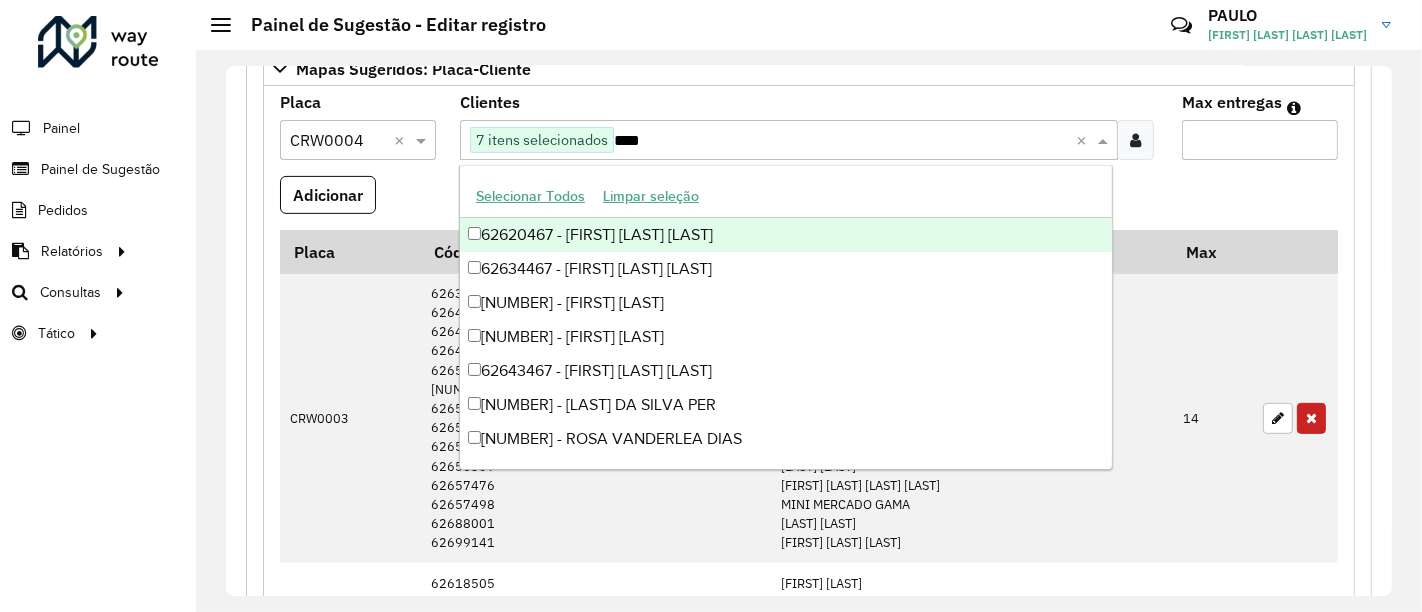 type on "*****" 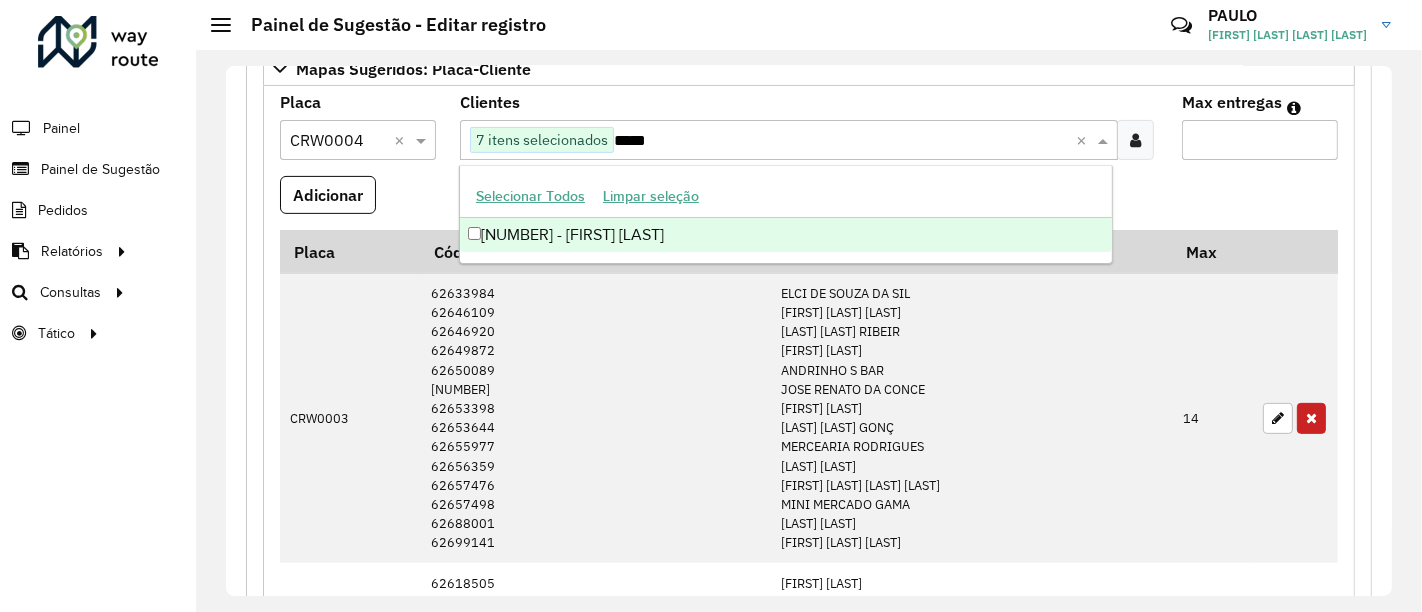 click on "[NUMBER] - [FIRST] [LAST]" at bounding box center (786, 235) 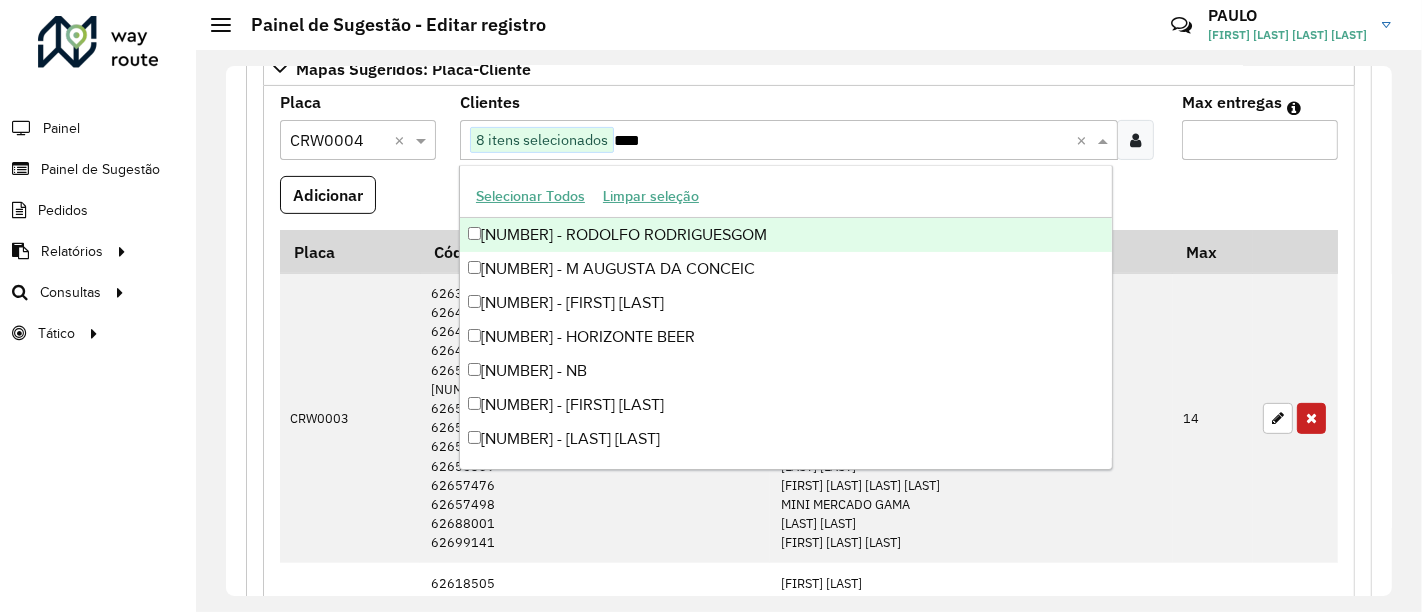 type on "*****" 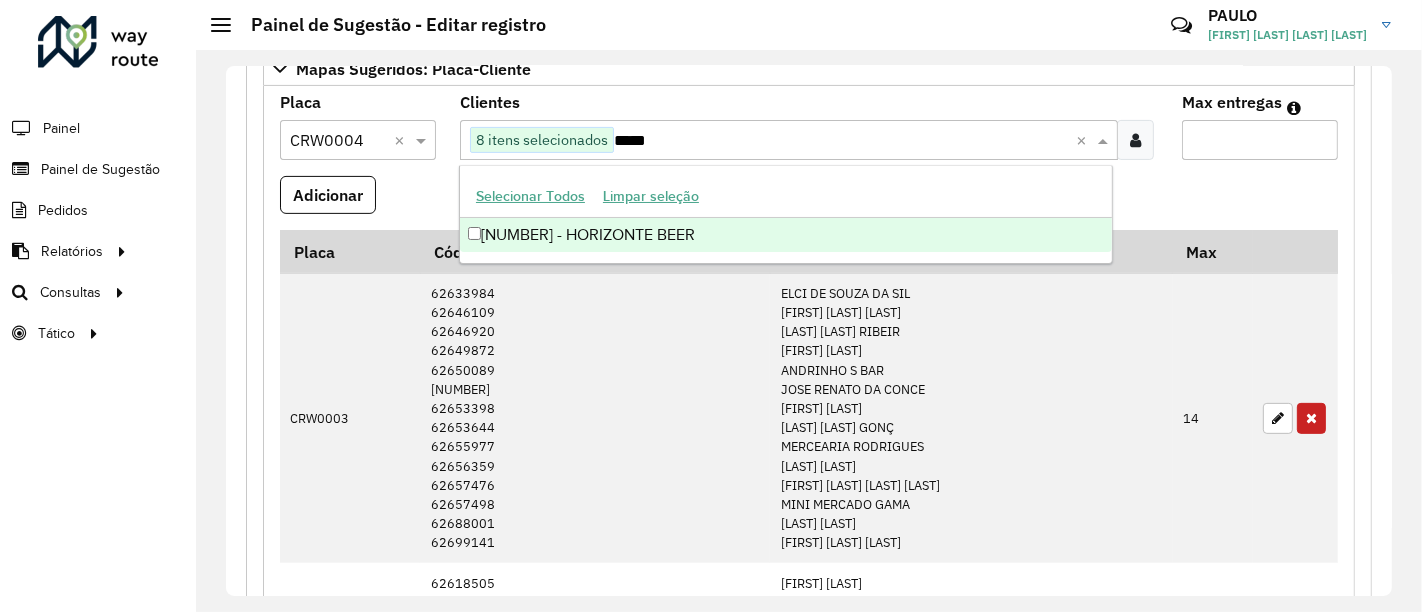 click on "[NUMBER] - HORIZONTE BEER" at bounding box center [786, 235] 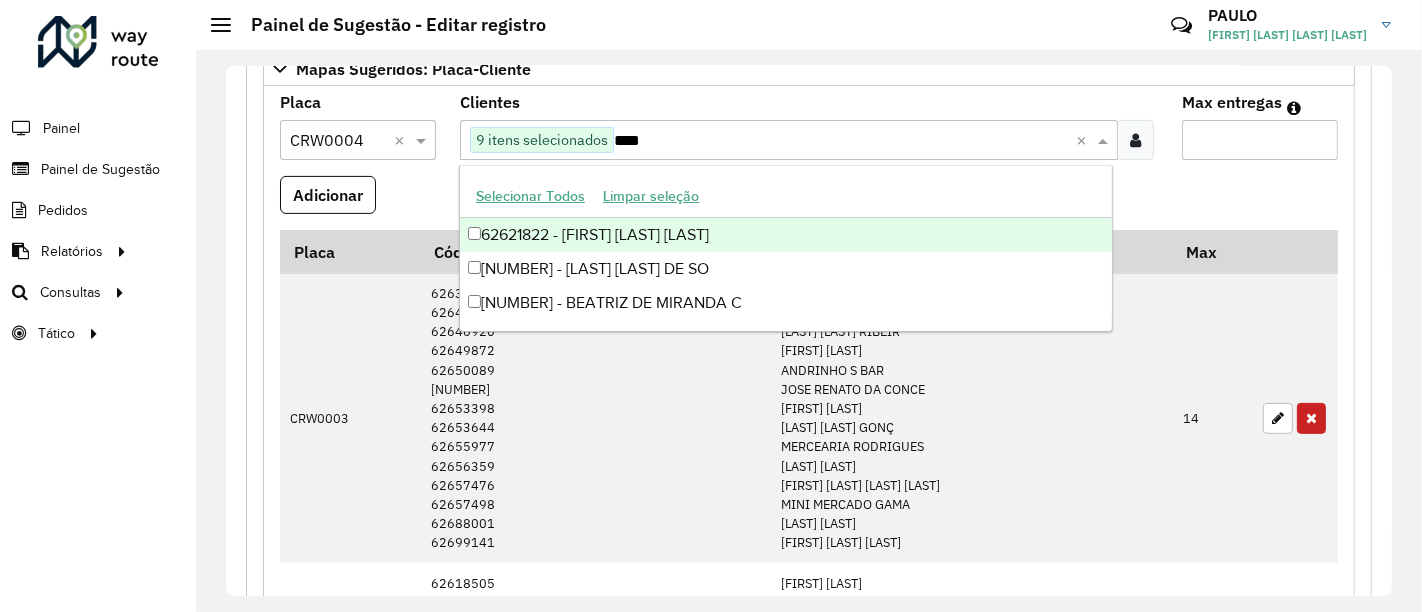 type on "*****" 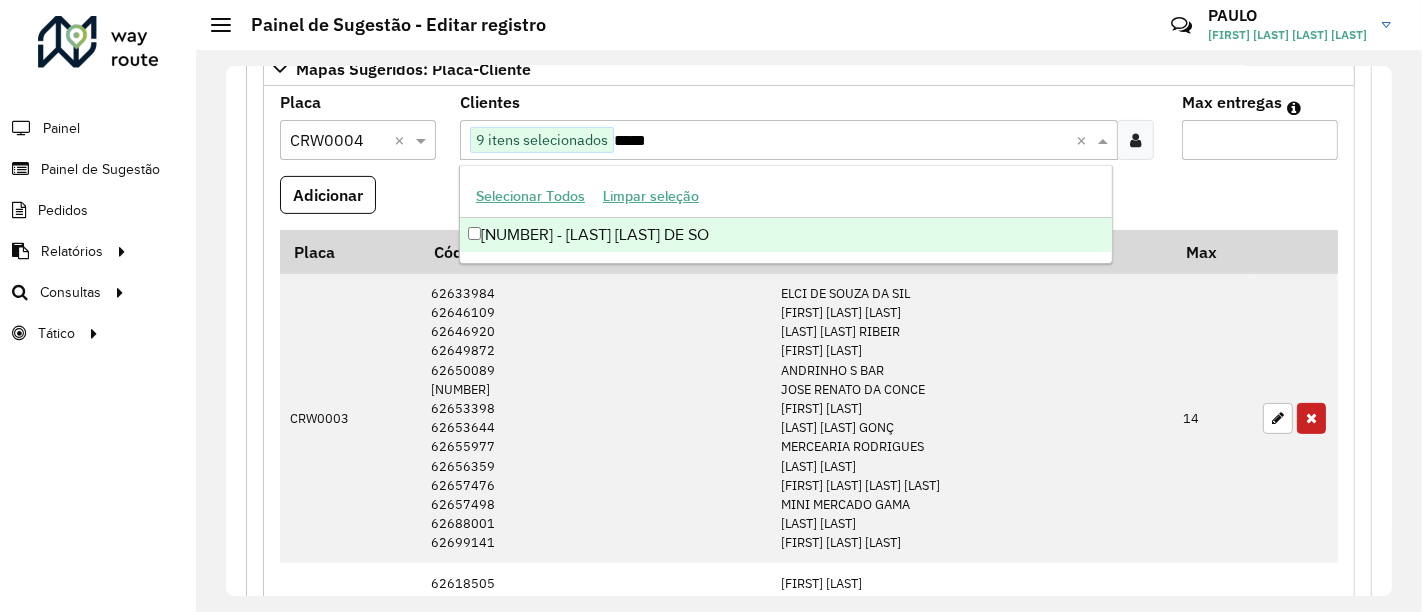 click on "[NUMBER] - [LAST] [LAST] DE SO" at bounding box center (786, 235) 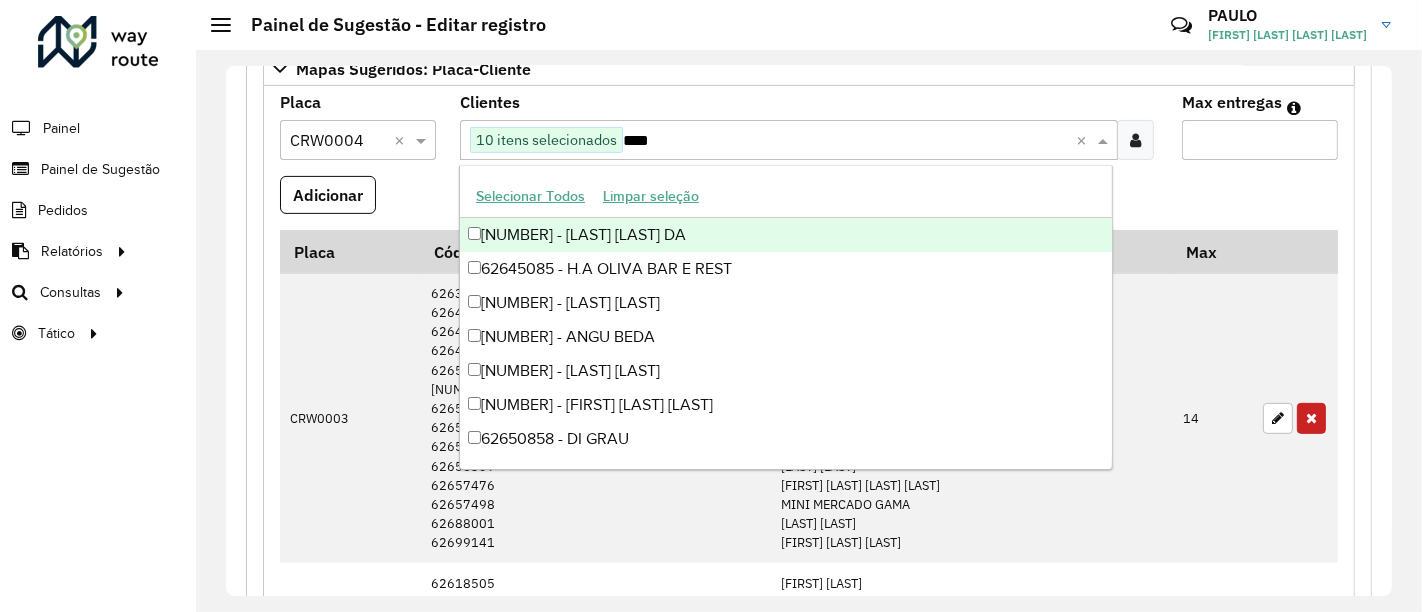 type on "*****" 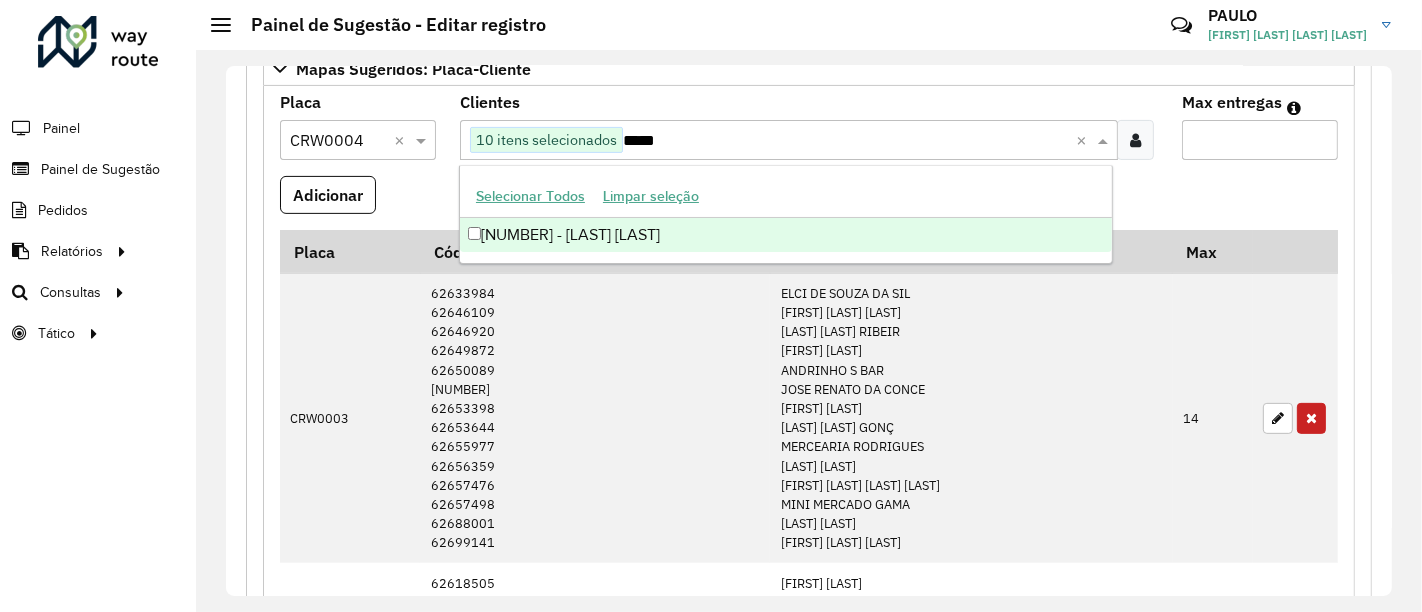 click on "[NUMBER] - [LAST]  [LAST]" at bounding box center (786, 235) 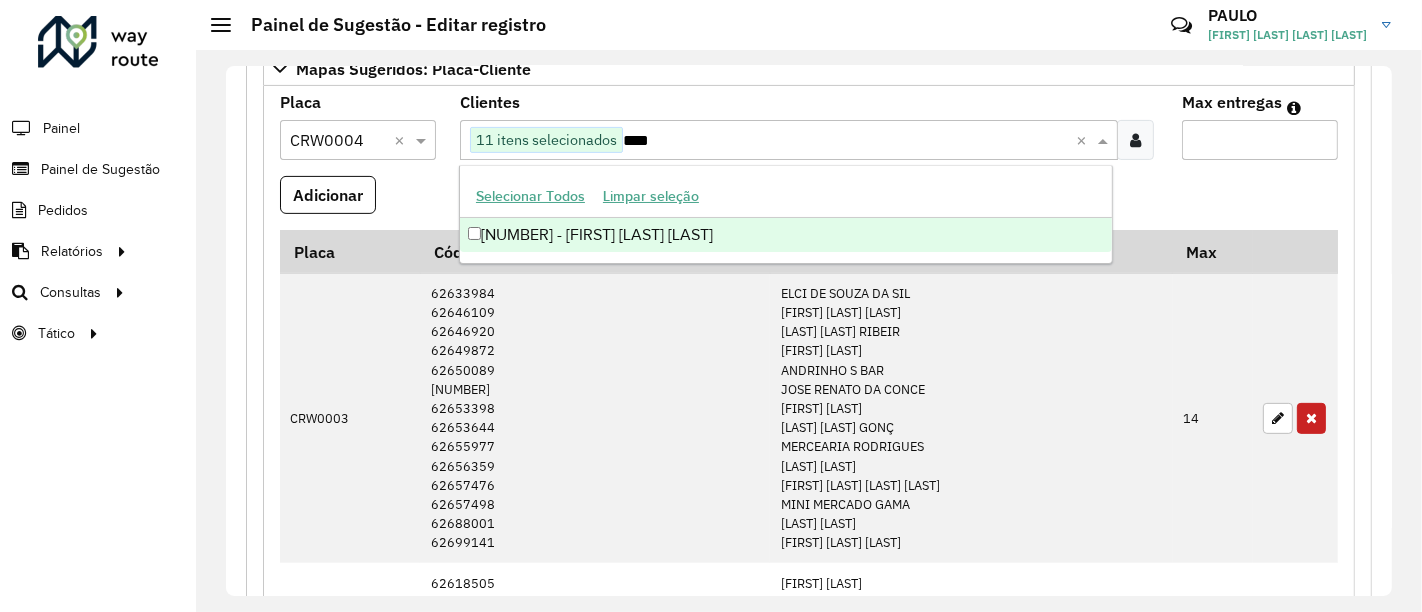type on "*****" 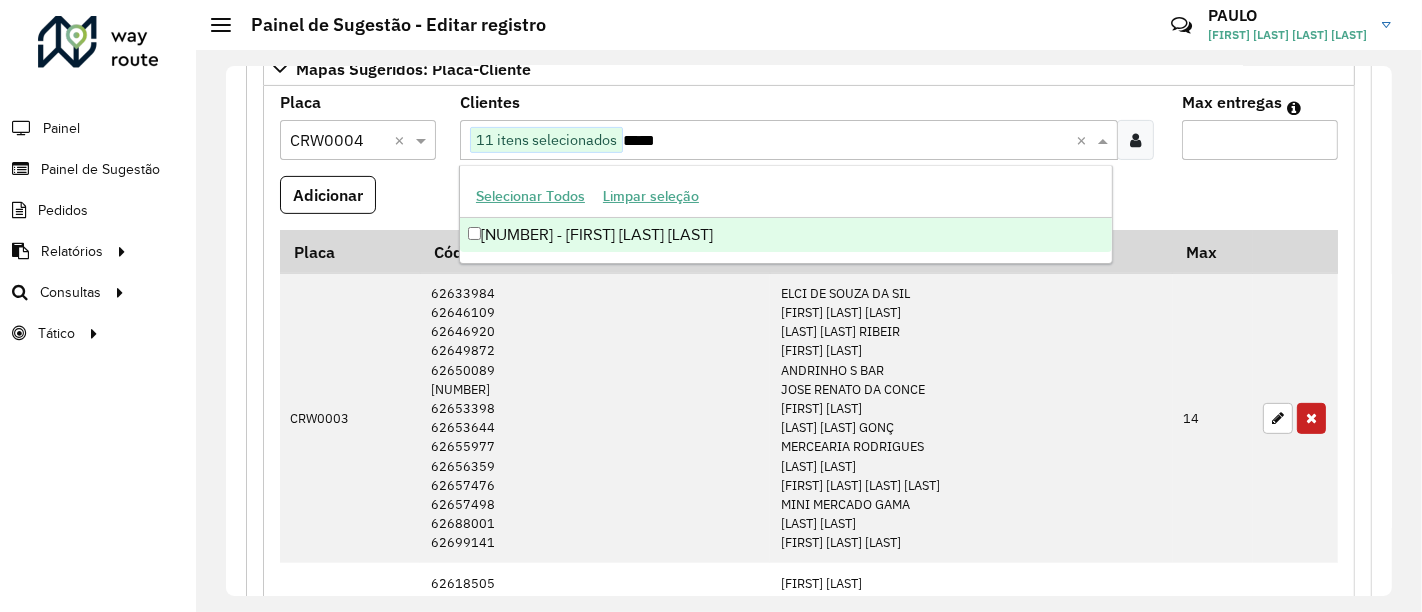 click on "[NUMBER] - [FIRST] [LAST] [LAST]" at bounding box center [786, 235] 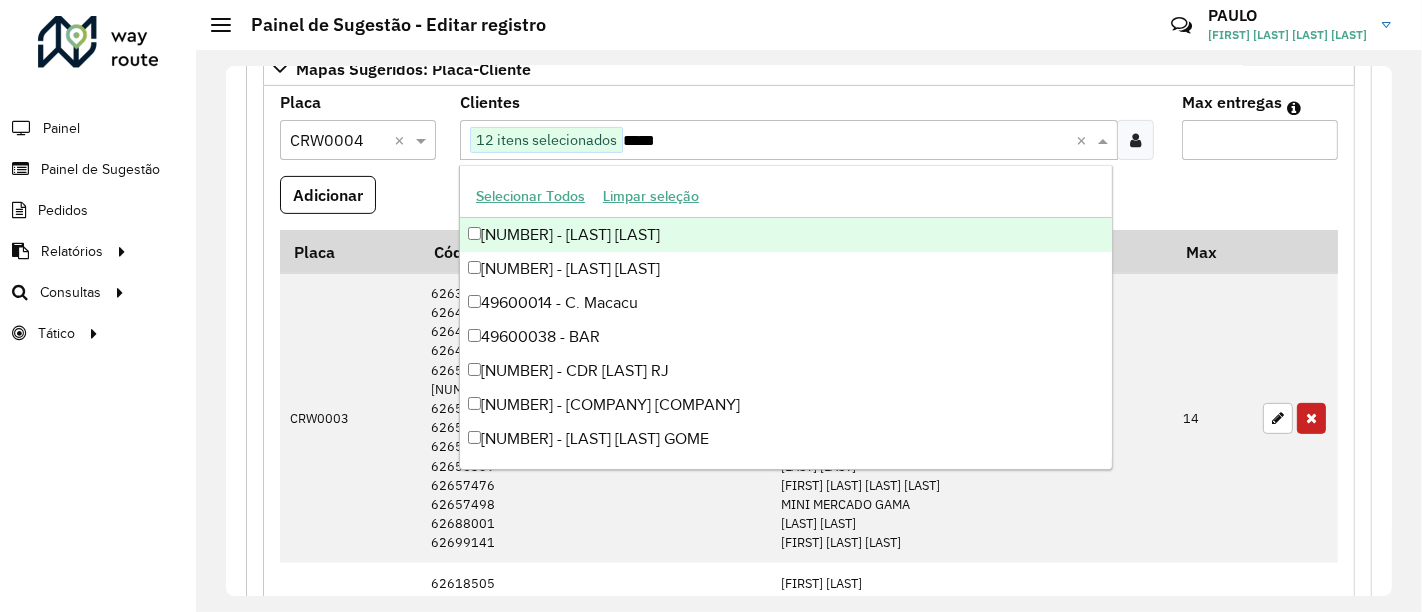 type 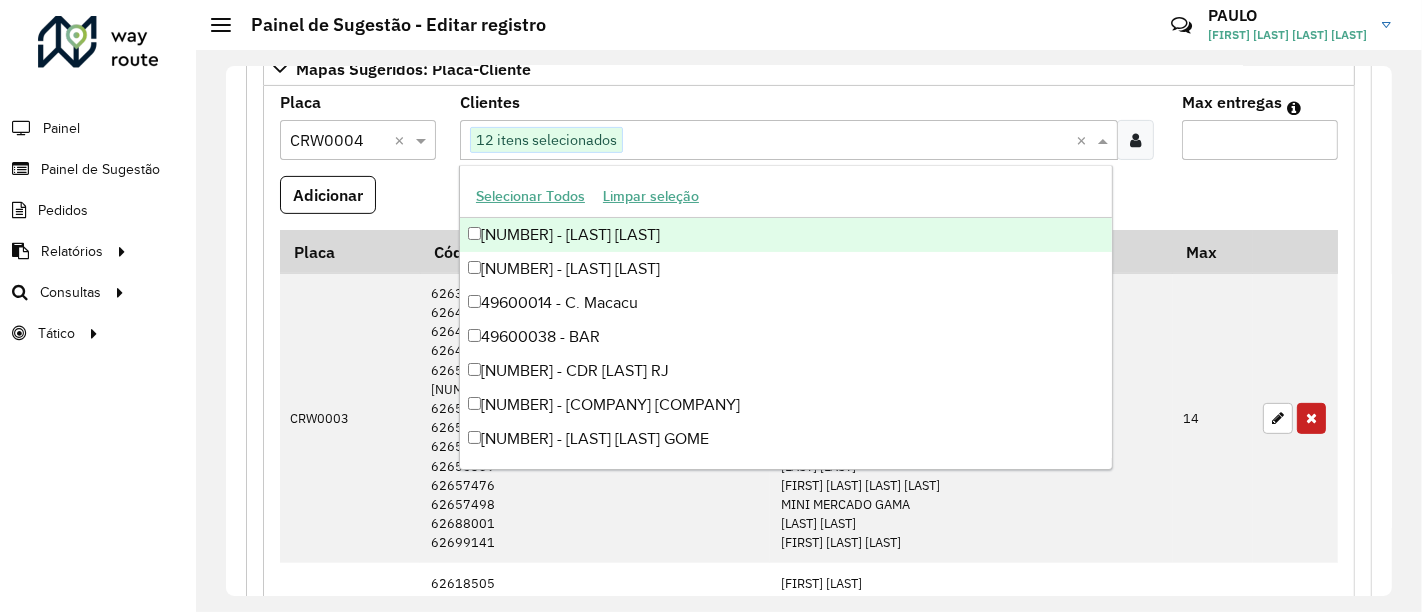 click on "**" at bounding box center [1260, 140] 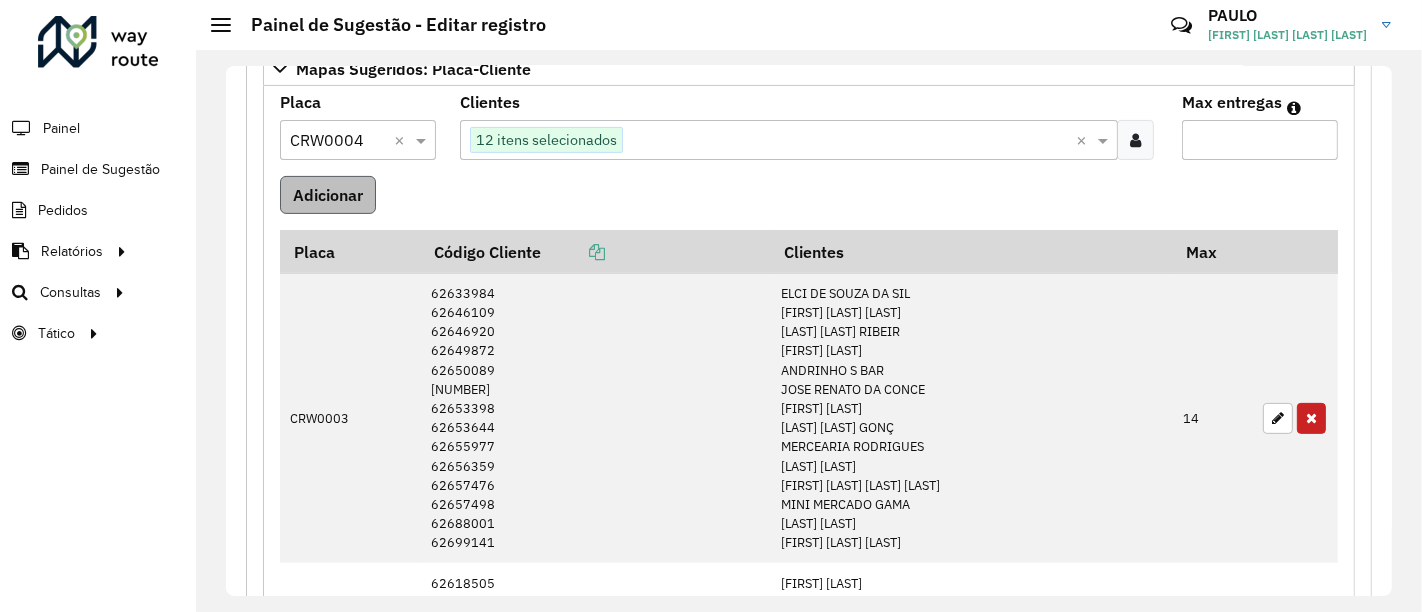 type on "**" 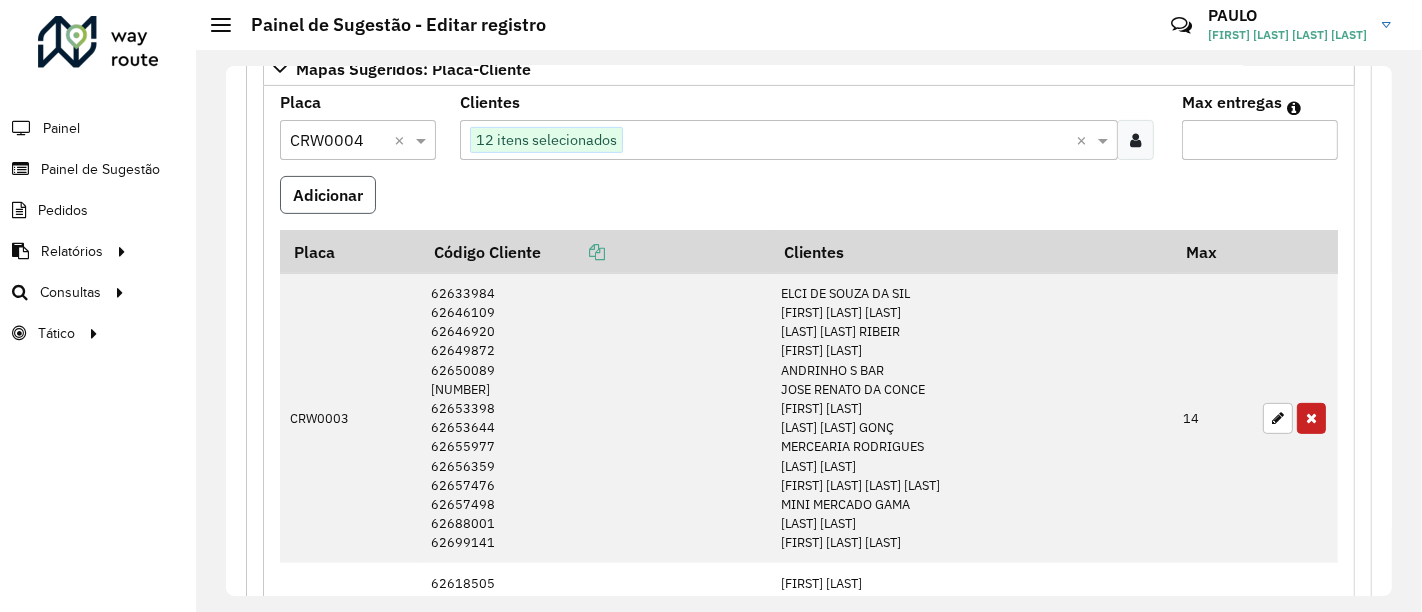 click on "Adicionar" at bounding box center (328, 195) 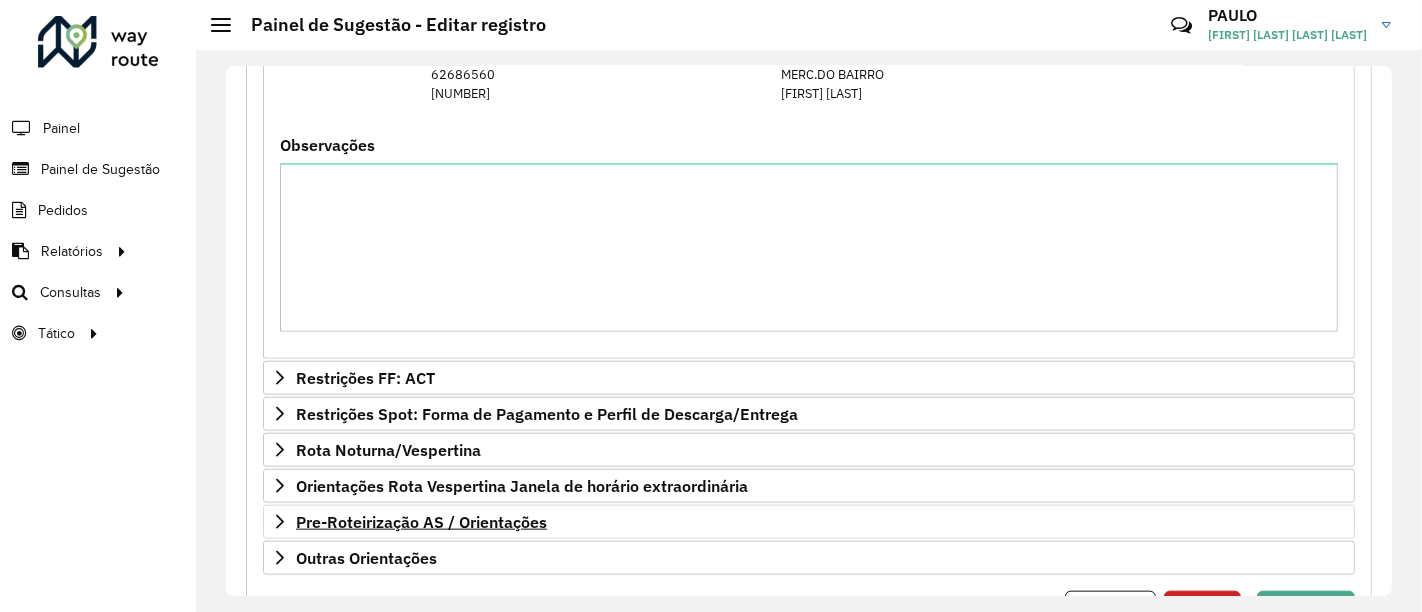 scroll, scrollTop: 1869, scrollLeft: 0, axis: vertical 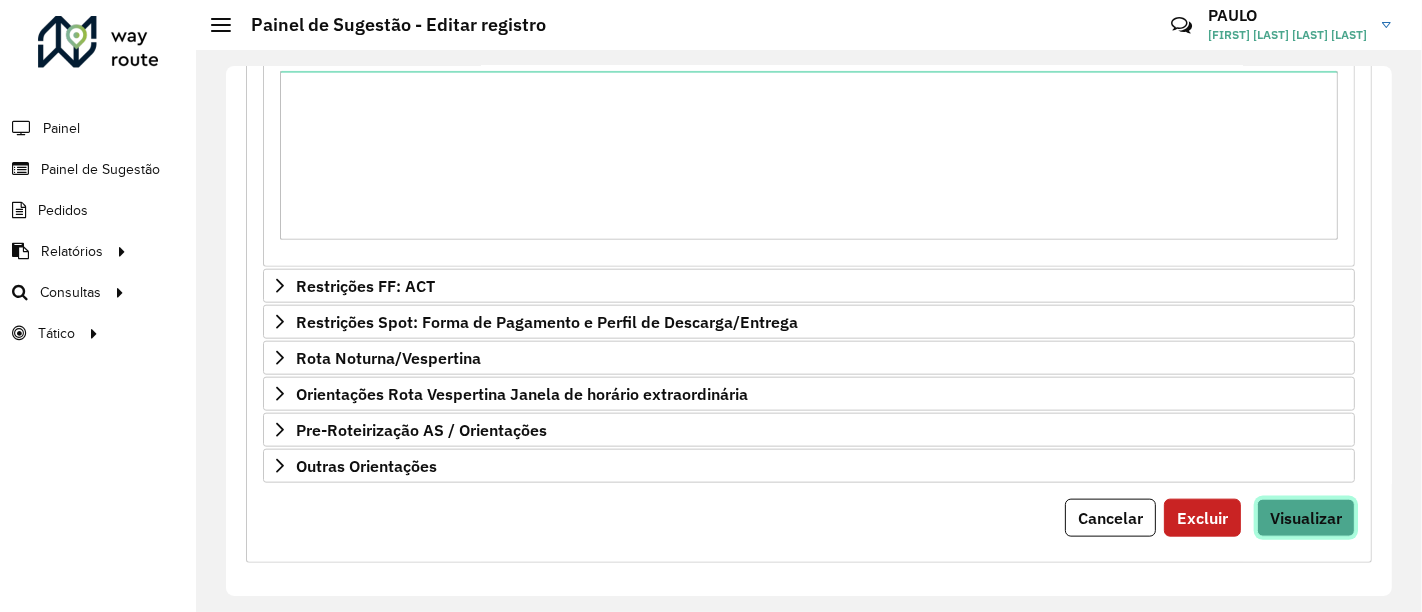 click on "Visualizar" at bounding box center [1306, 518] 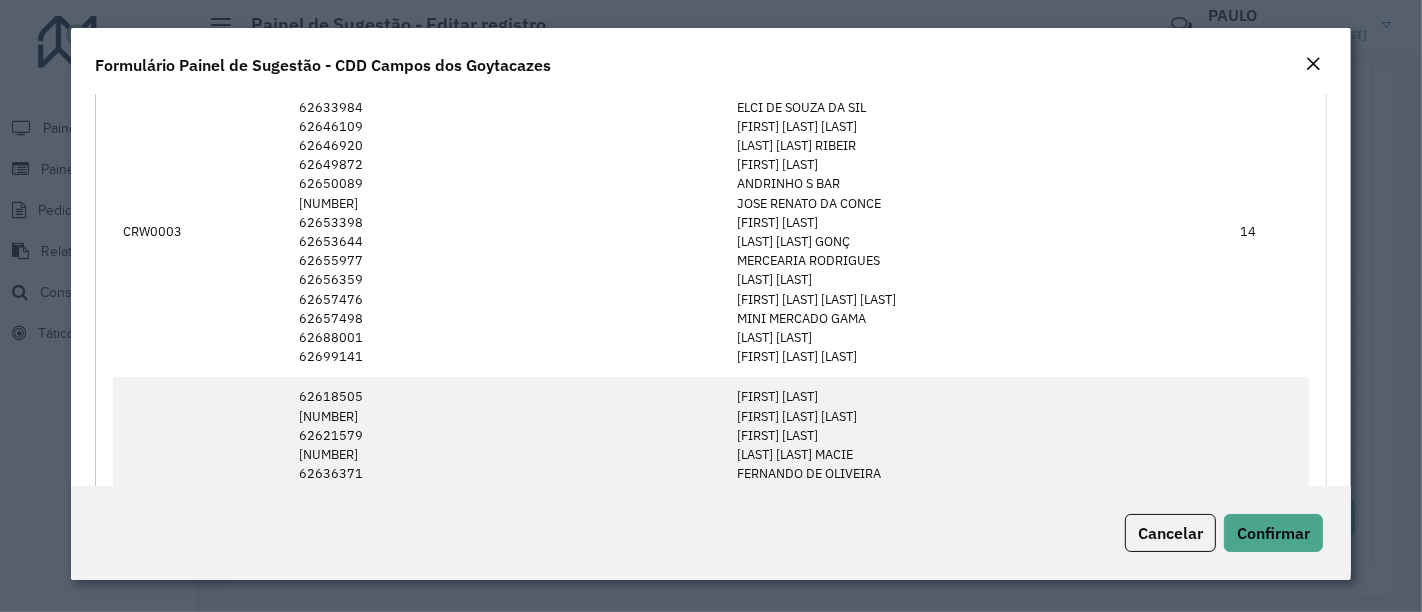 scroll, scrollTop: 1000, scrollLeft: 0, axis: vertical 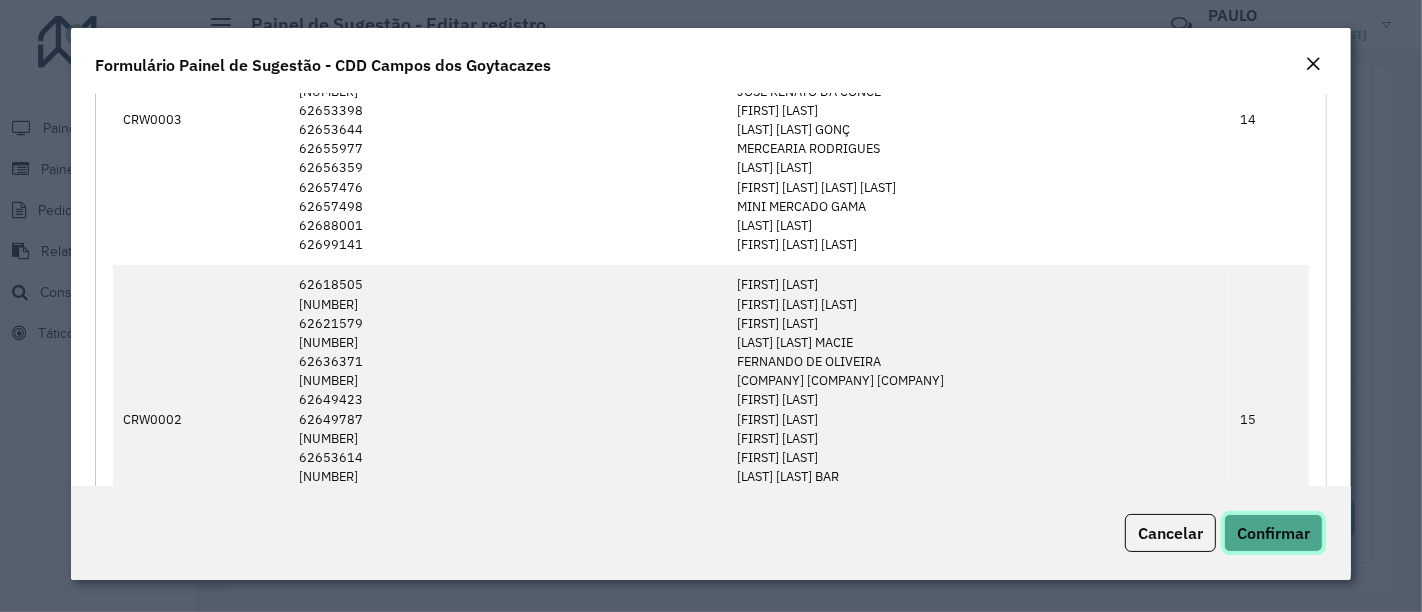 click on "Confirmar" 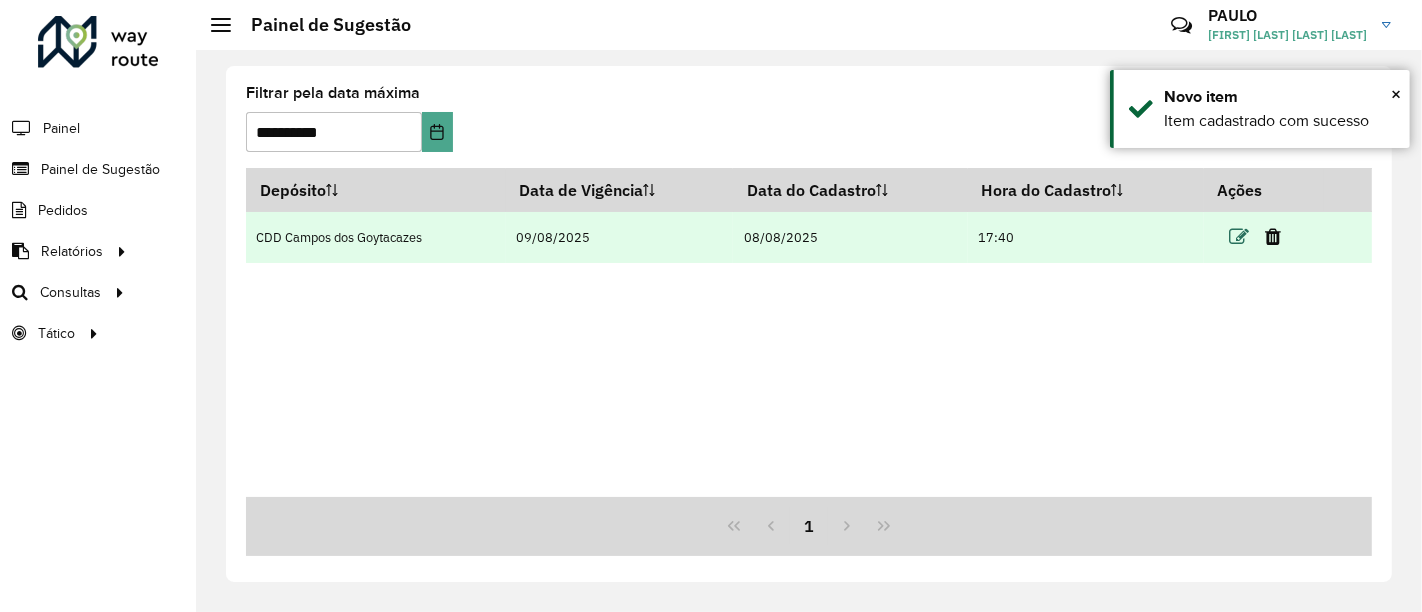 click at bounding box center [1240, 237] 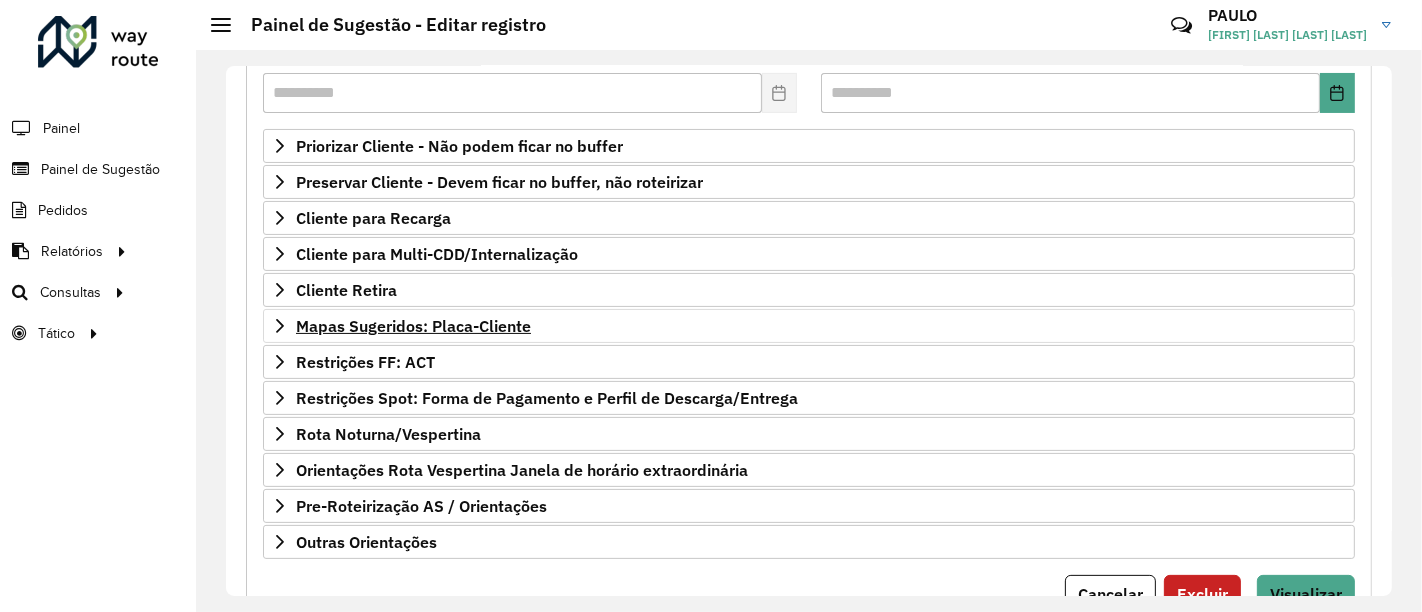 scroll, scrollTop: 333, scrollLeft: 0, axis: vertical 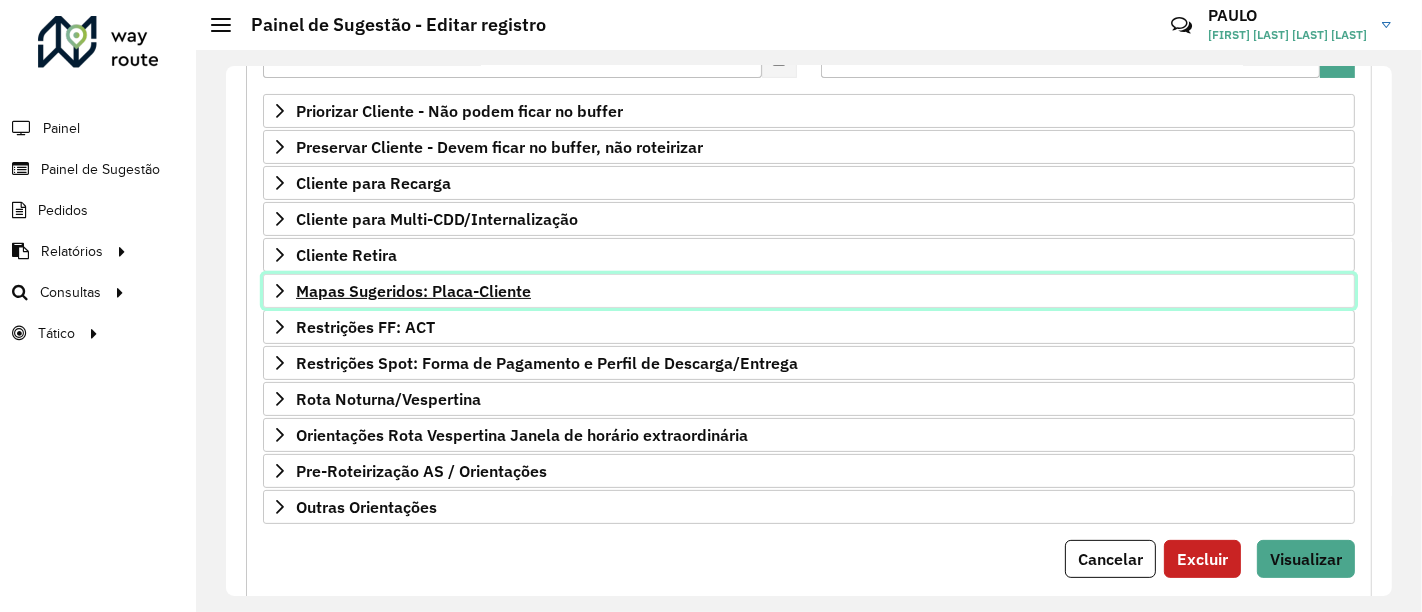 click on "Mapas Sugeridos: Placa-Cliente" at bounding box center [413, 291] 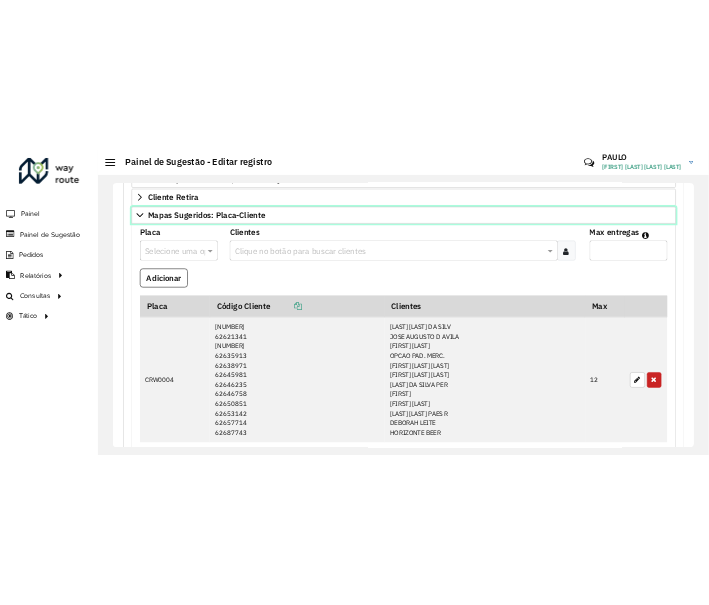 scroll, scrollTop: 444, scrollLeft: 0, axis: vertical 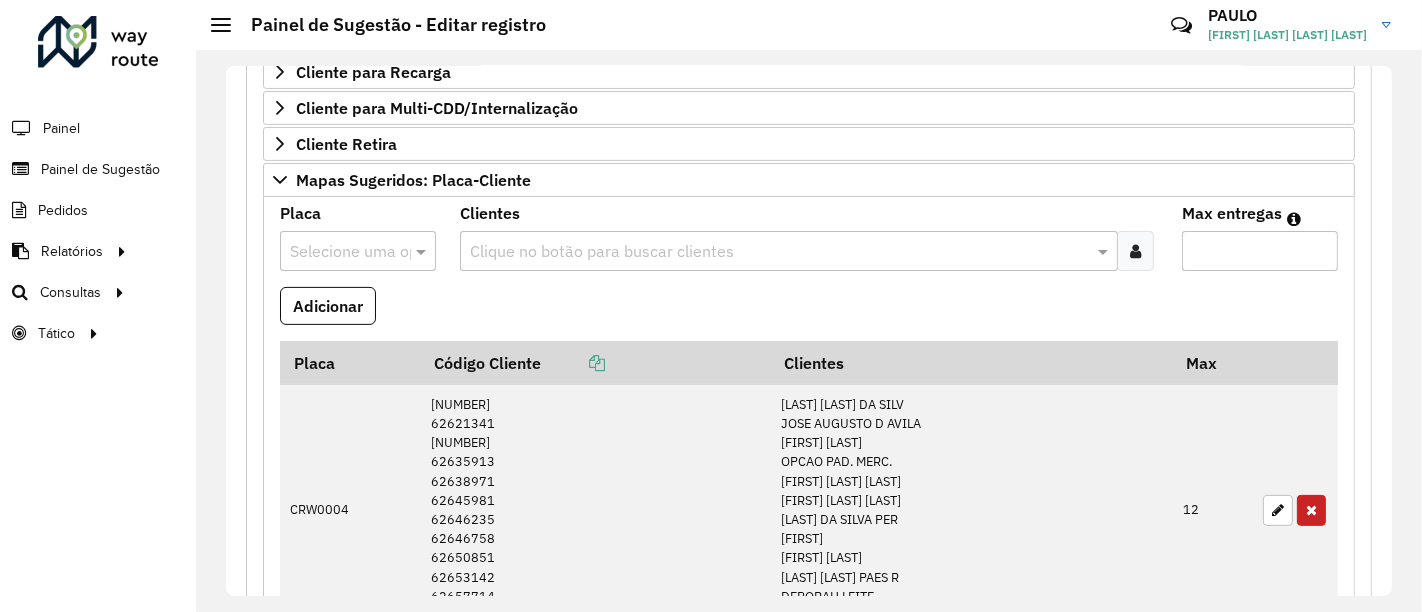 click on "Selecione uma opção" at bounding box center (358, 251) 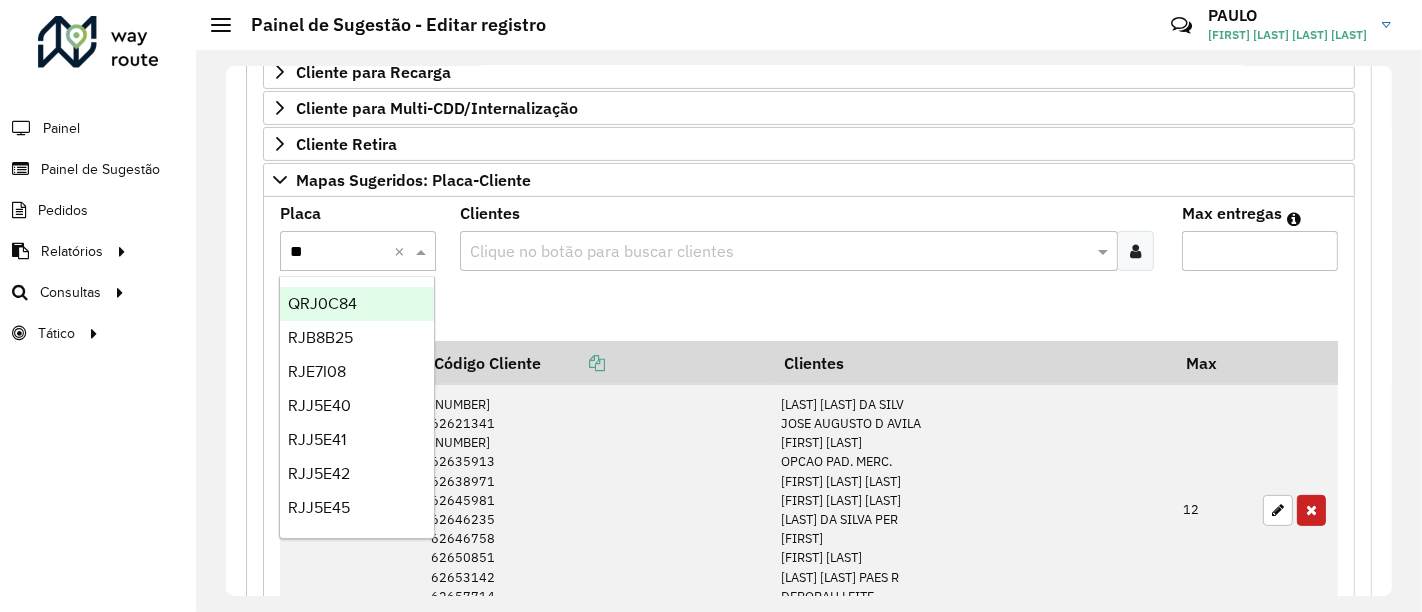 type on "***" 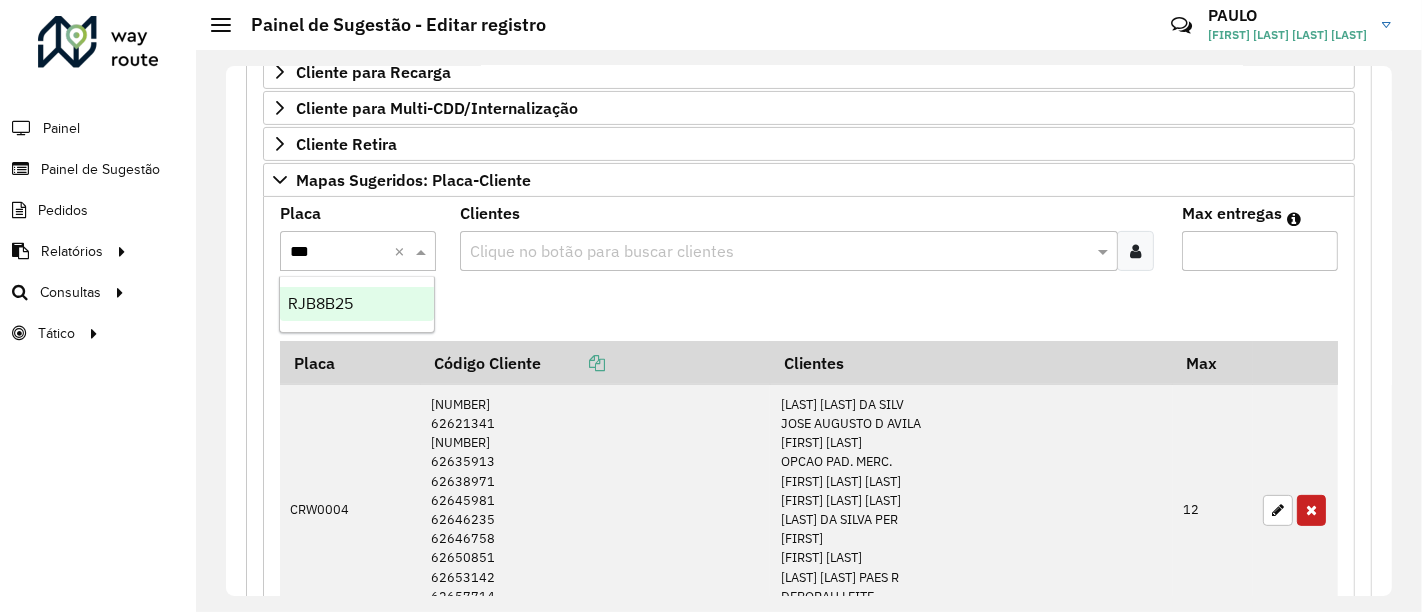 click on "RJB8B25" at bounding box center (357, 304) 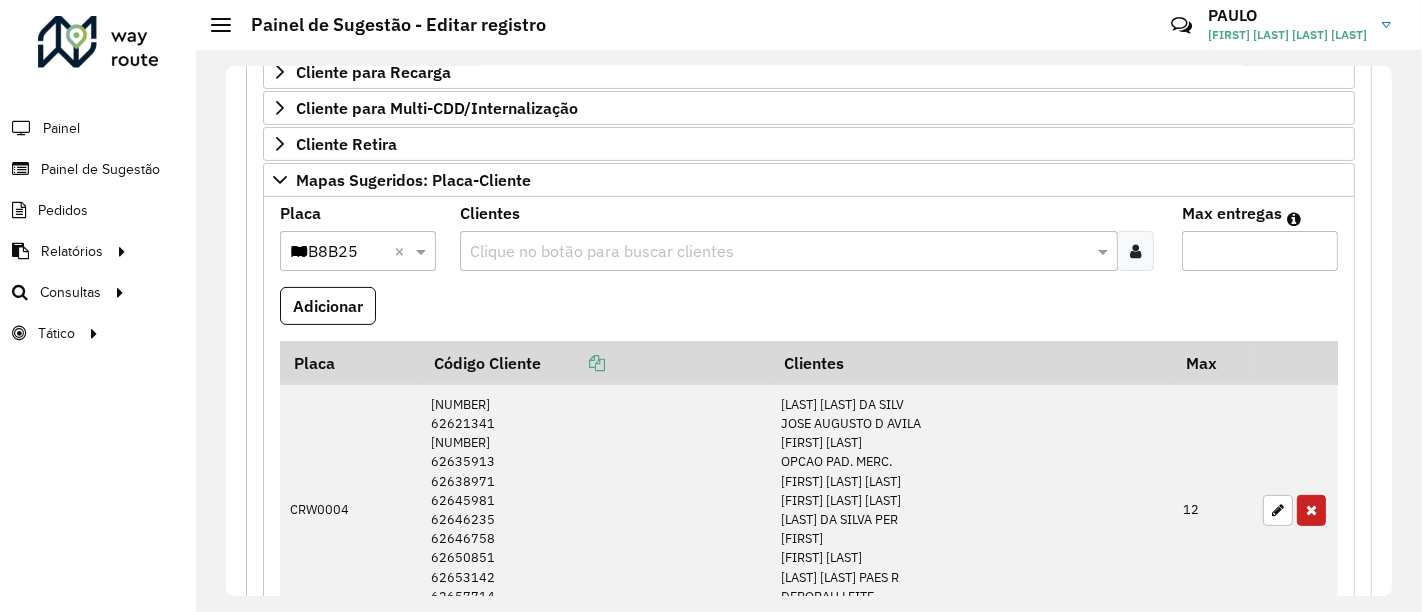 click at bounding box center (778, 252) 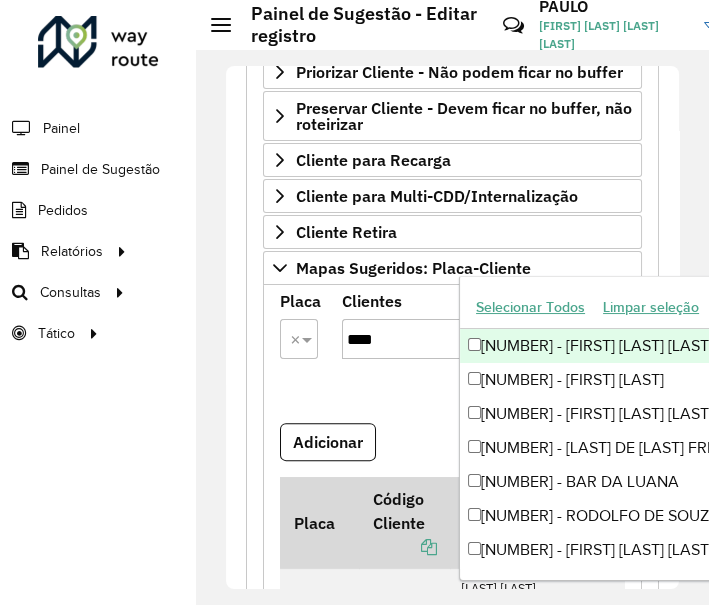 type on "*****" 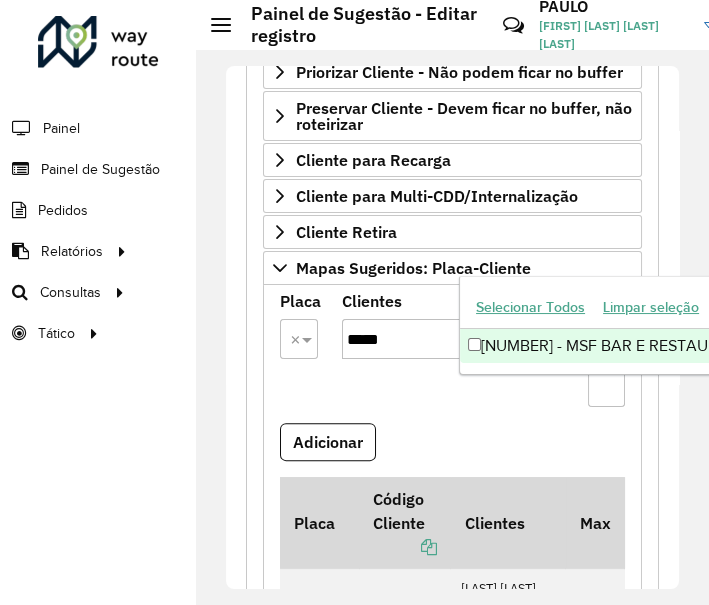 click on "[NUMBER] - MSF BAR E RESTAURANT" at bounding box center [786, 346] 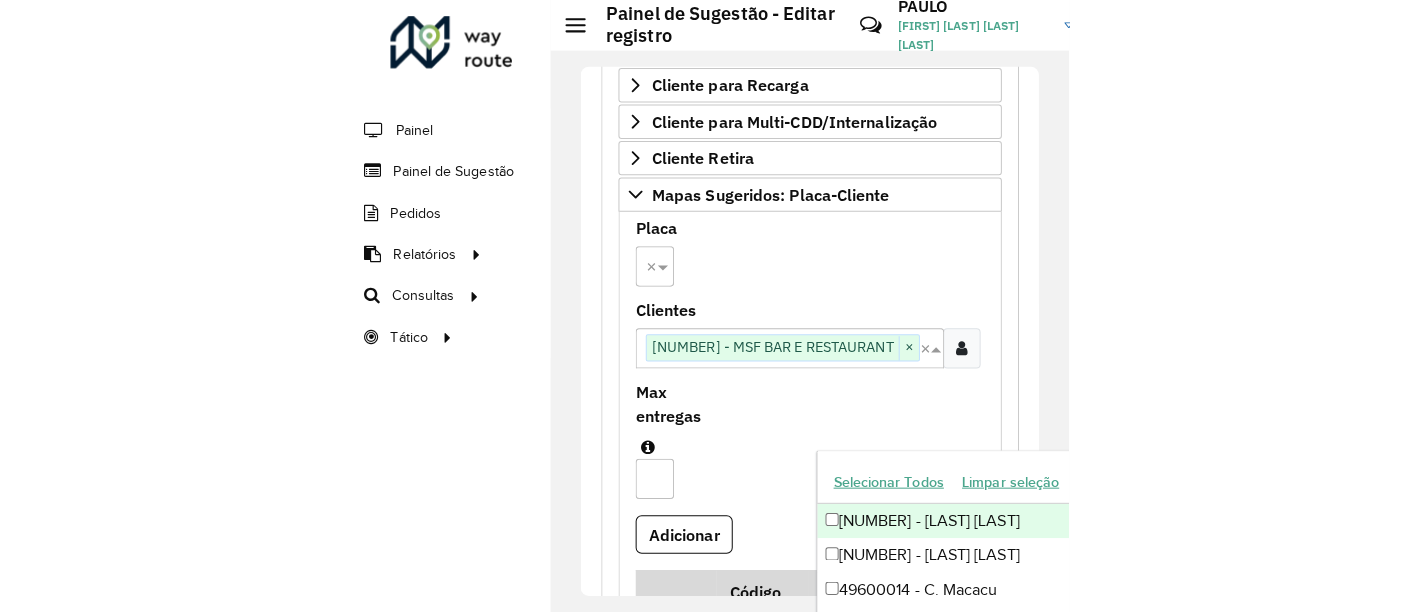 scroll, scrollTop: 555, scrollLeft: 0, axis: vertical 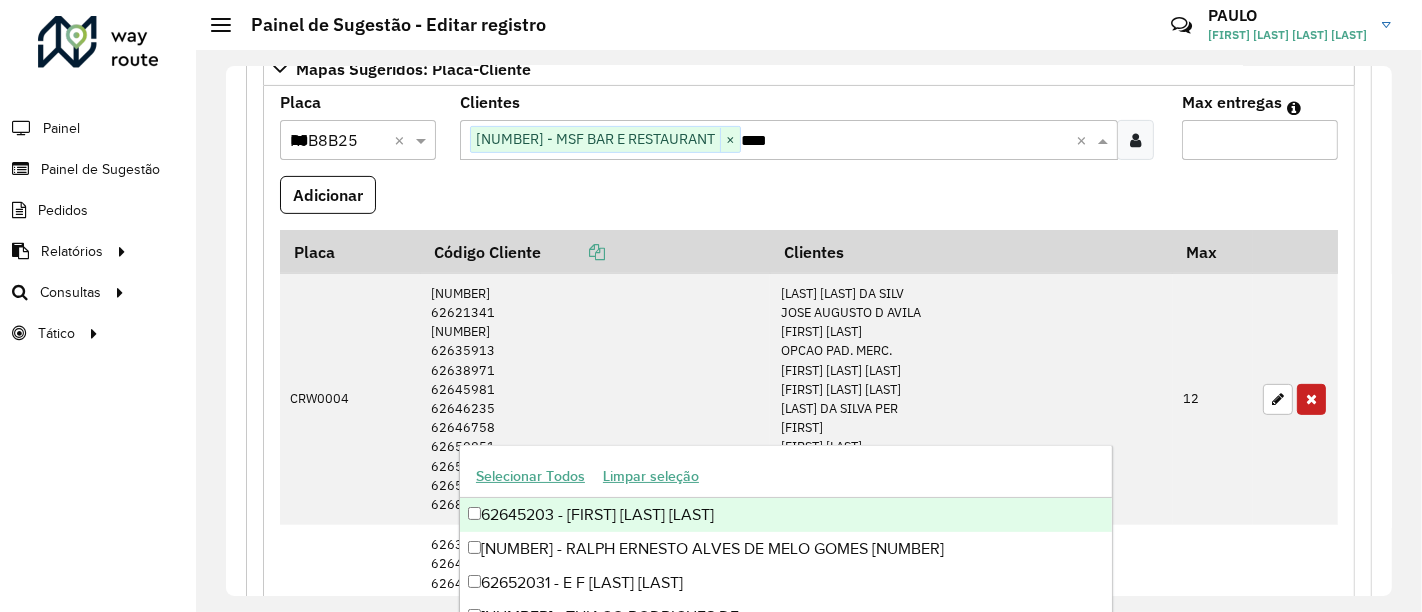 type on "*****" 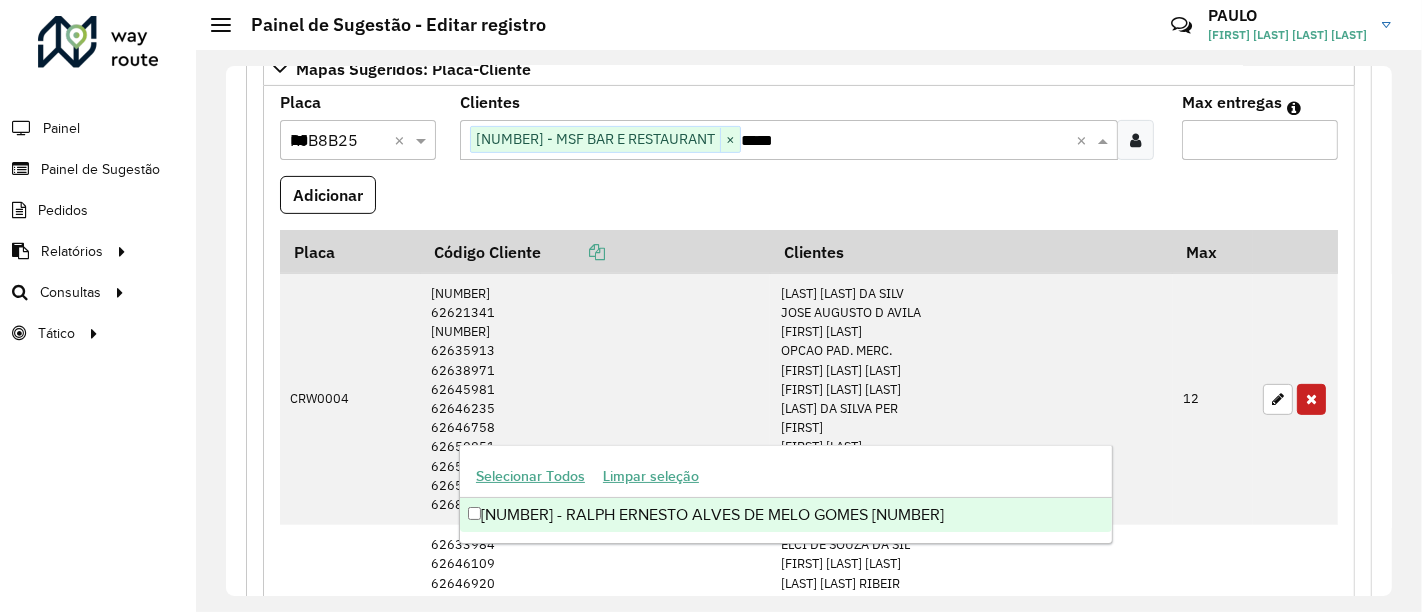 click on "[NUMBER] - RALPH ERNESTO ALVES DE MELO GOMES [NUMBER]" at bounding box center (786, 515) 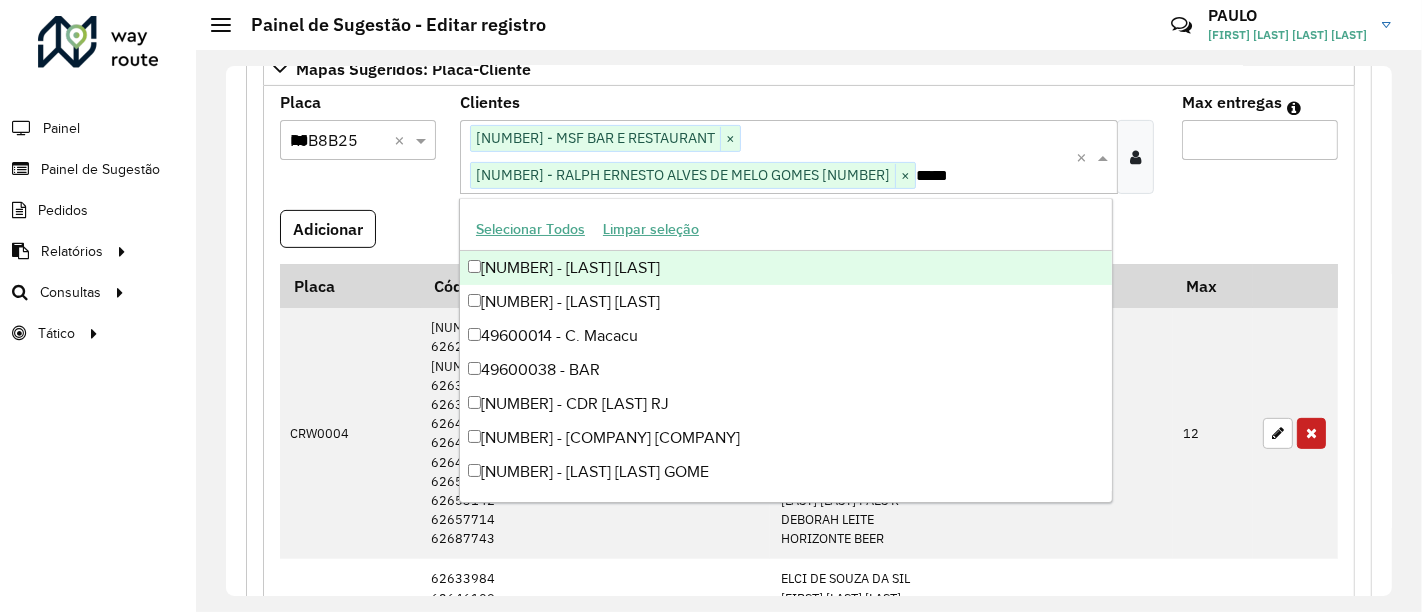 click on "Max entregas" at bounding box center (1260, 152) 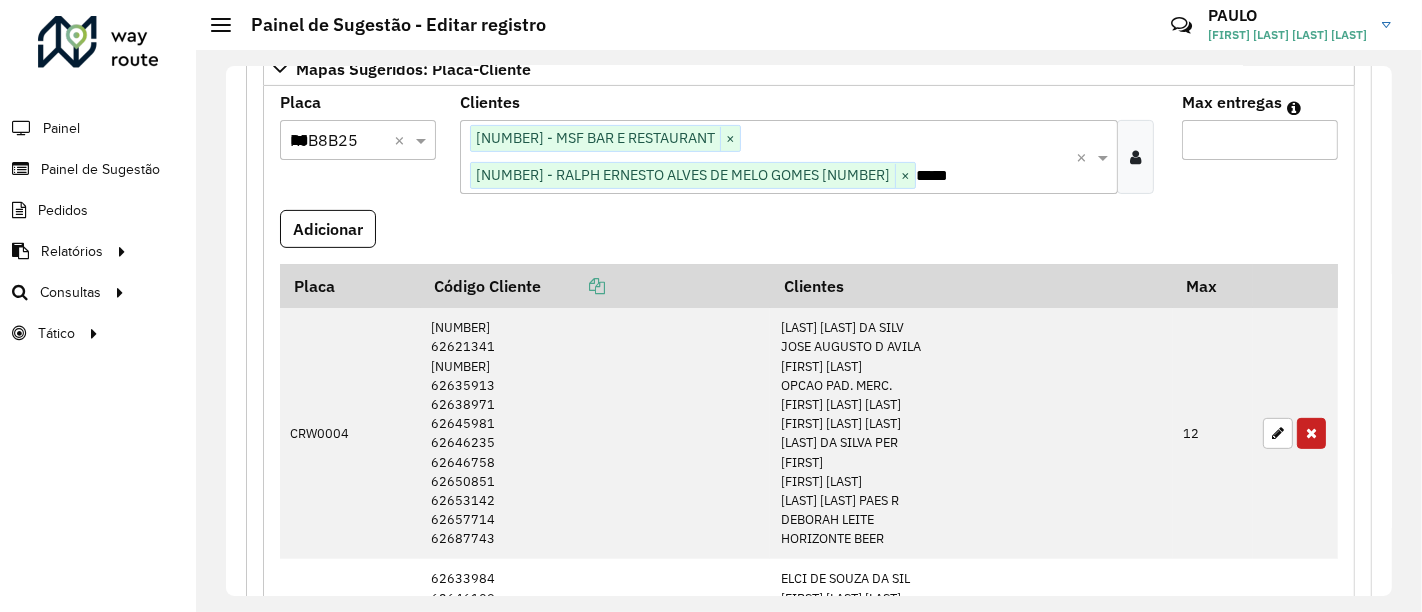 click on "Max entregas" at bounding box center (1260, 140) 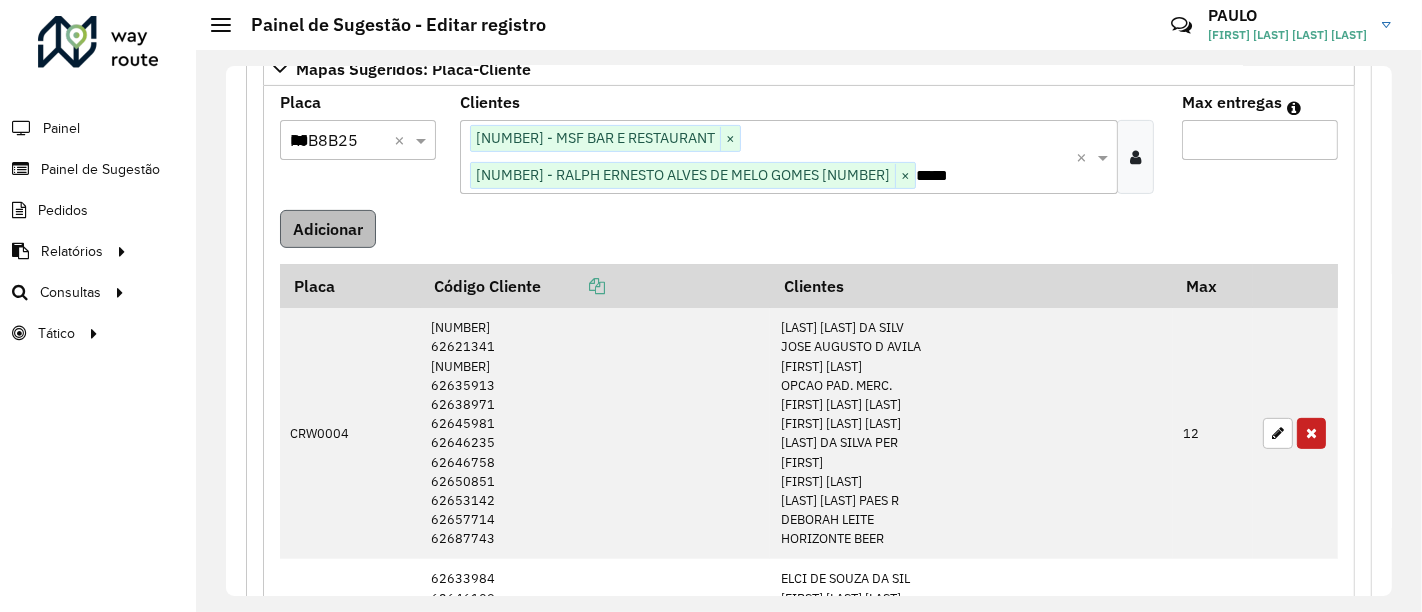 type on "*" 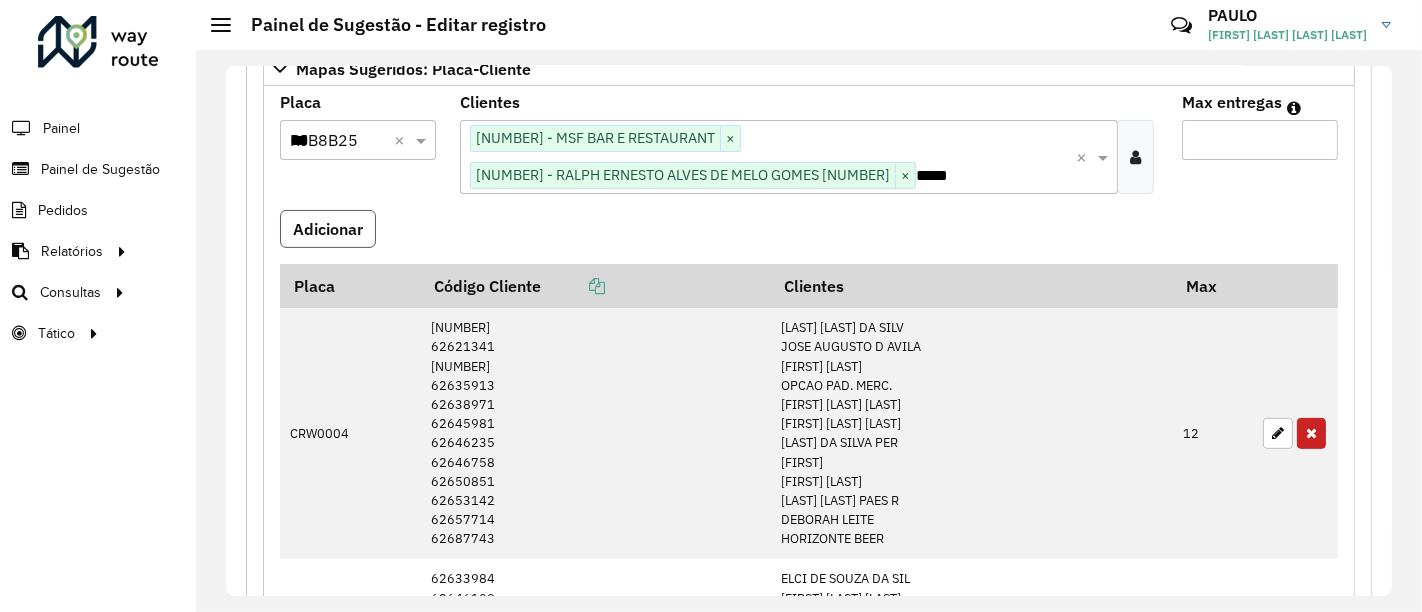 click on "Adicionar" at bounding box center (328, 229) 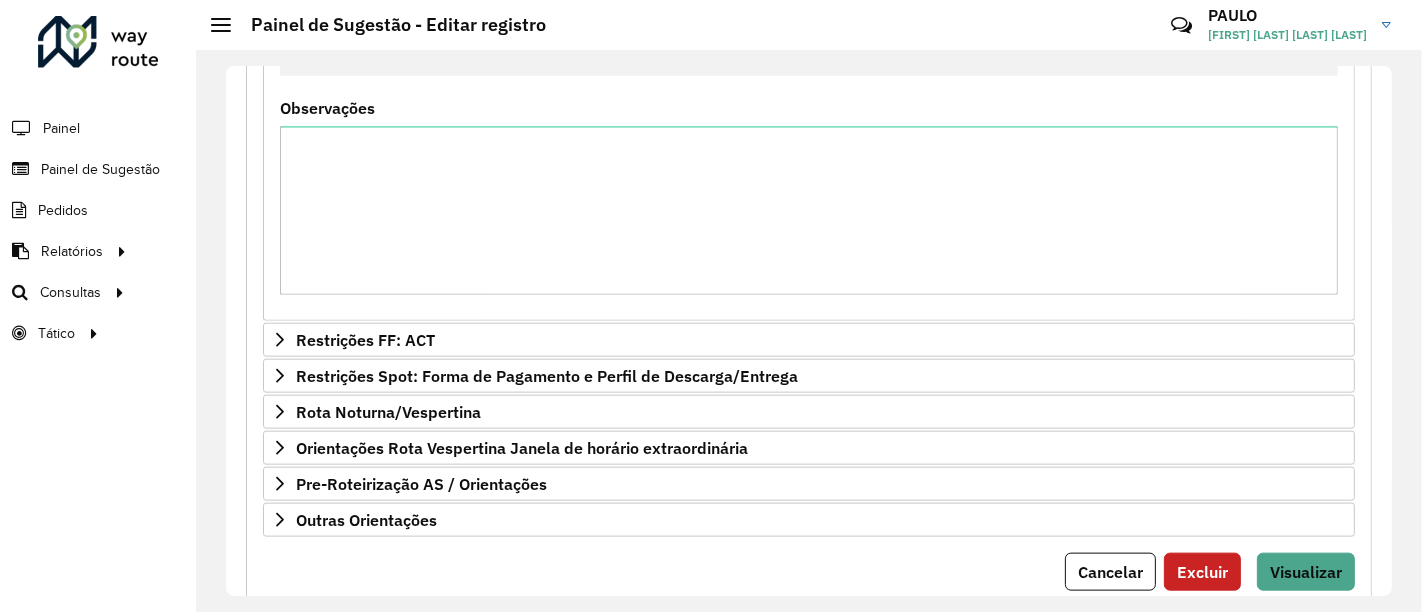 scroll, scrollTop: 1888, scrollLeft: 0, axis: vertical 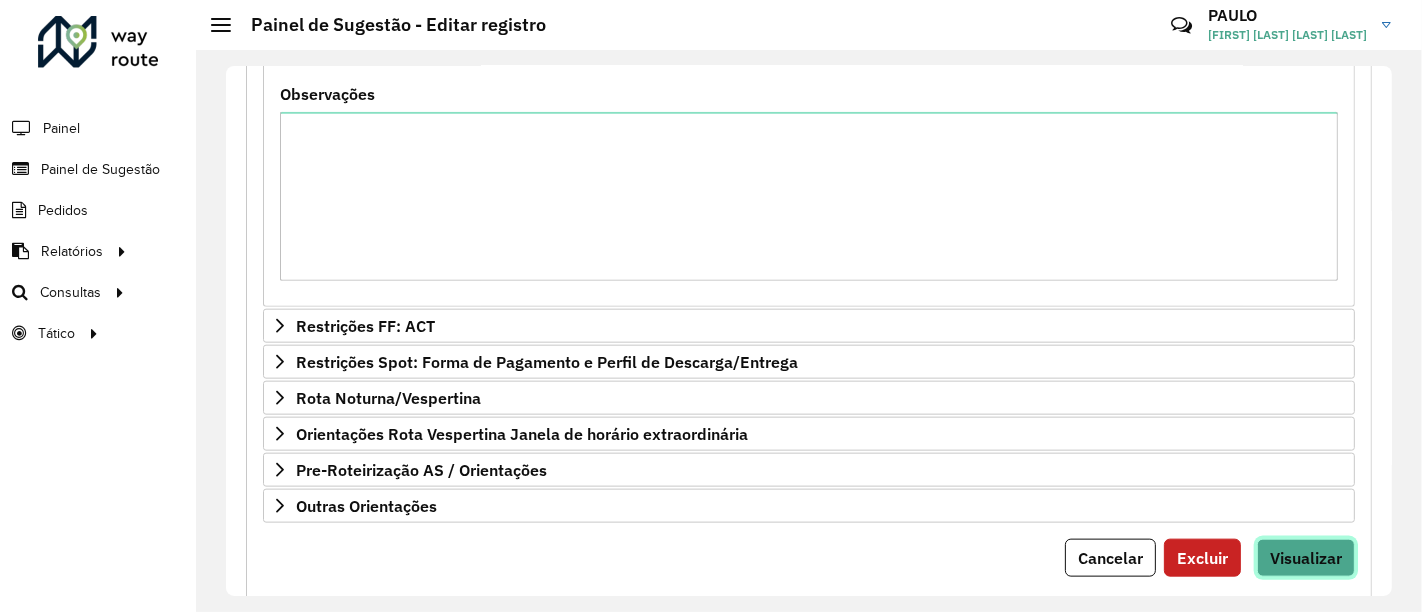 click on "Visualizar" at bounding box center (1306, 558) 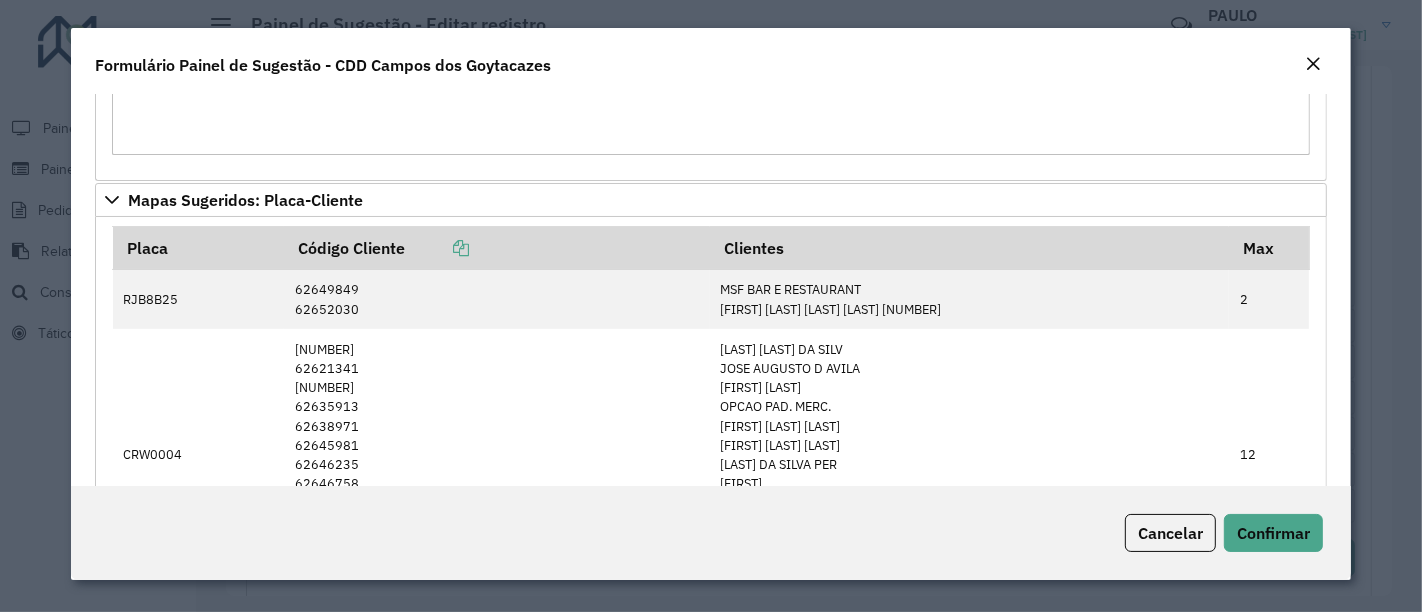 scroll, scrollTop: 555, scrollLeft: 0, axis: vertical 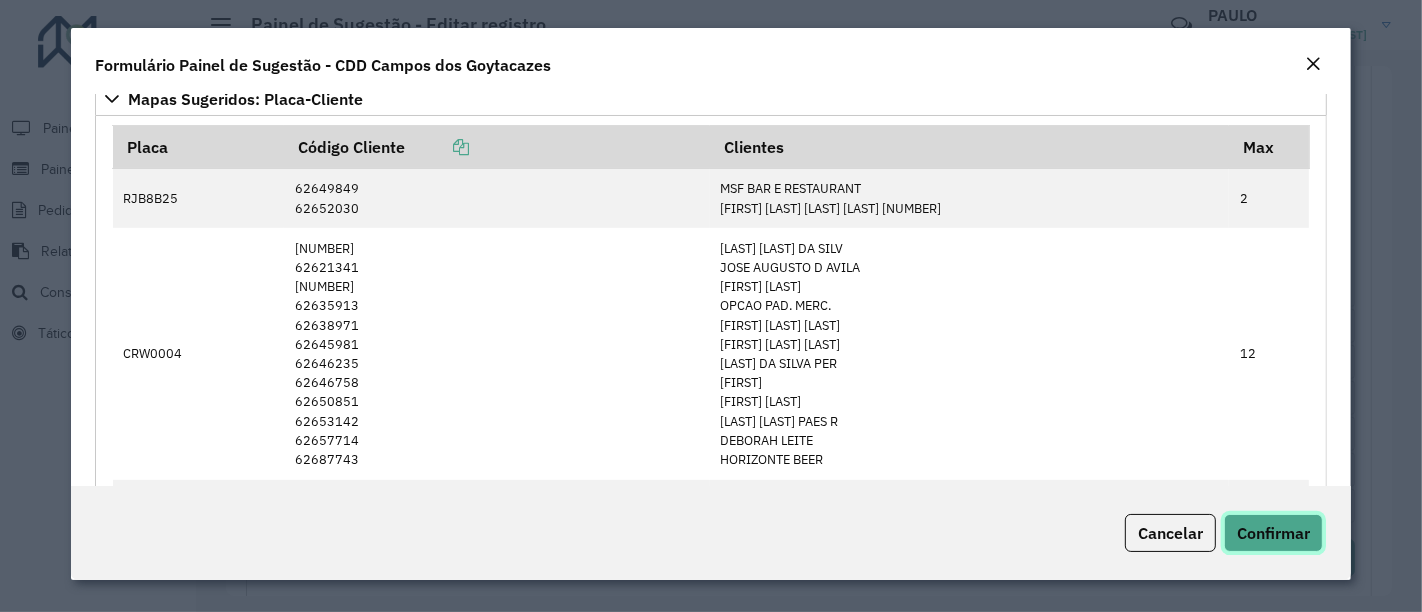 click on "Confirmar" 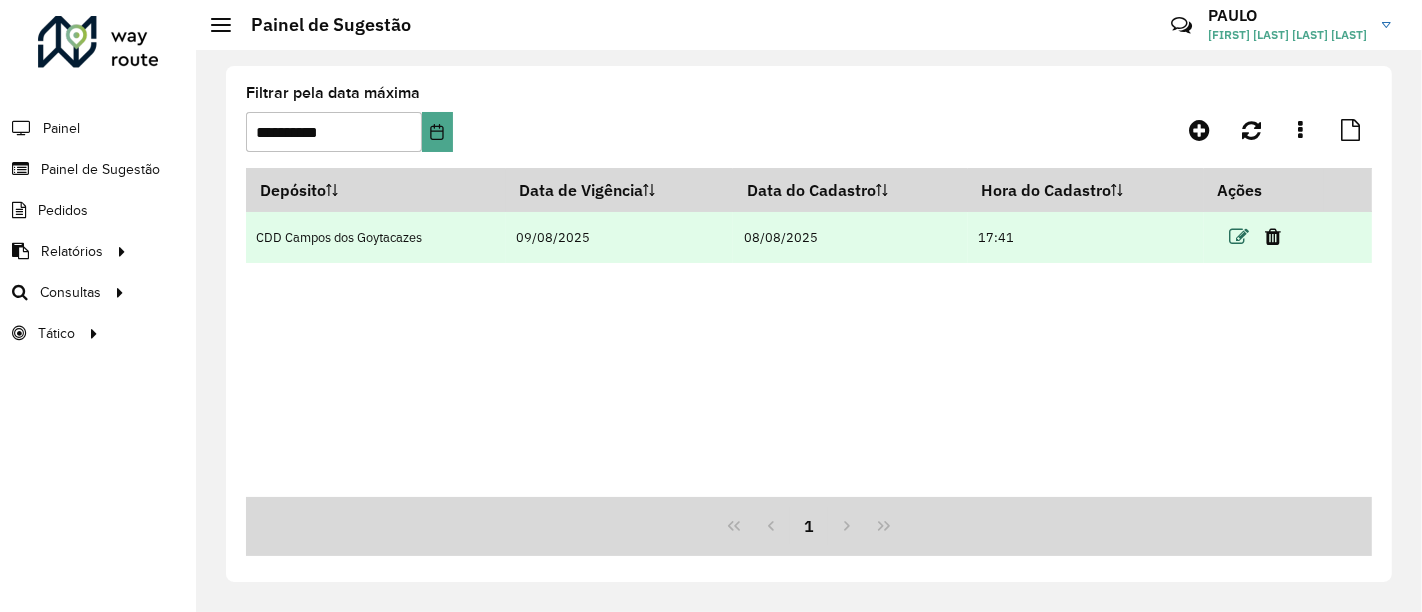 click at bounding box center [1240, 237] 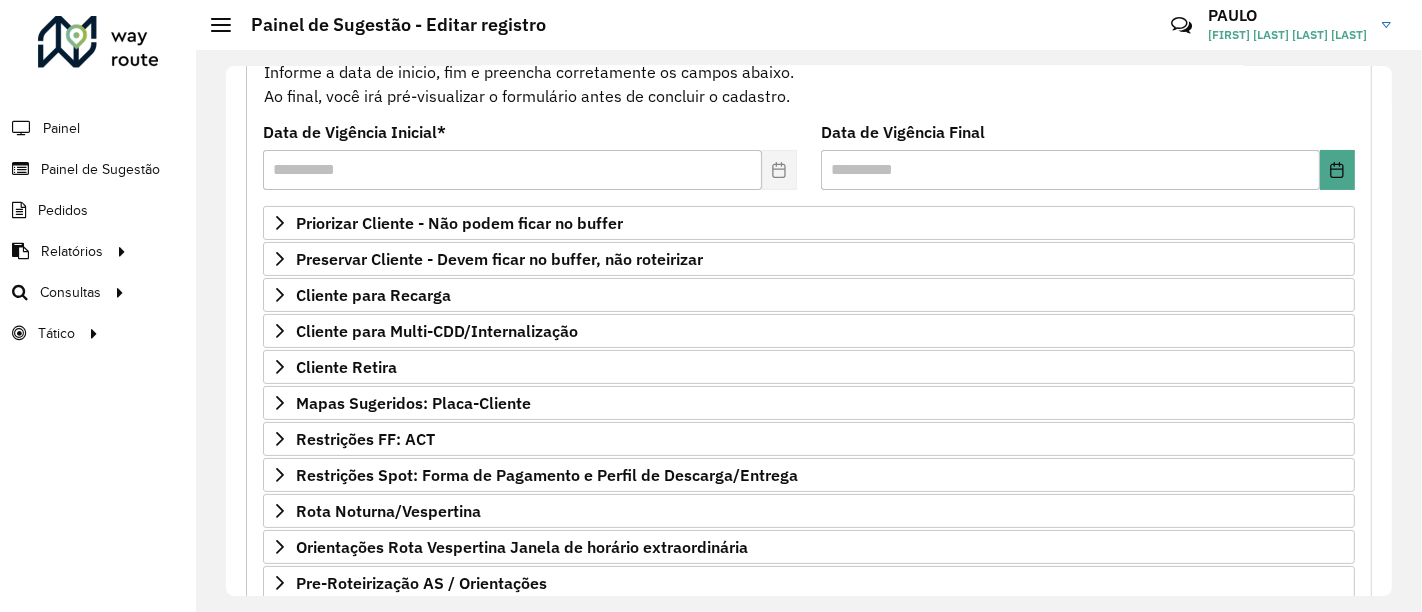 scroll, scrollTop: 222, scrollLeft: 0, axis: vertical 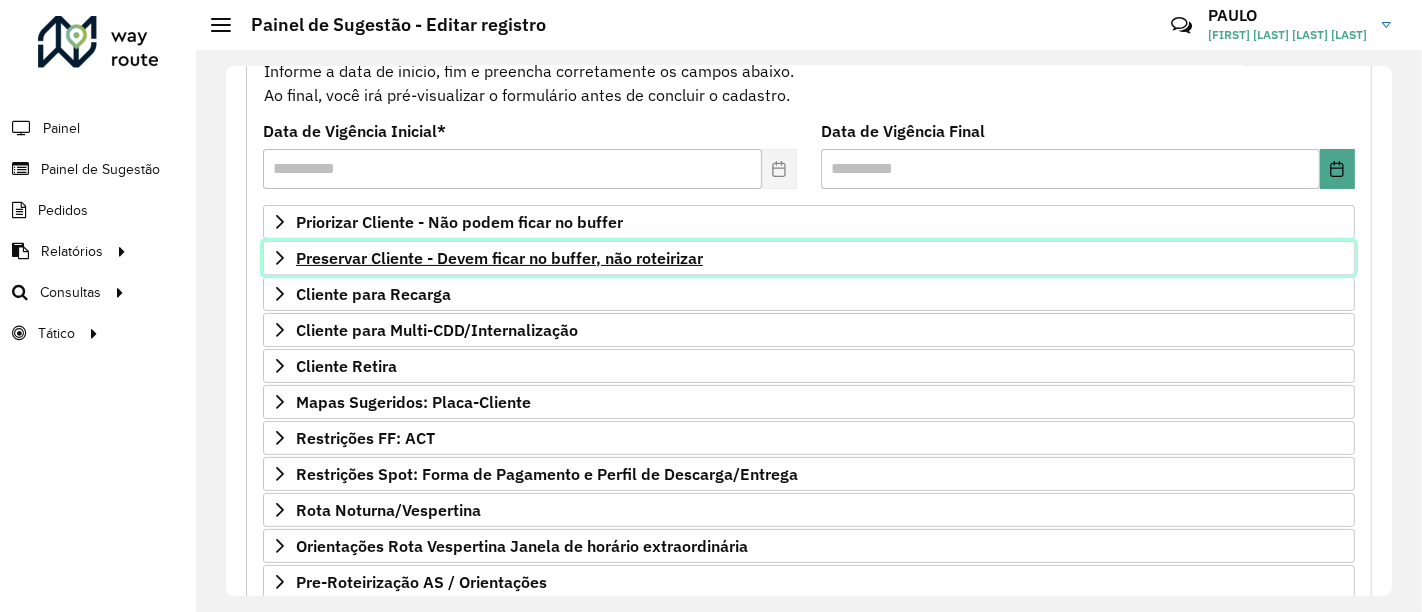 click on "Preservar Cliente - Devem ficar no buffer, não roteirizar" at bounding box center (809, 258) 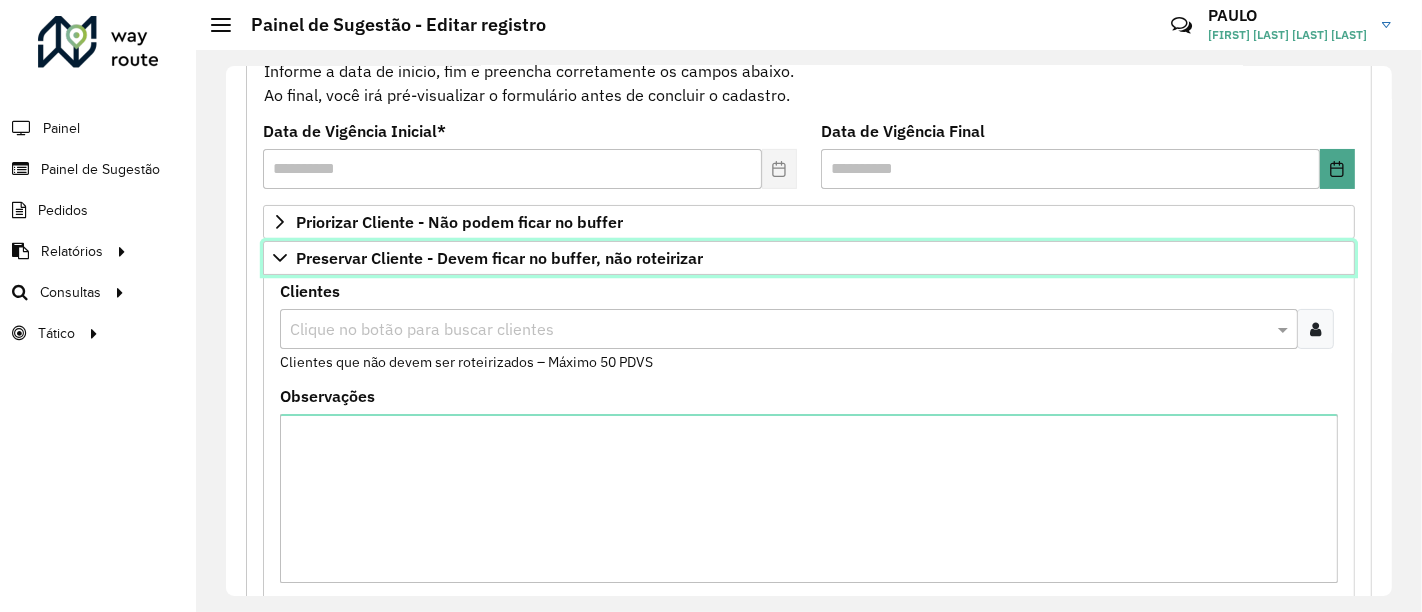 scroll, scrollTop: 444, scrollLeft: 0, axis: vertical 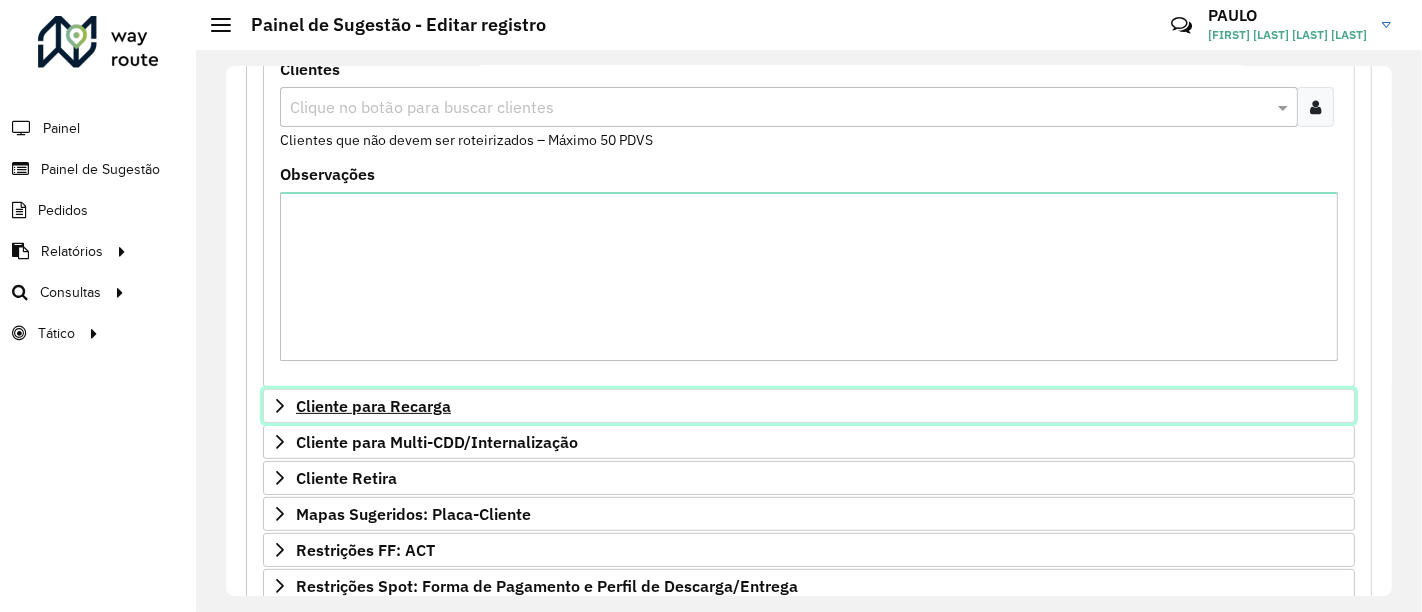 click on "Cliente para Recarga" at bounding box center (809, 406) 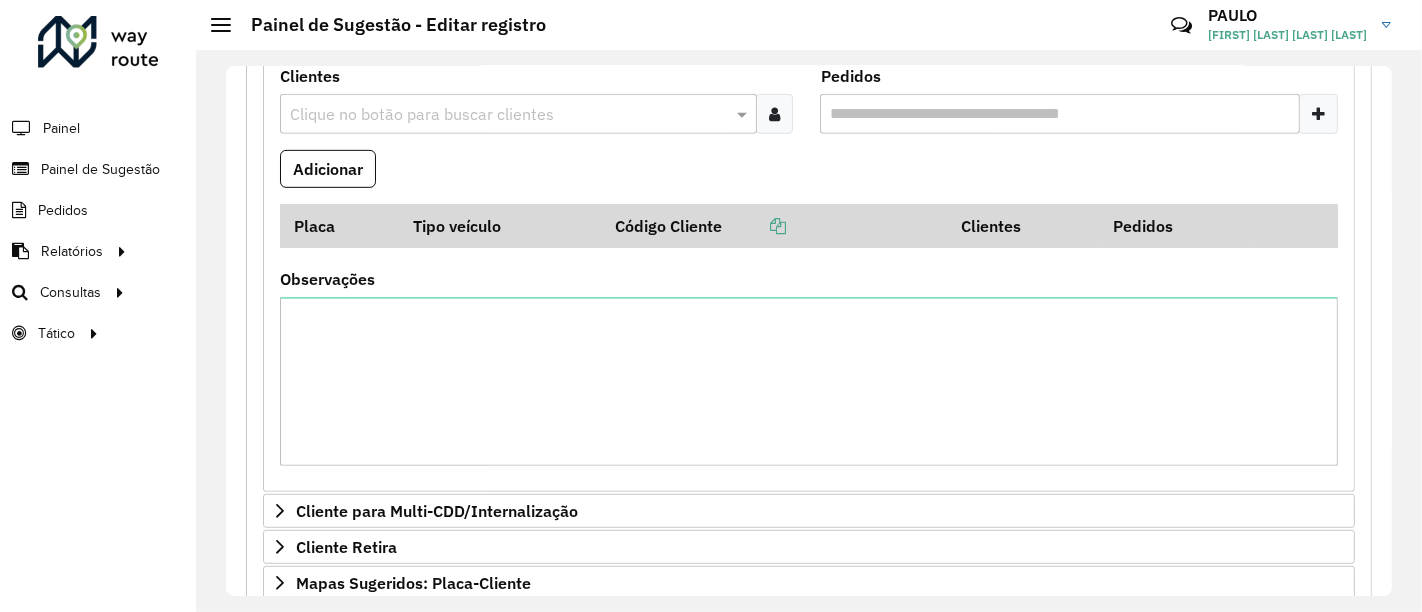 scroll, scrollTop: 1000, scrollLeft: 0, axis: vertical 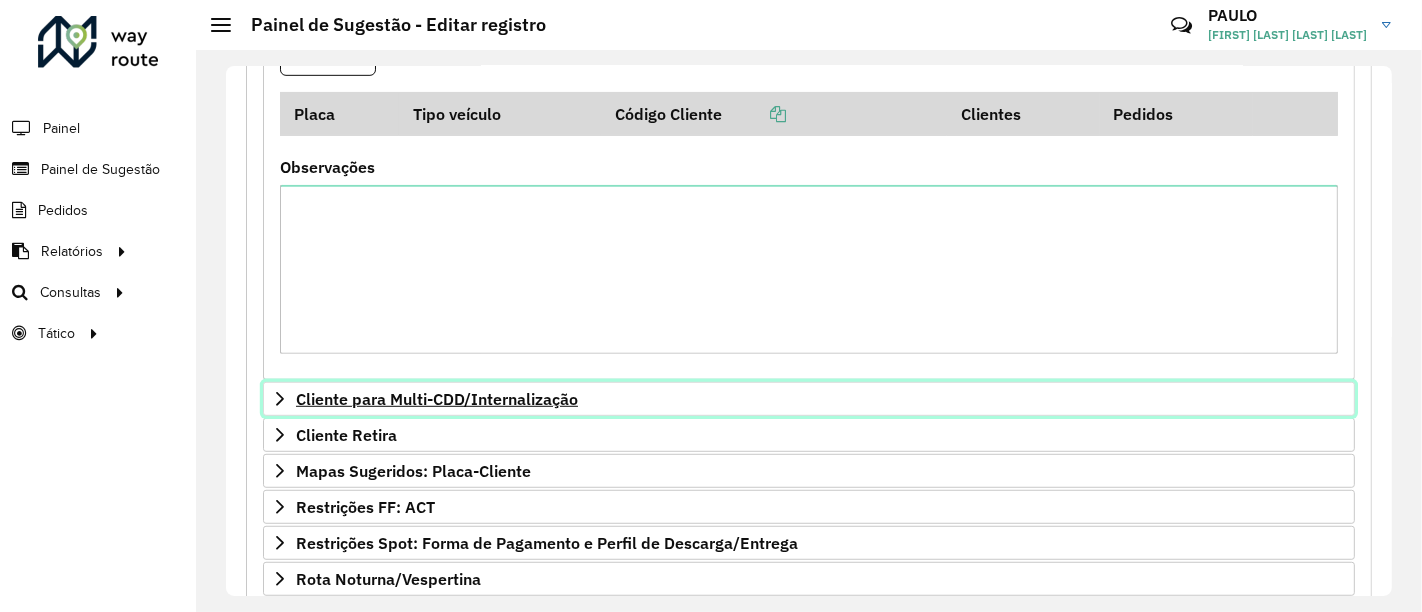click on "Cliente para Multi-CDD/Internalização" at bounding box center (437, 399) 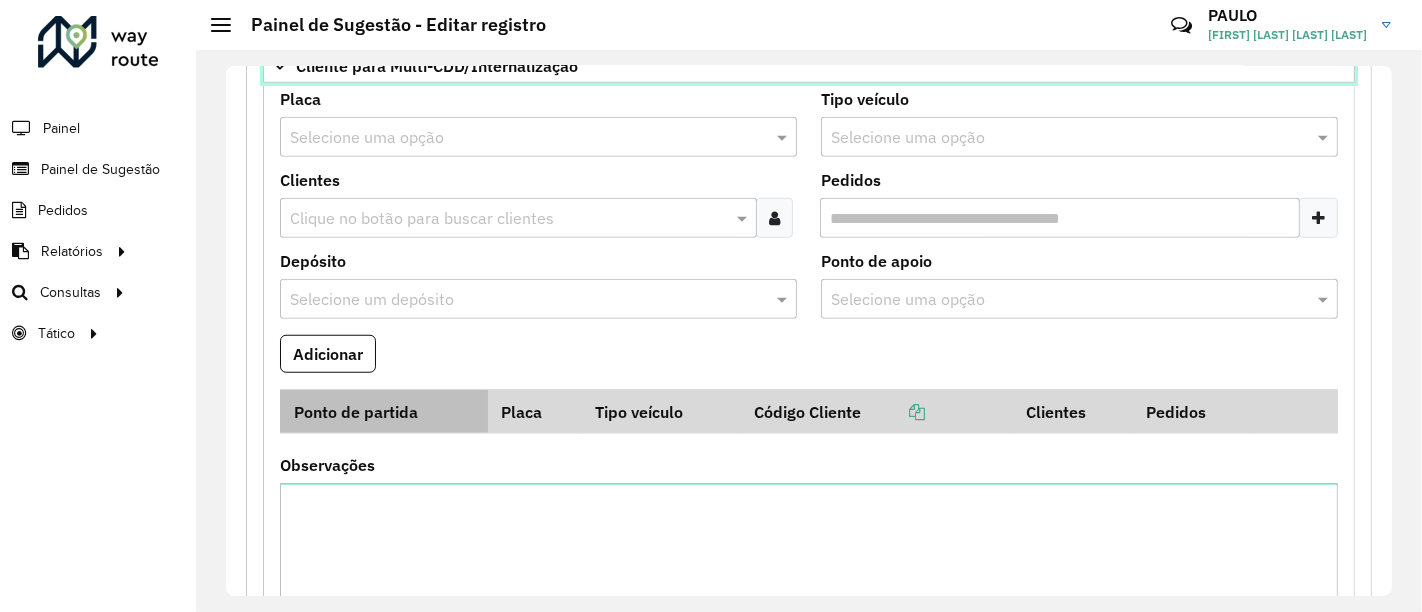 scroll, scrollTop: 1666, scrollLeft: 0, axis: vertical 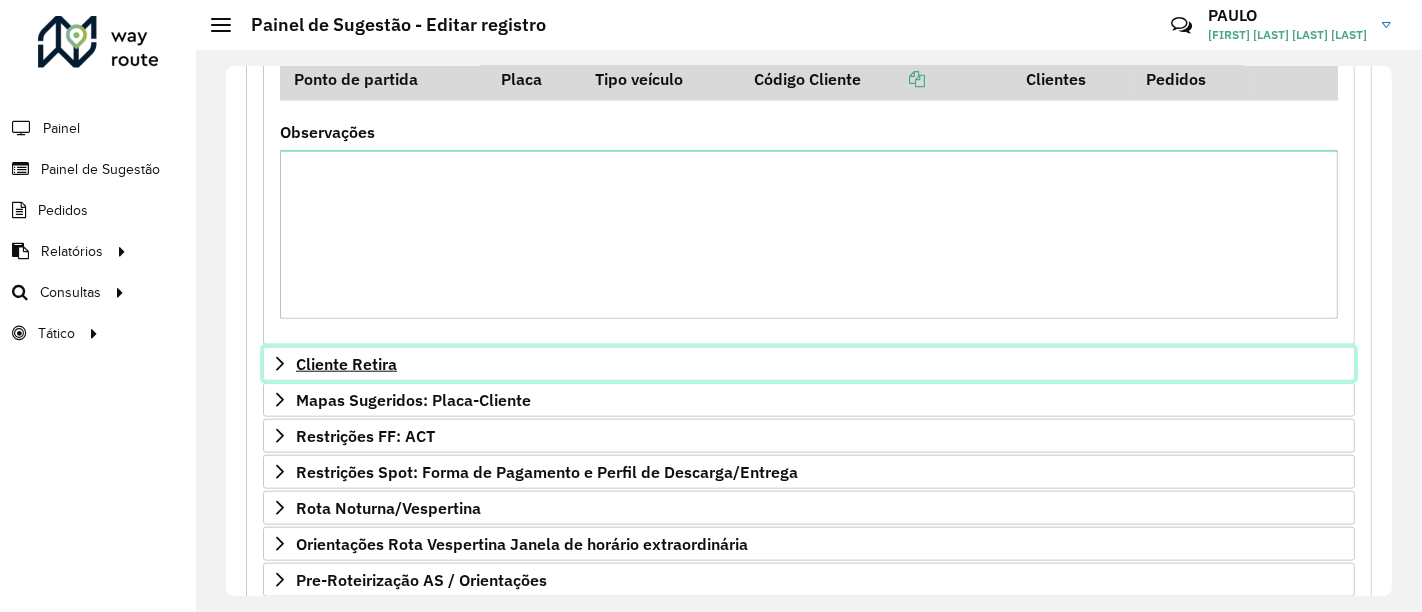 click on "Cliente Retira" at bounding box center (809, 364) 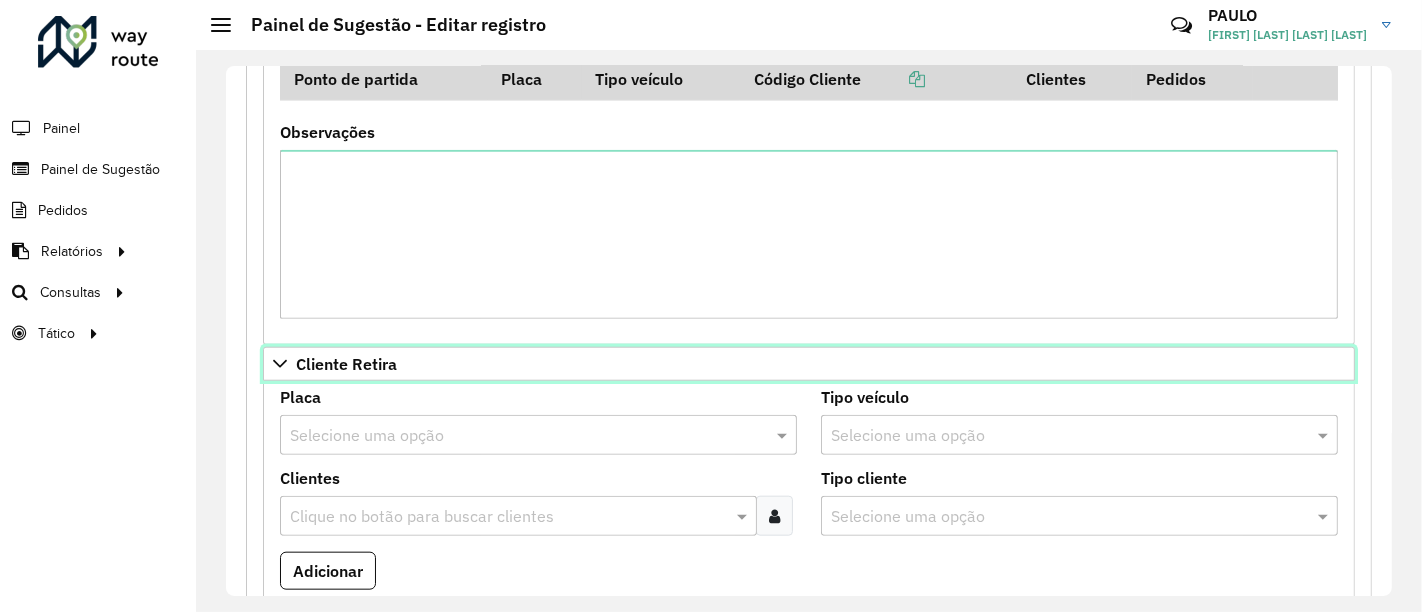 scroll, scrollTop: 1777, scrollLeft: 0, axis: vertical 